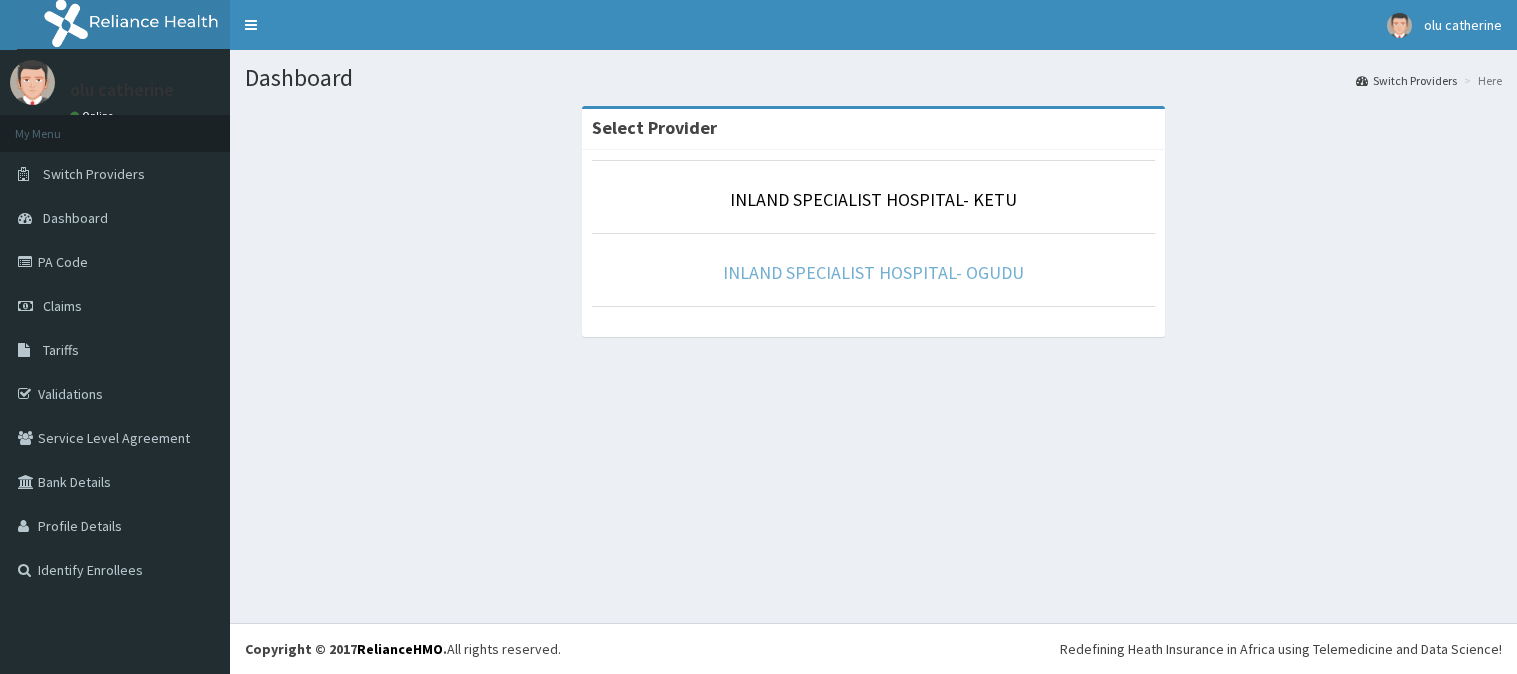 scroll, scrollTop: 0, scrollLeft: 0, axis: both 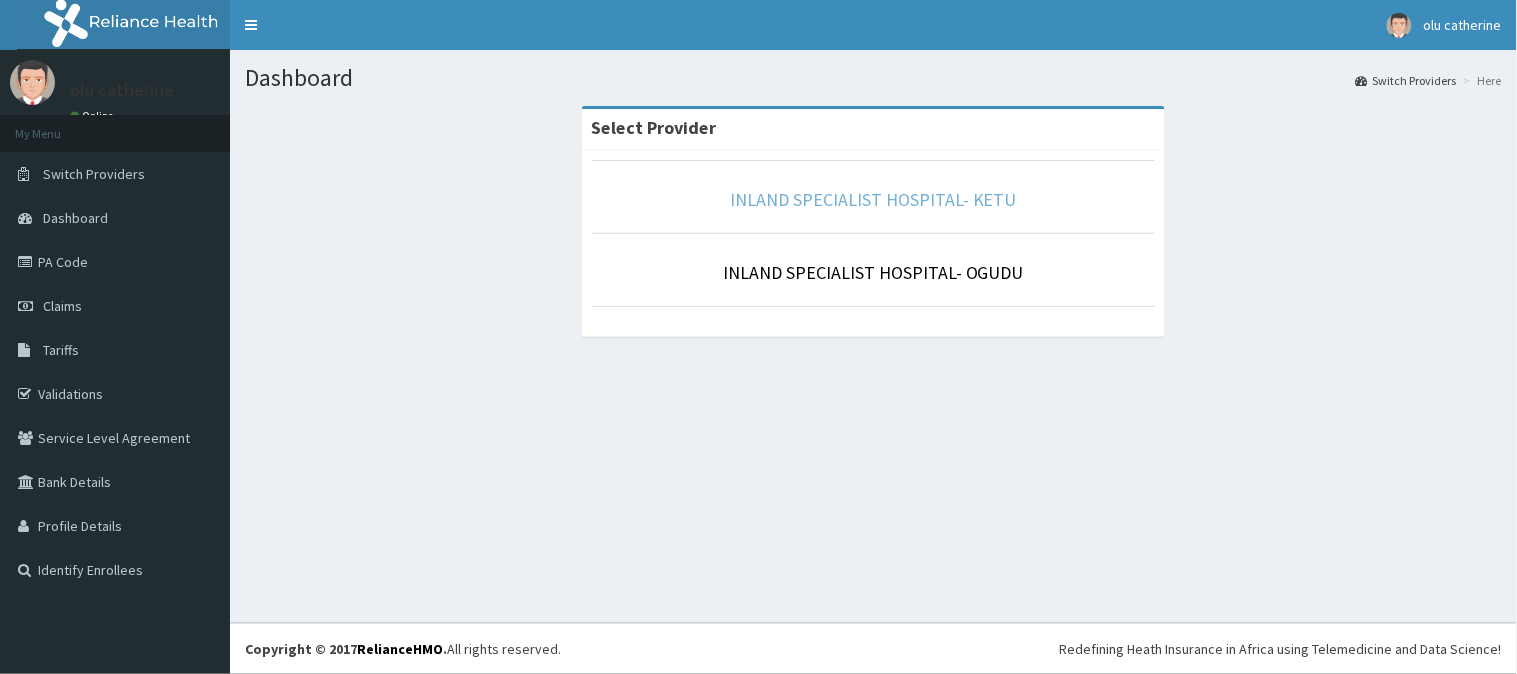 click on "INLAND SPECIALIST HOSPITAL- KETU" at bounding box center [873, 199] 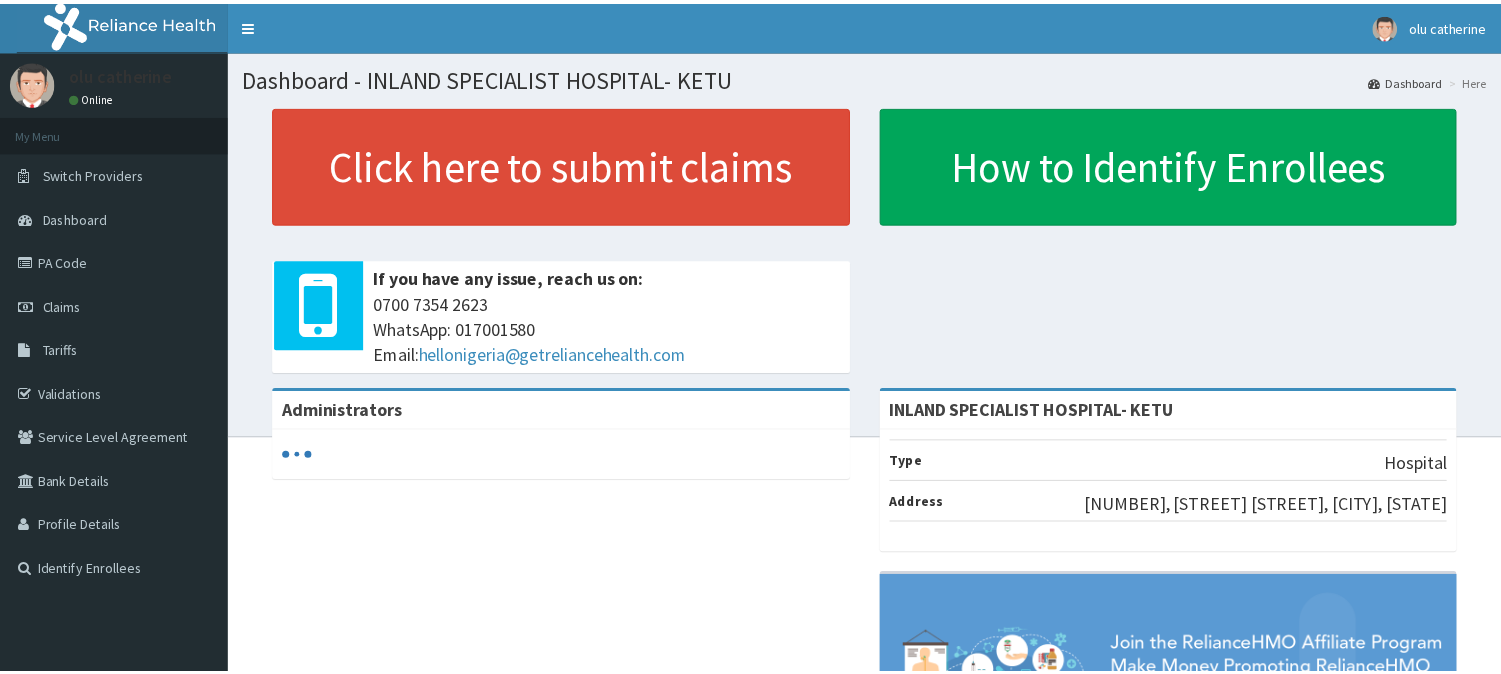 scroll, scrollTop: 0, scrollLeft: 0, axis: both 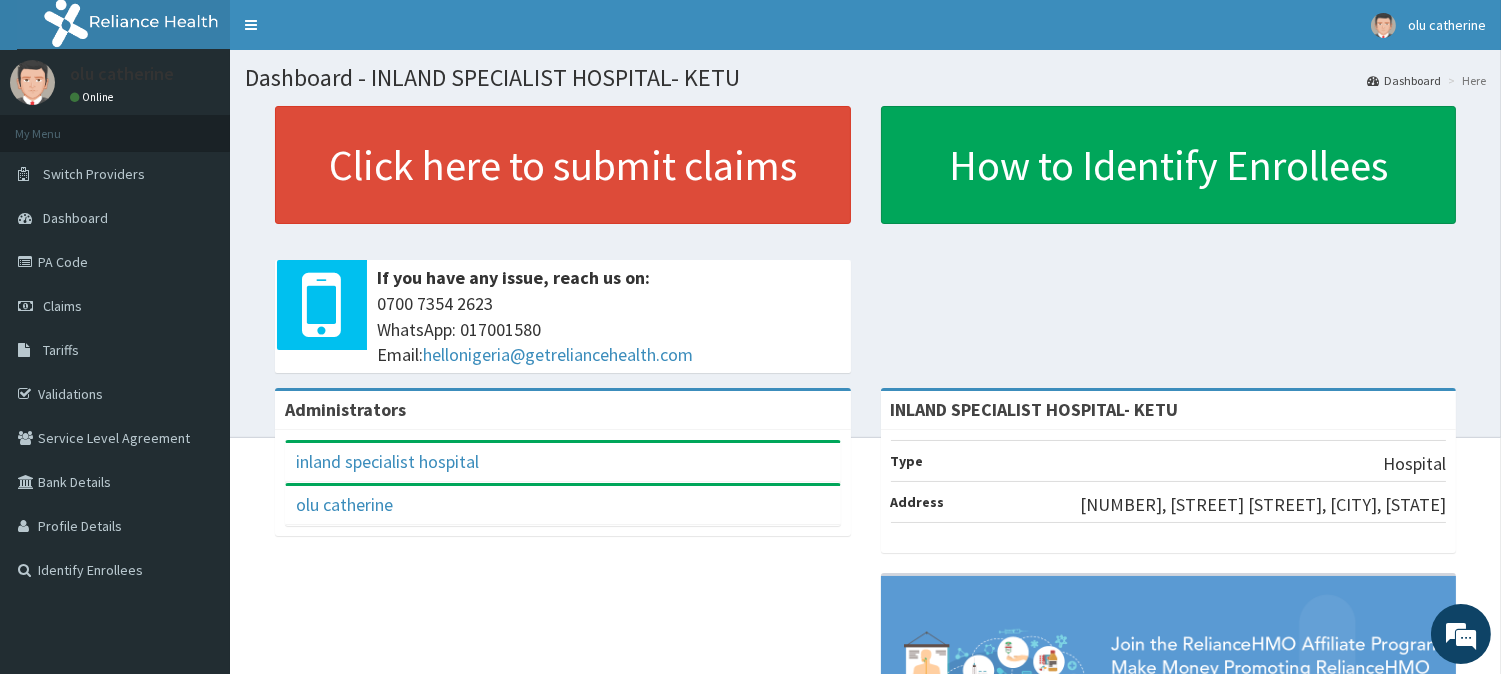 drag, startPoint x: 71, startPoint y: 300, endPoint x: 274, endPoint y: 333, distance: 205.66478 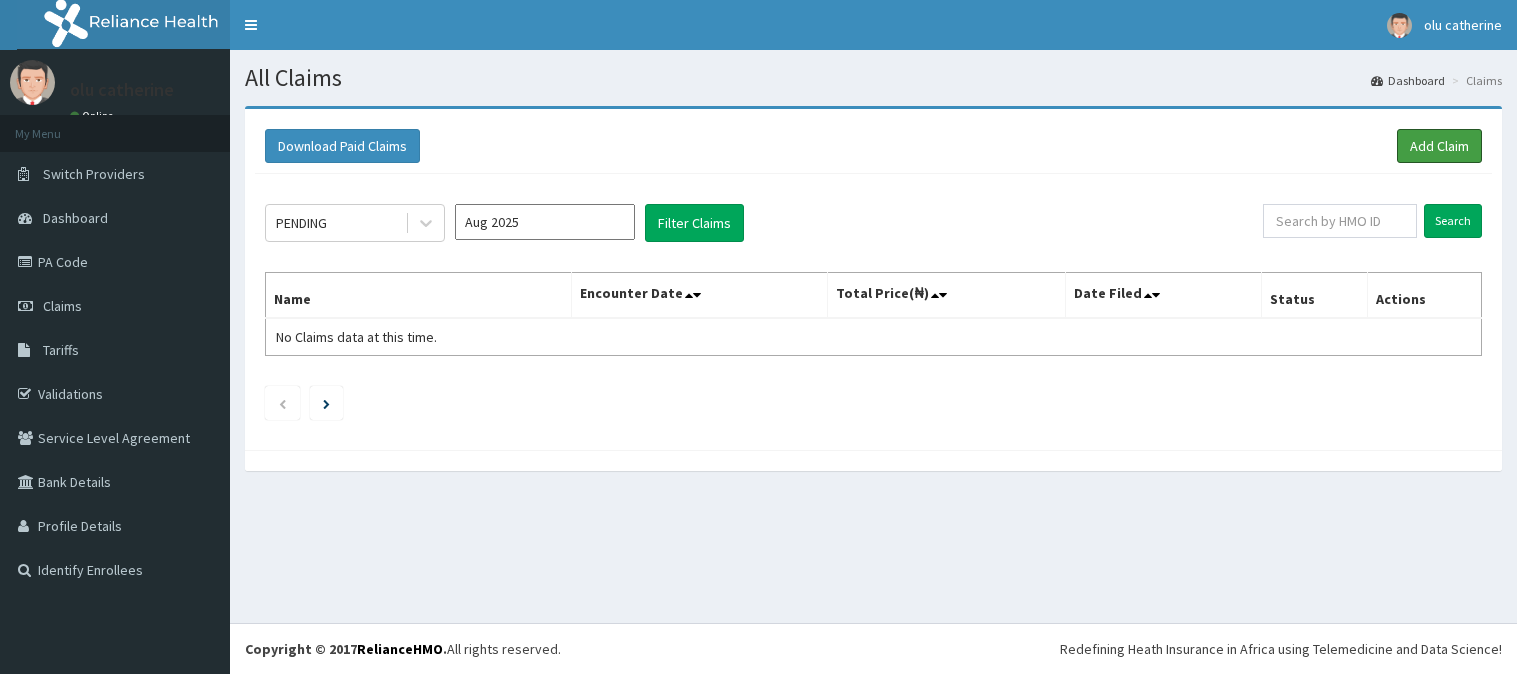 click on "Add Claim" at bounding box center [1439, 146] 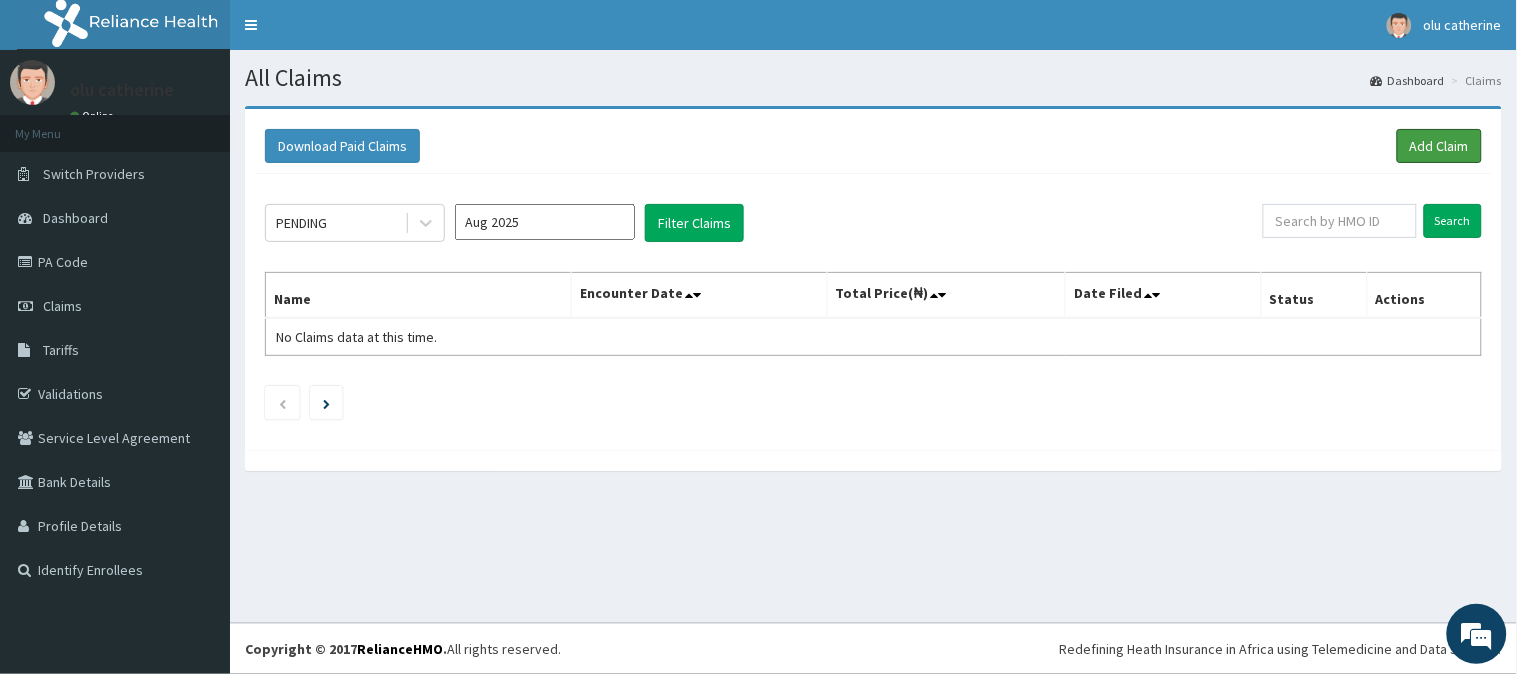 scroll, scrollTop: 0, scrollLeft: 0, axis: both 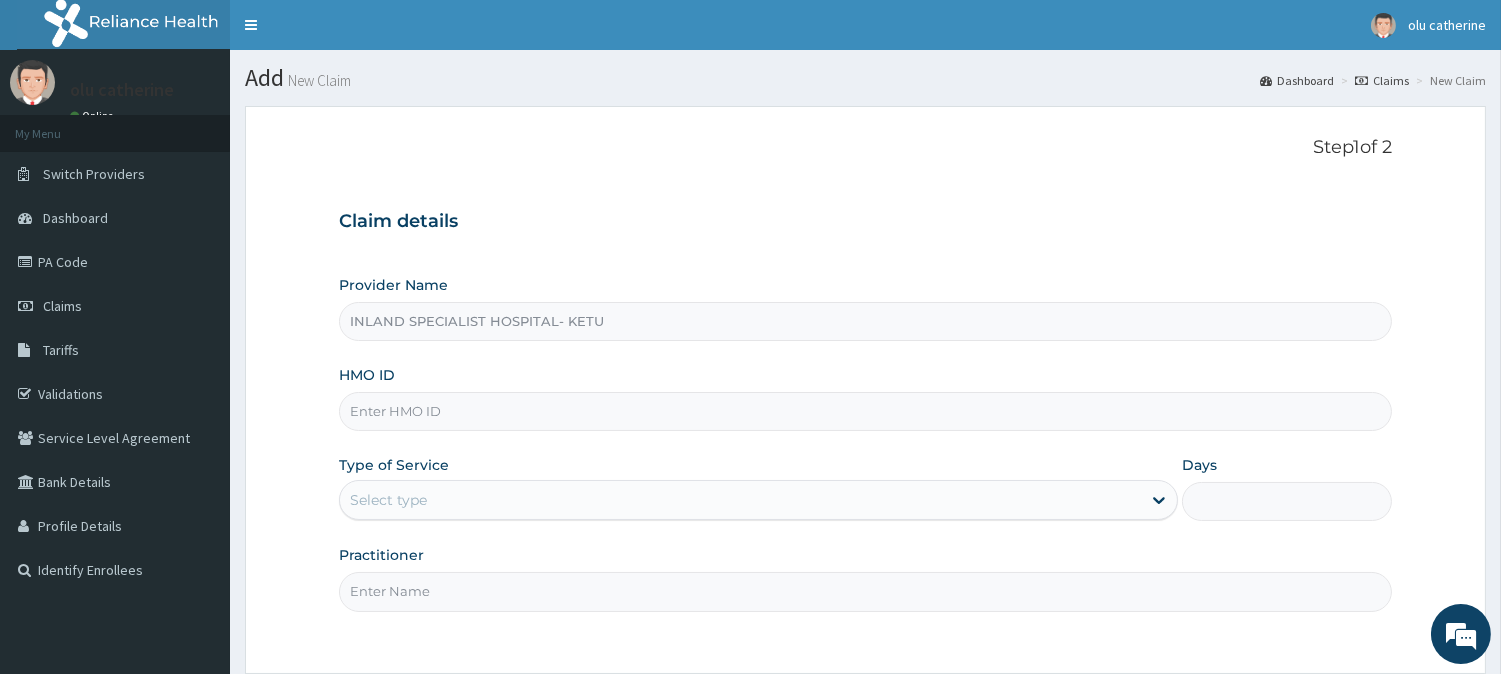 click on "HMO ID" at bounding box center (865, 411) 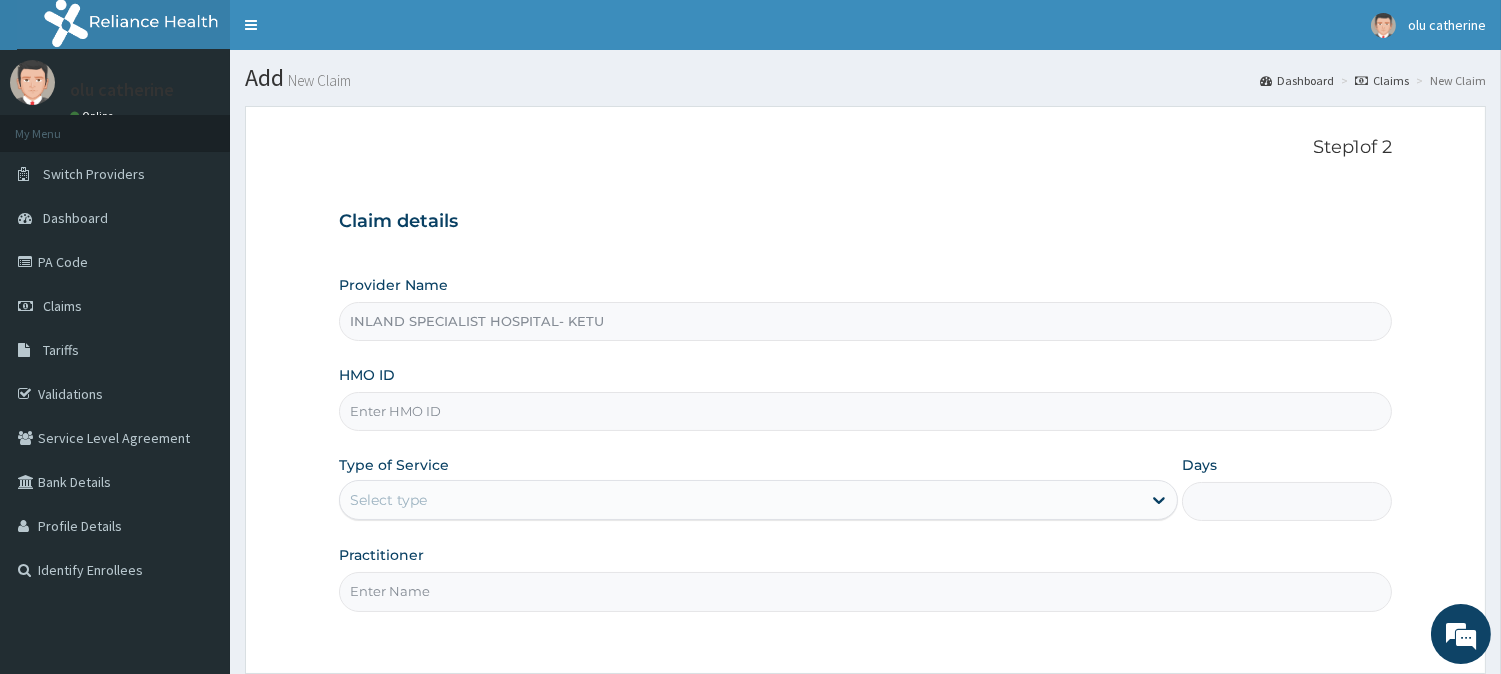 paste on "UBP/10347/D" 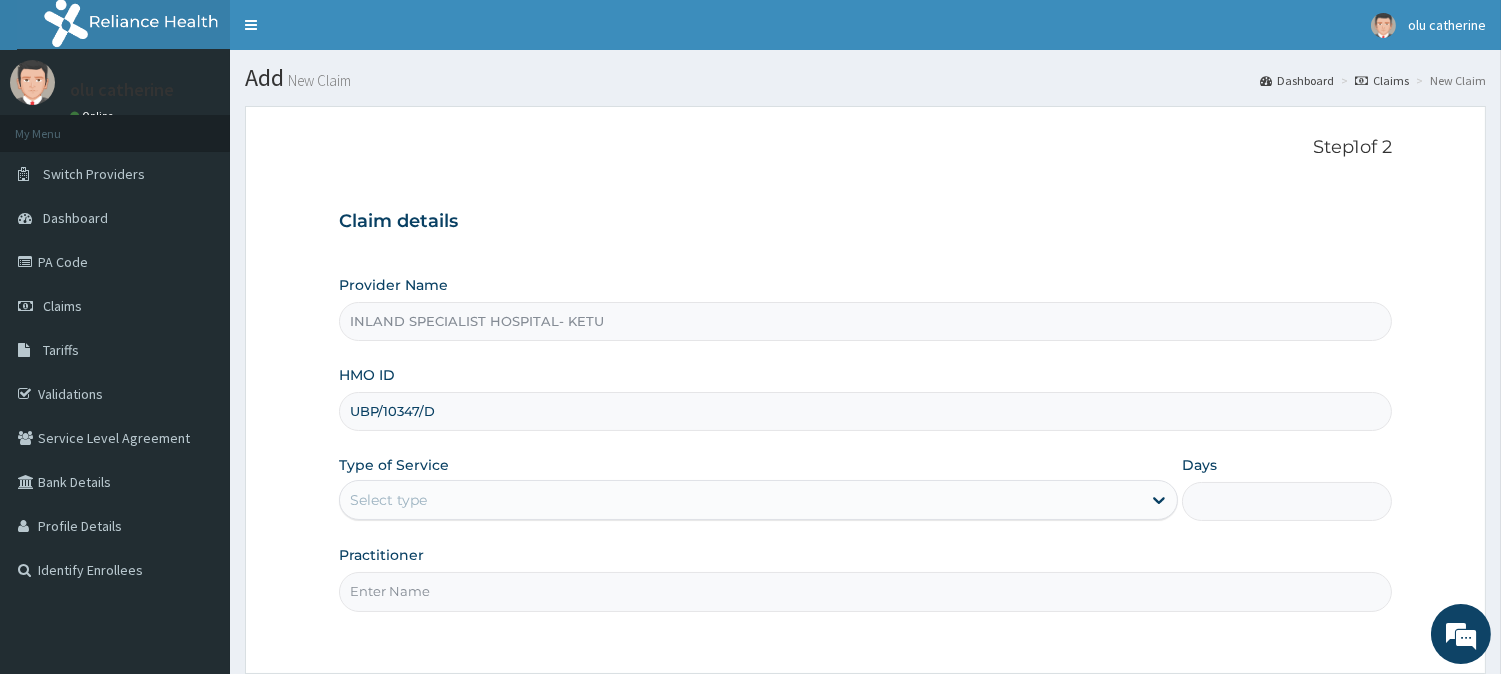 scroll, scrollTop: 178, scrollLeft: 0, axis: vertical 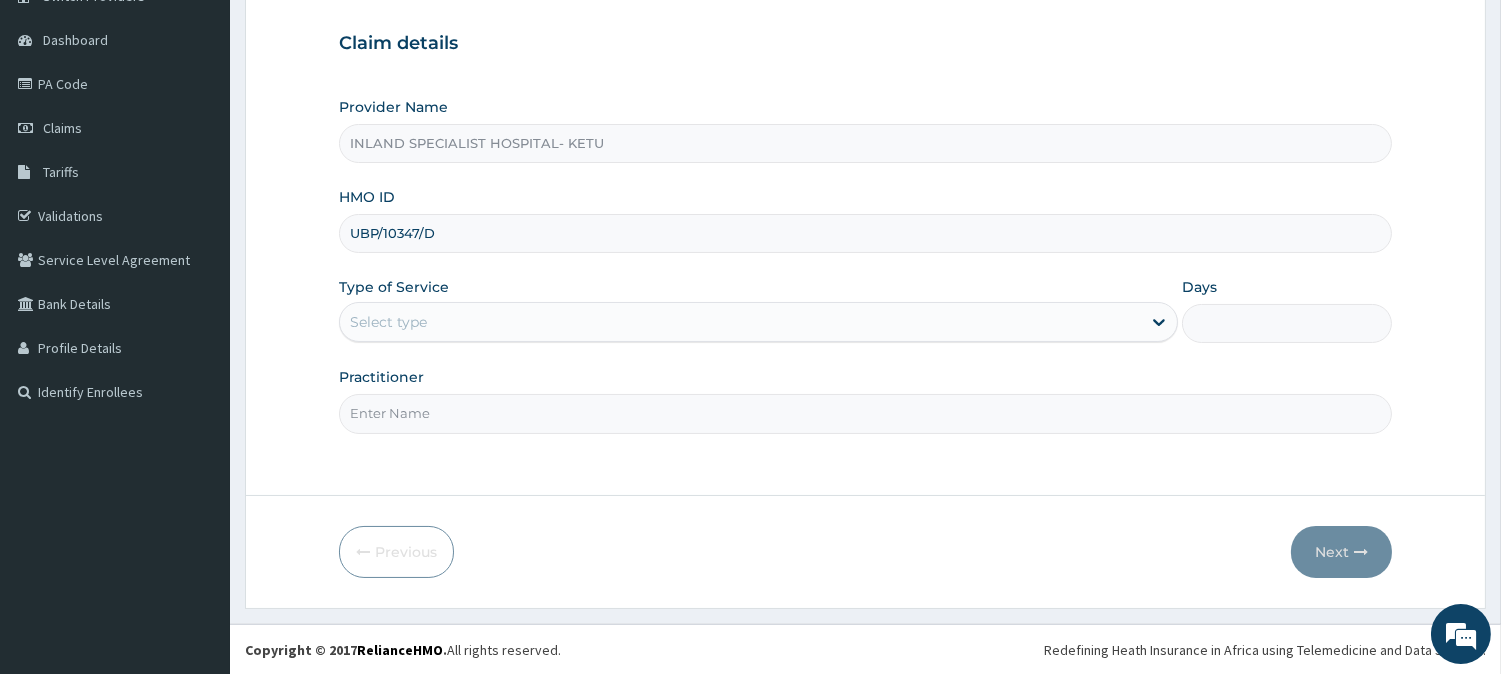 type on "UBP/10347/D" 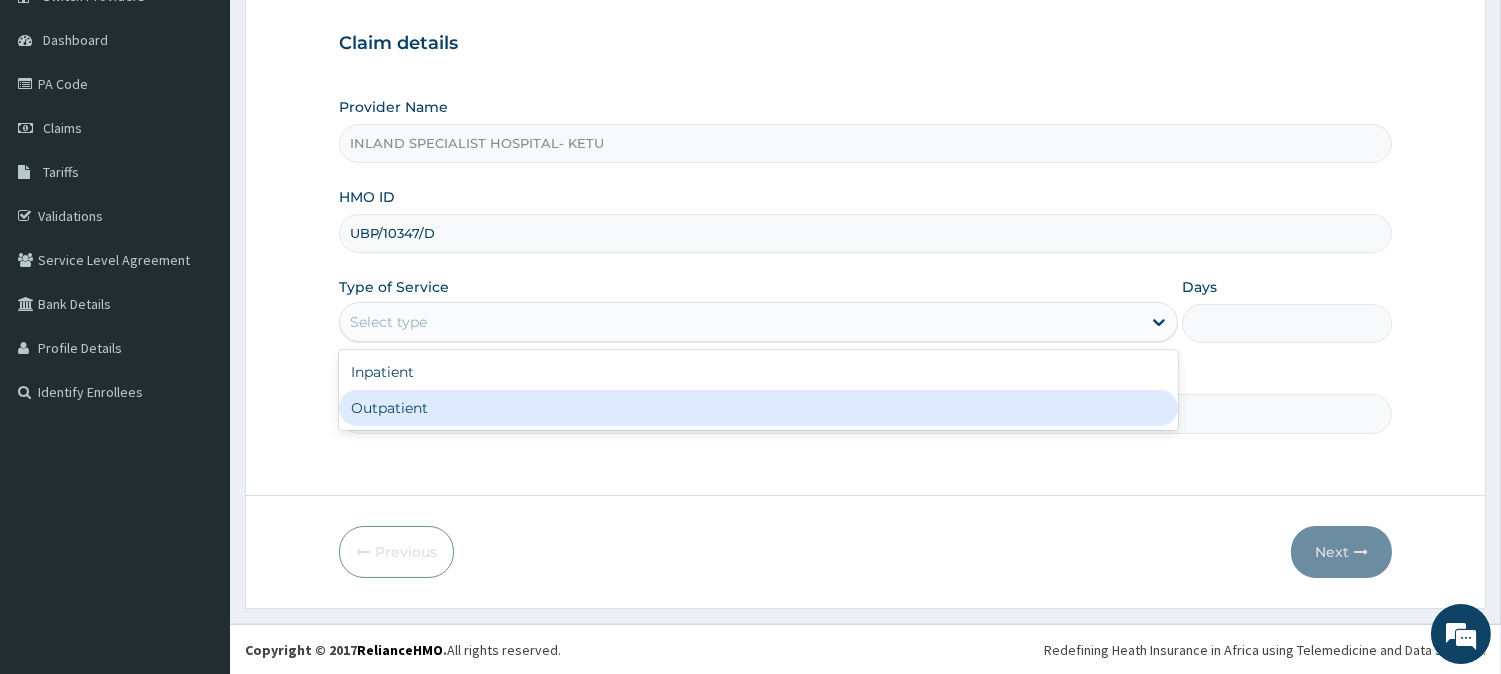 click on "Outpatient" at bounding box center [758, 408] 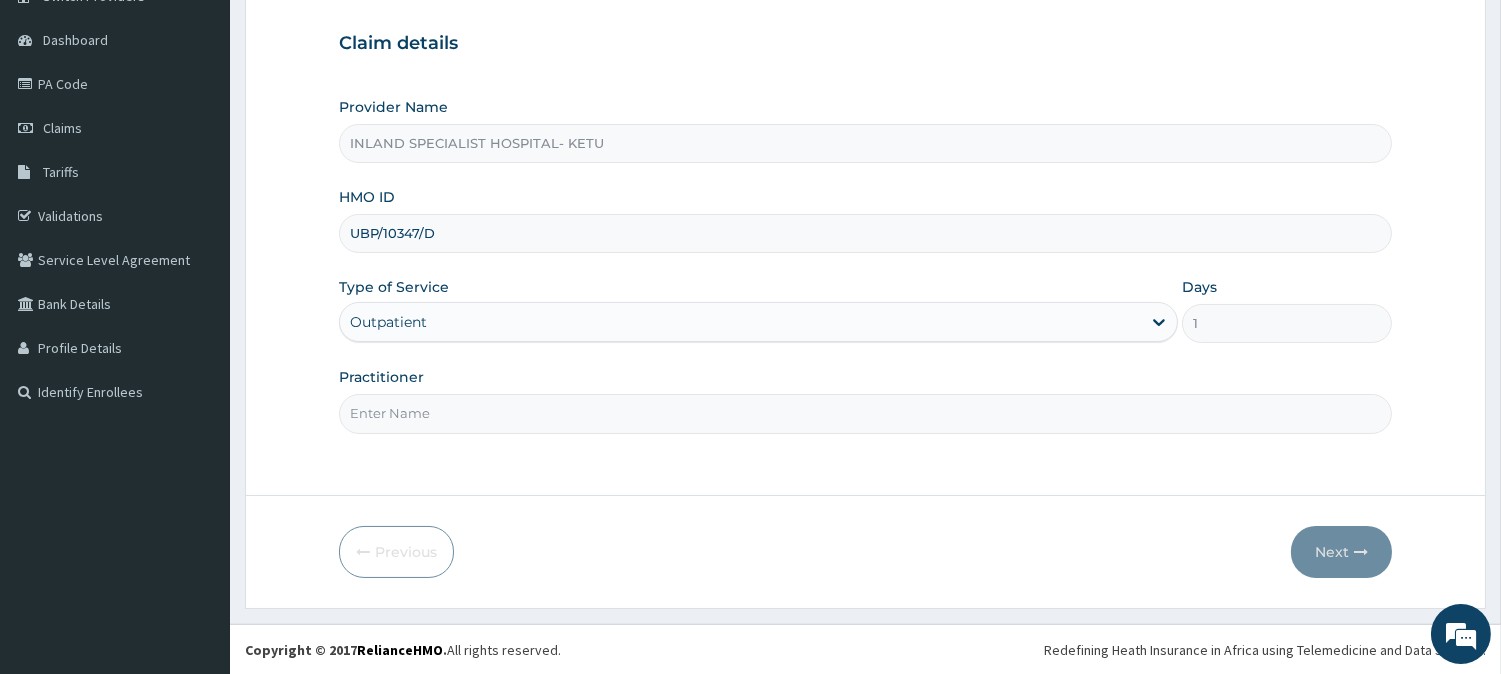 click on "Practitioner" at bounding box center [865, 413] 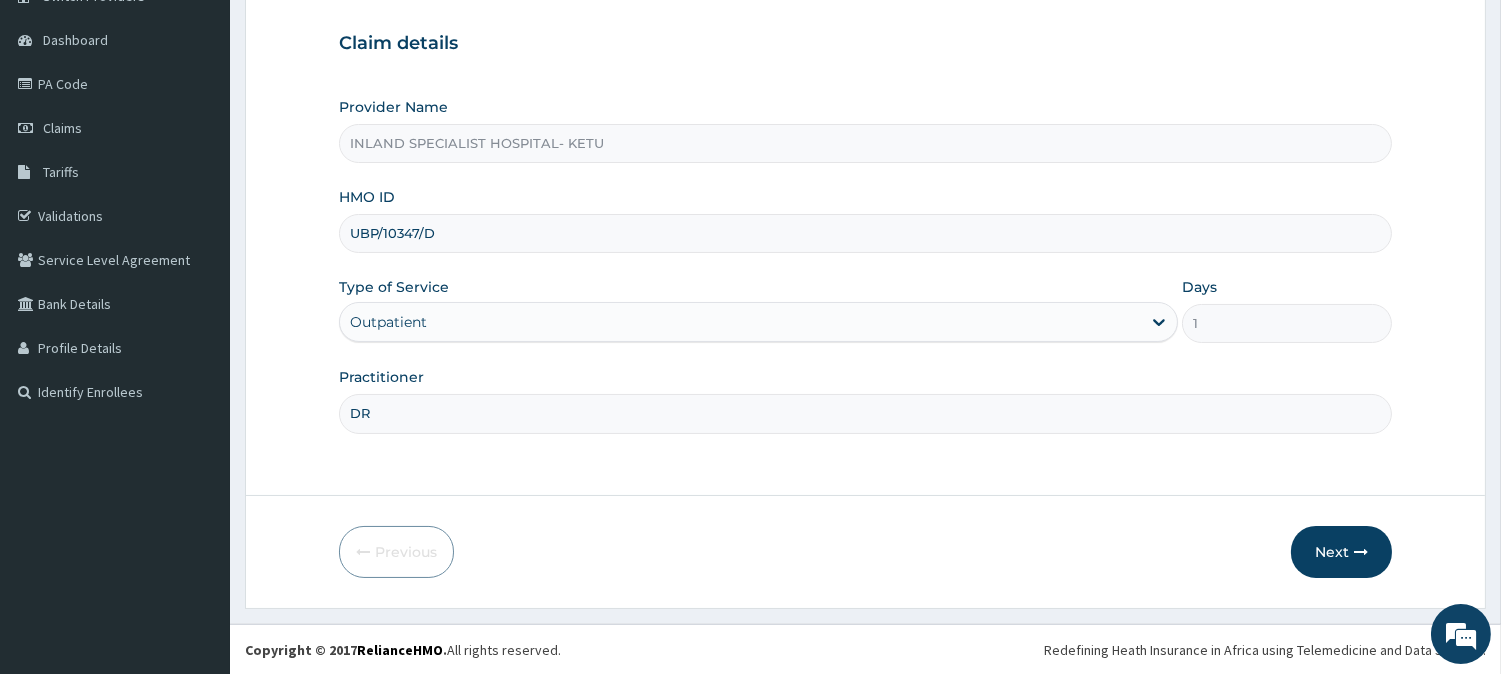 scroll, scrollTop: 0, scrollLeft: 0, axis: both 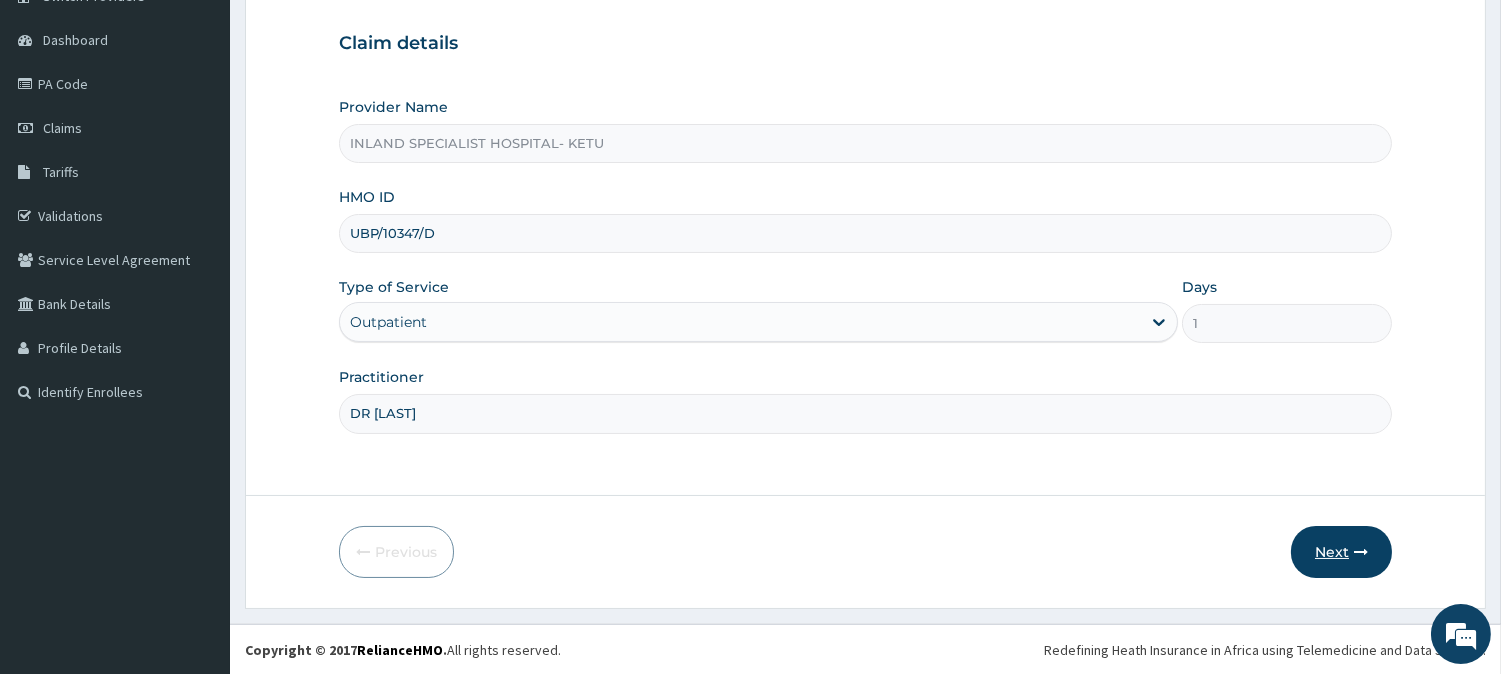 type on "DR [LAST]" 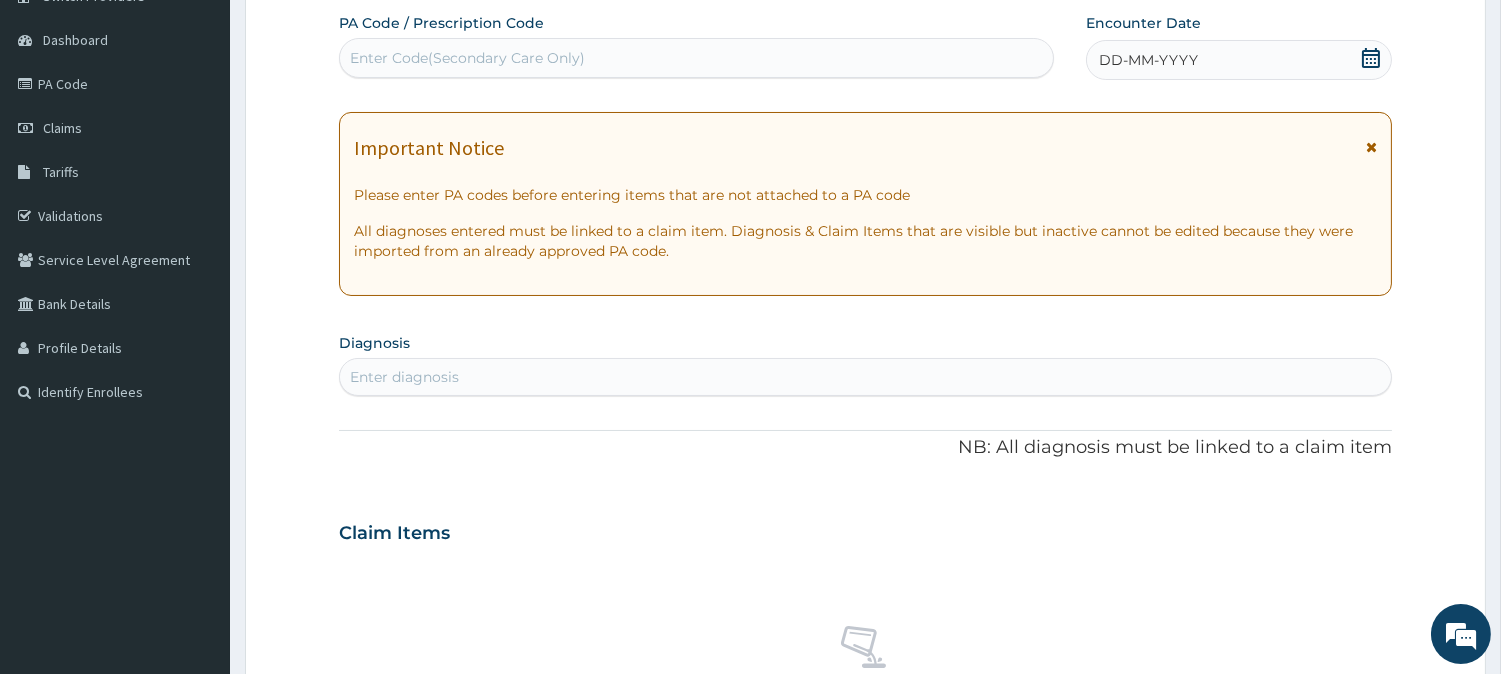 click at bounding box center [1371, 147] 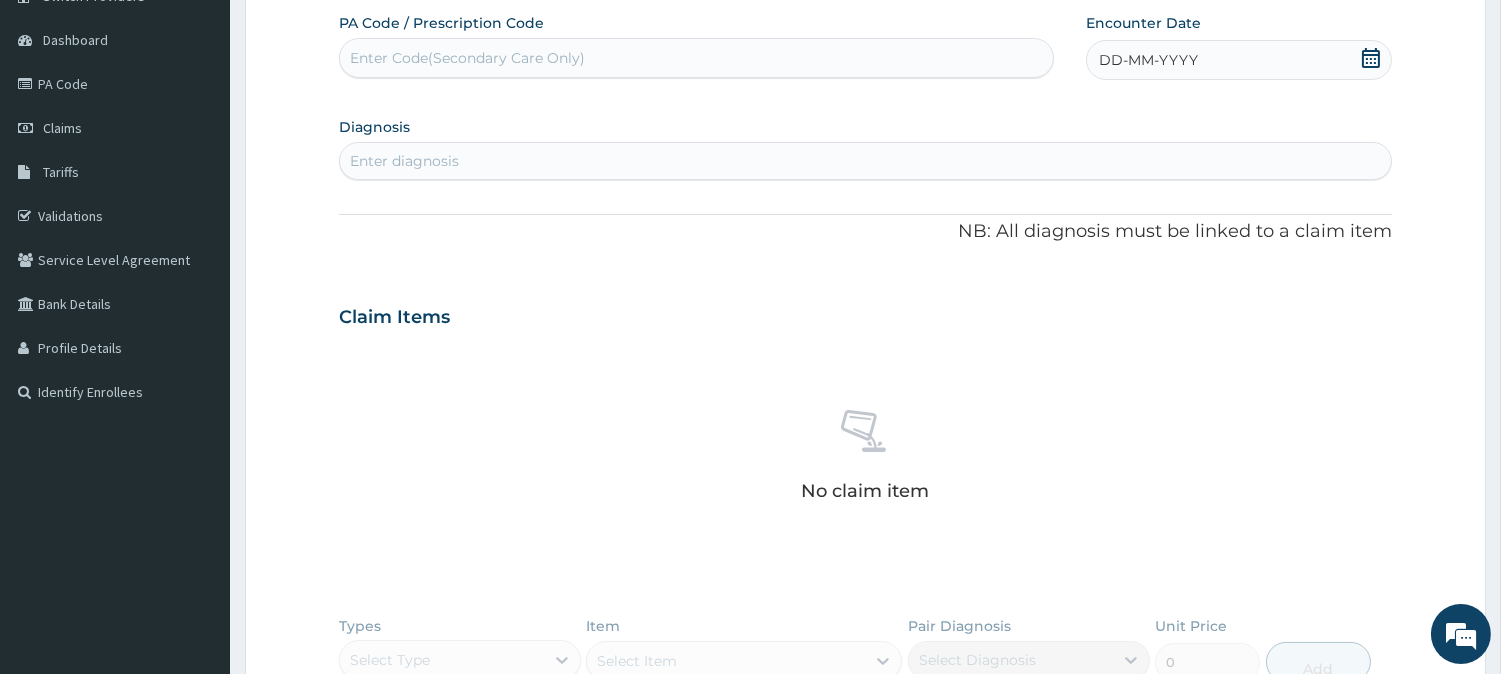 click 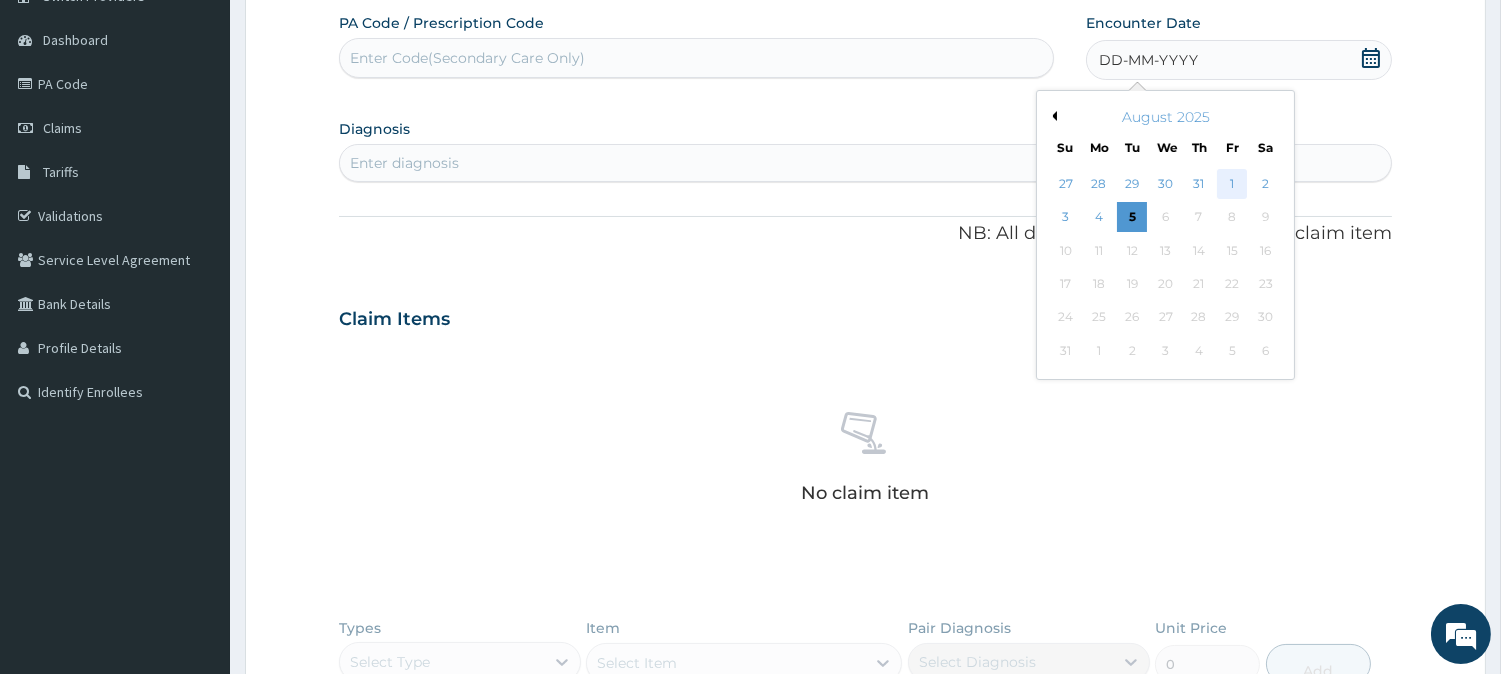 click on "1" at bounding box center [1232, 184] 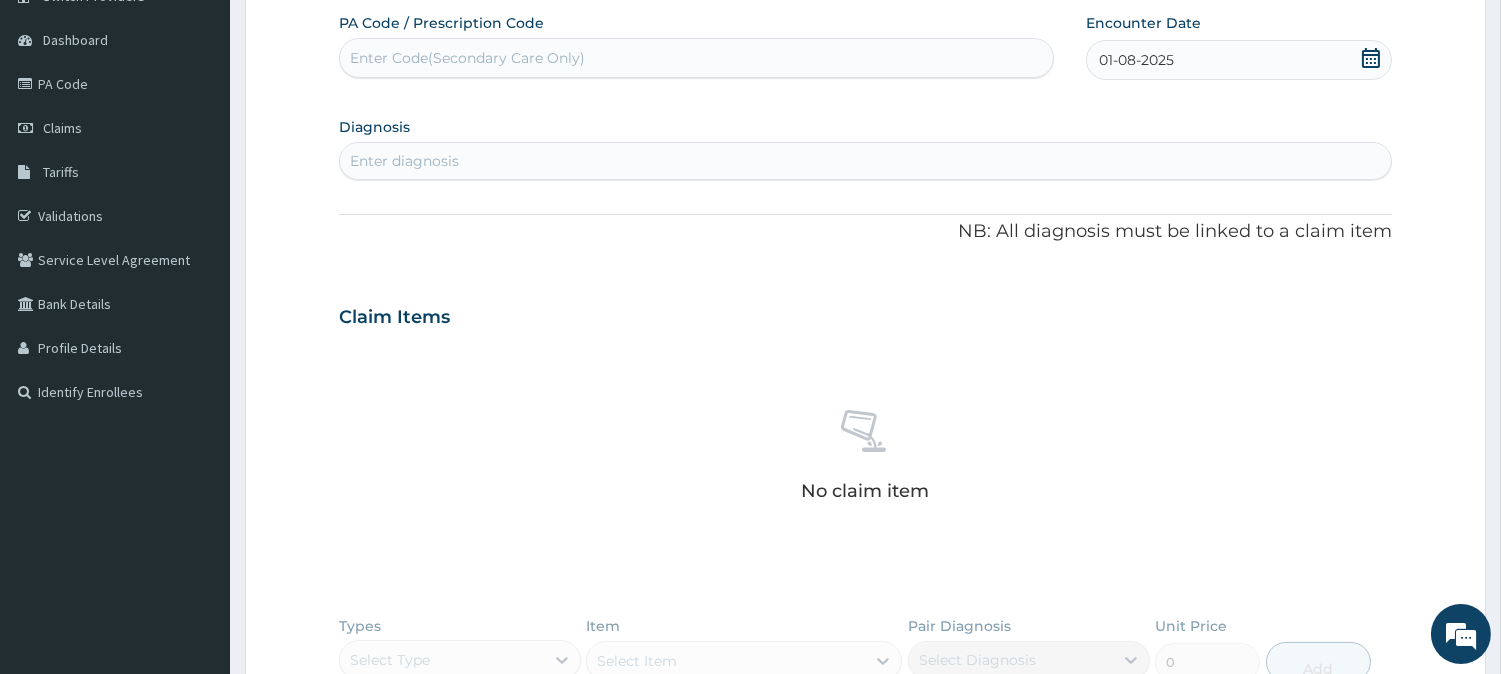 click on "Enter diagnosis" at bounding box center [865, 161] 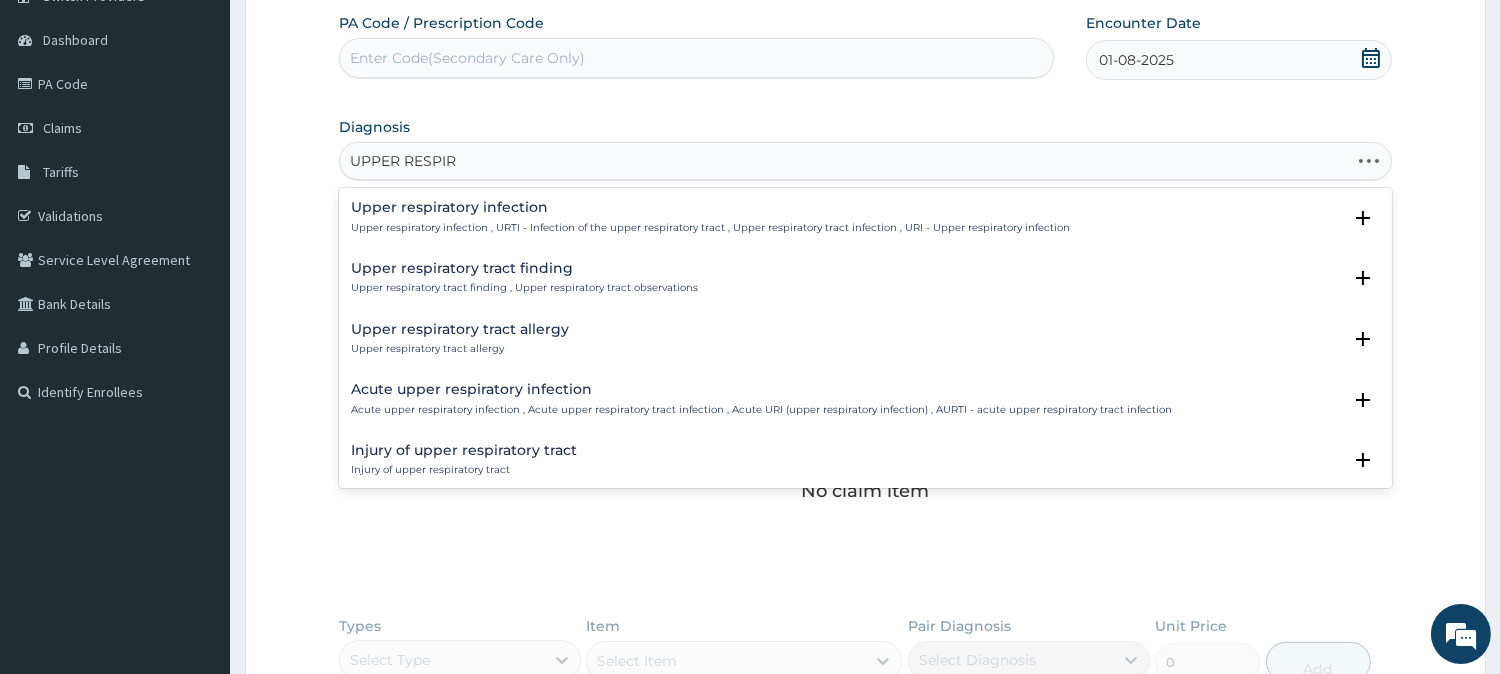 type on "UPPER RESPIRA" 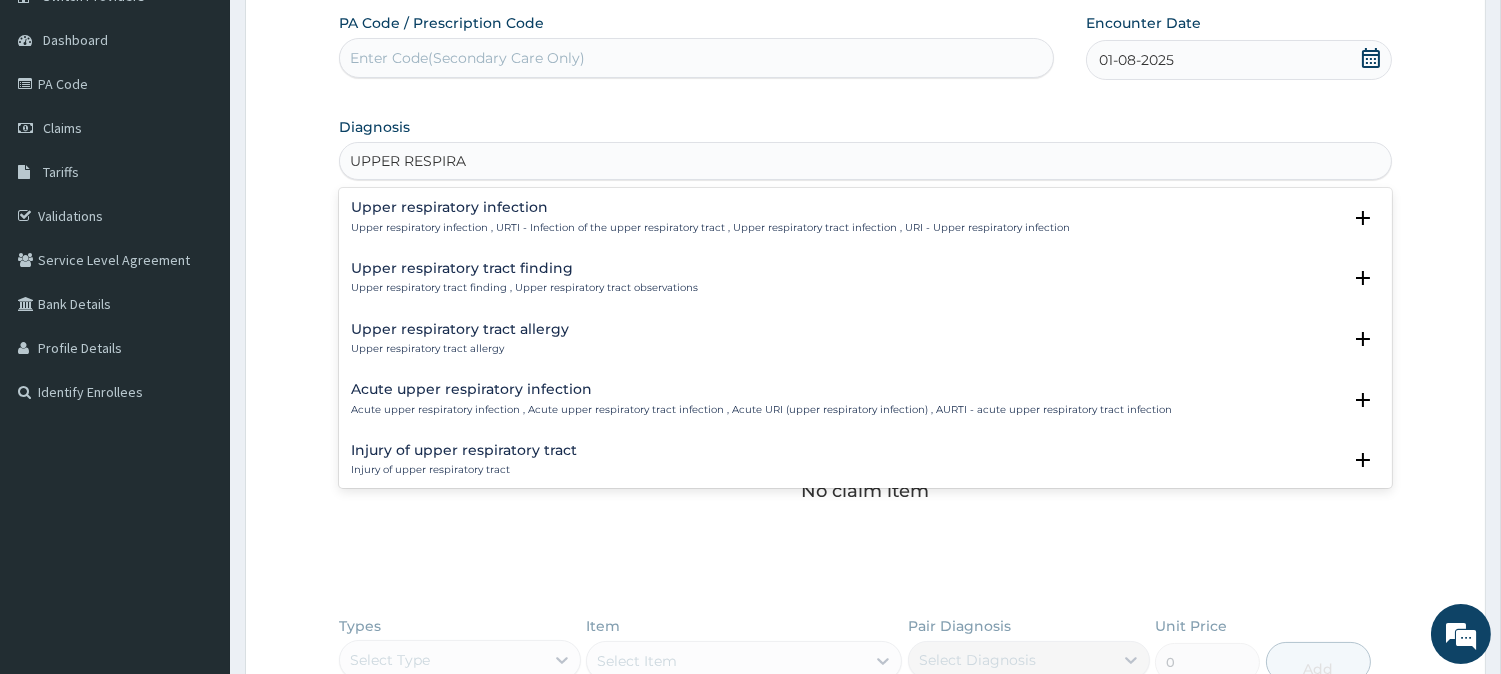 click on "Upper respiratory infection , URTI - Infection of the upper respiratory tract , Upper respiratory tract infection , URI - Upper respiratory infection" at bounding box center (710, 228) 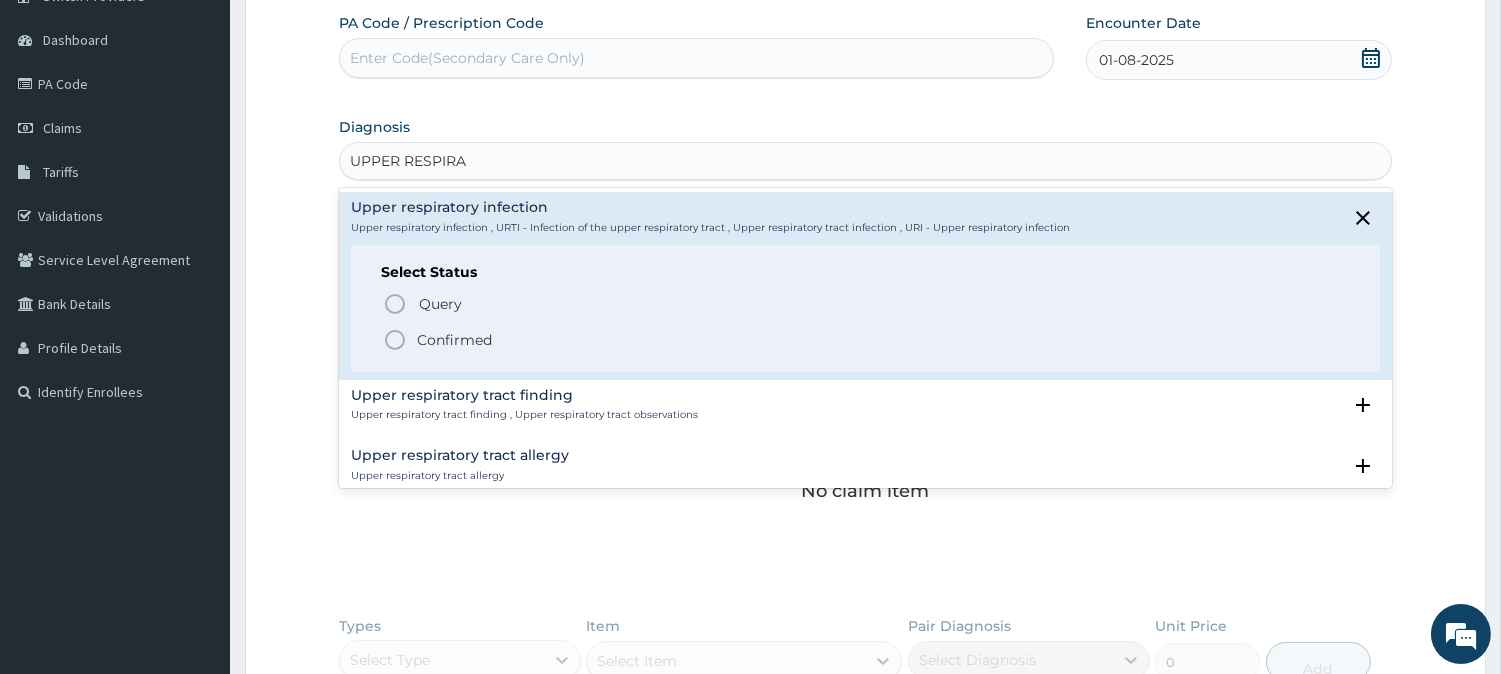 click on "Confirmed" at bounding box center (866, 340) 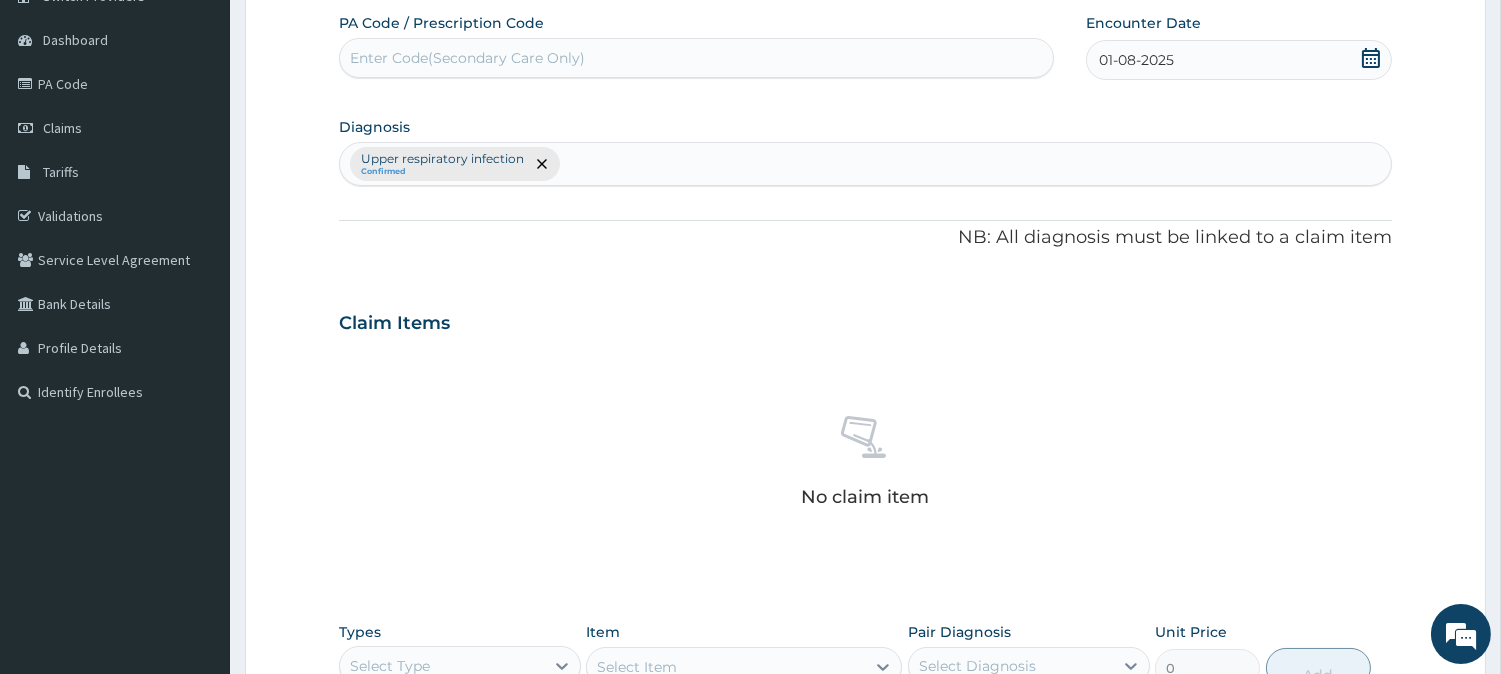 click on "Upper respiratory infection Confirmed" at bounding box center [865, 164] 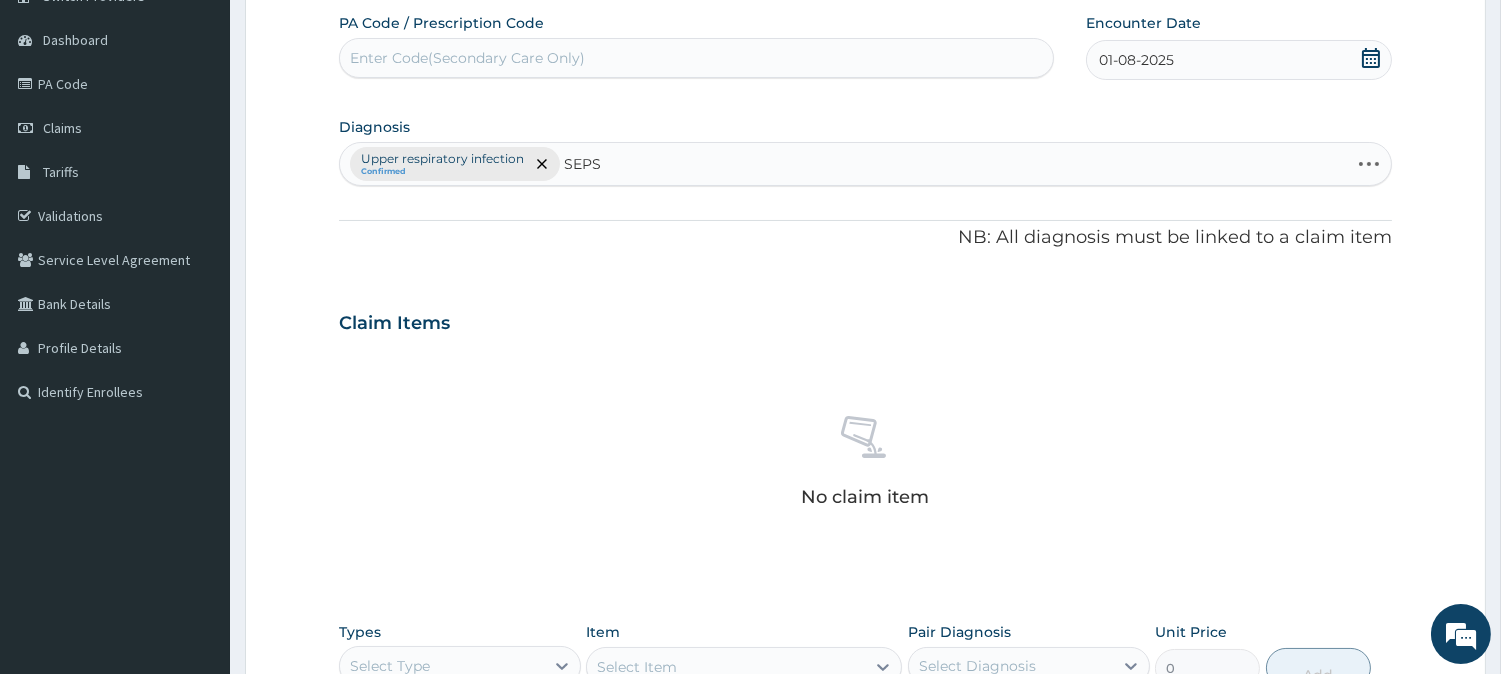 type on "SEPSI" 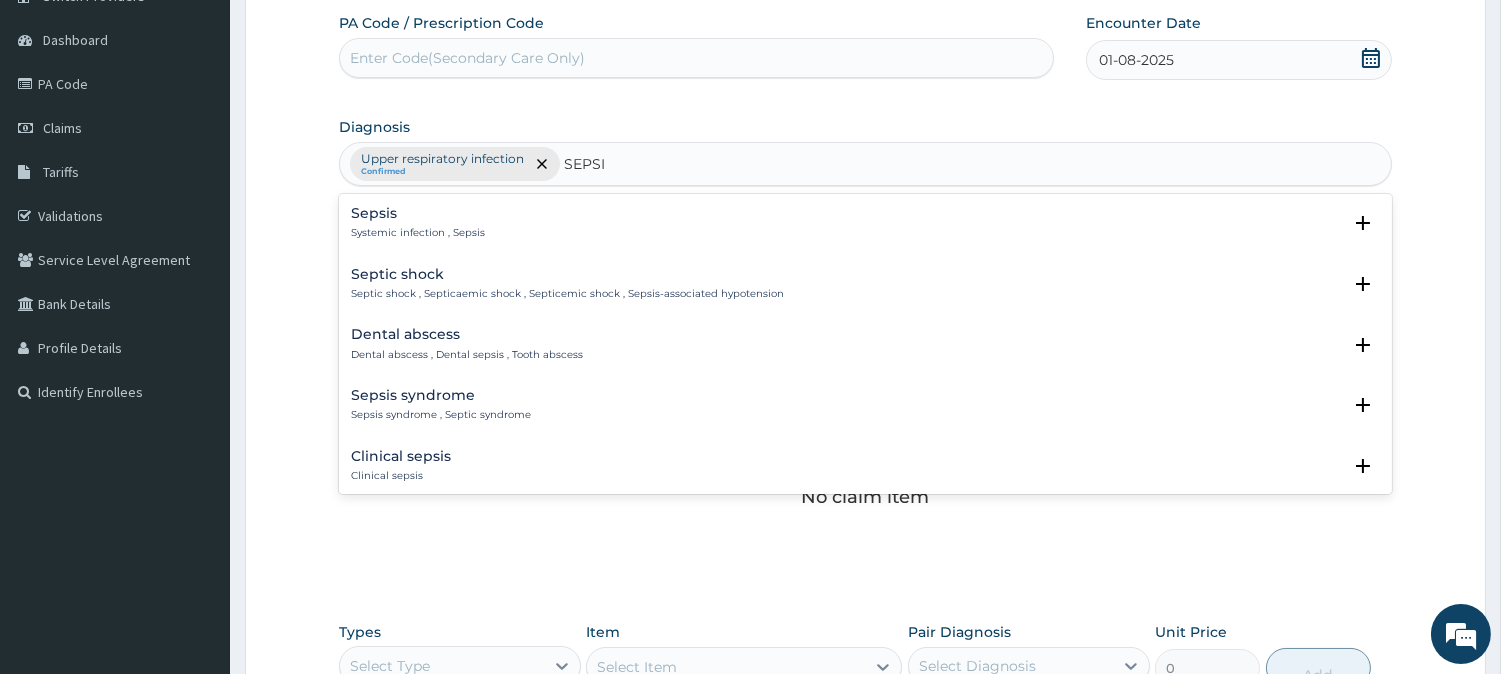 click on "Sepsis" at bounding box center [418, 213] 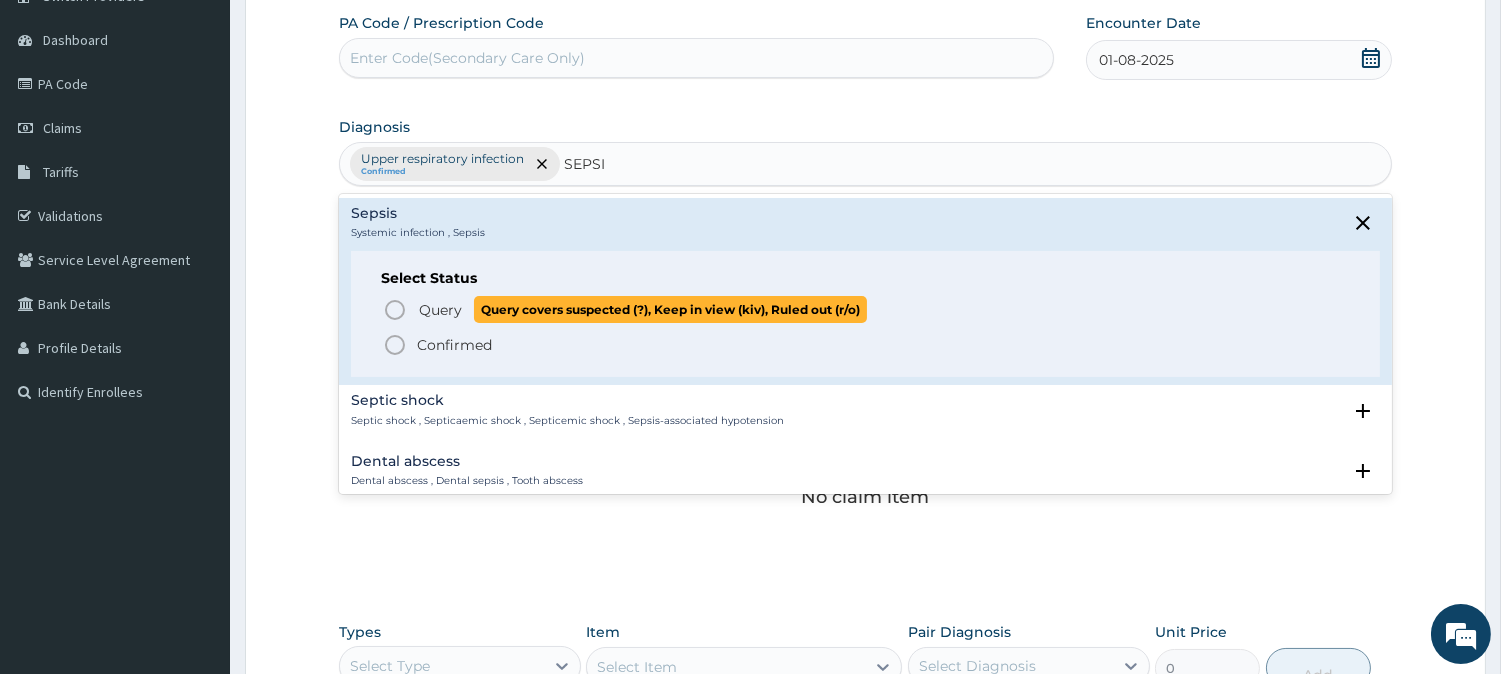 click on "Query" at bounding box center (440, 310) 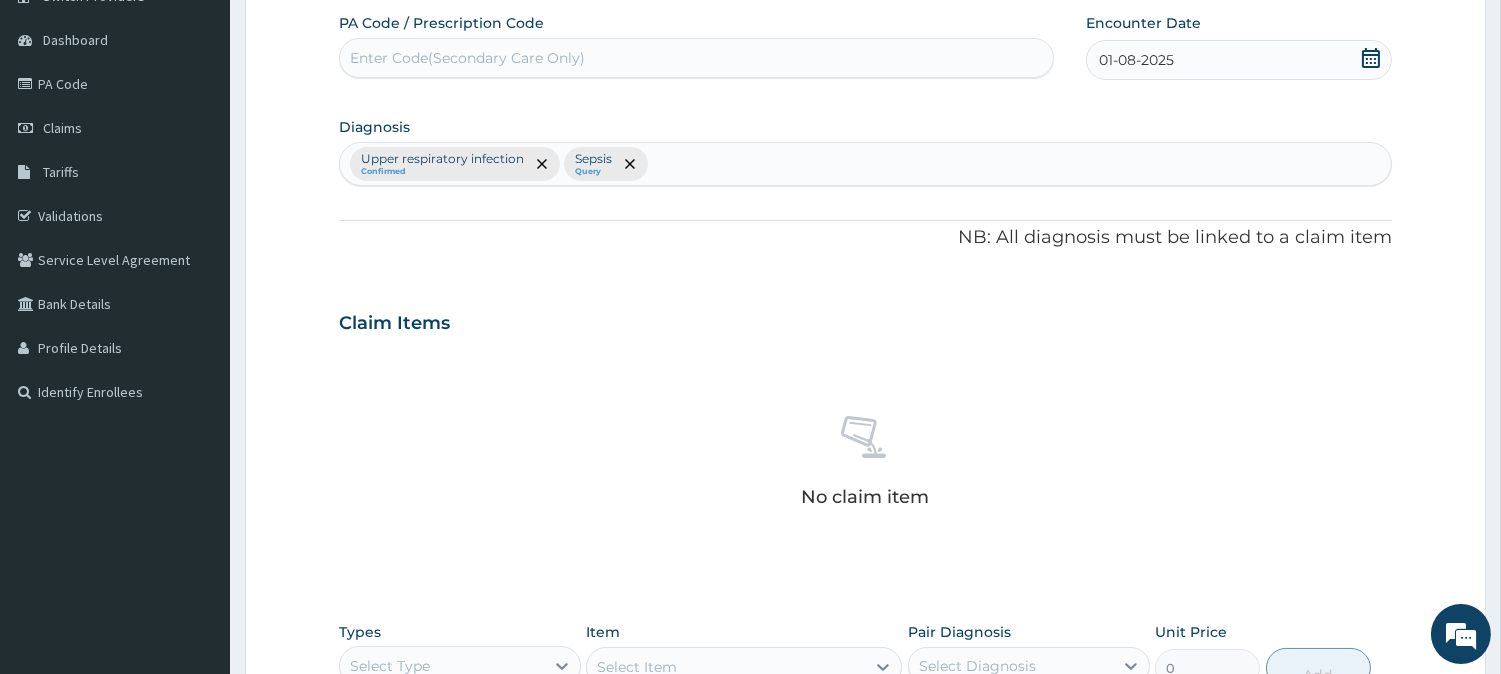 click on "Upper respiratory infection Confirmed Sepsis Query" at bounding box center (865, 164) 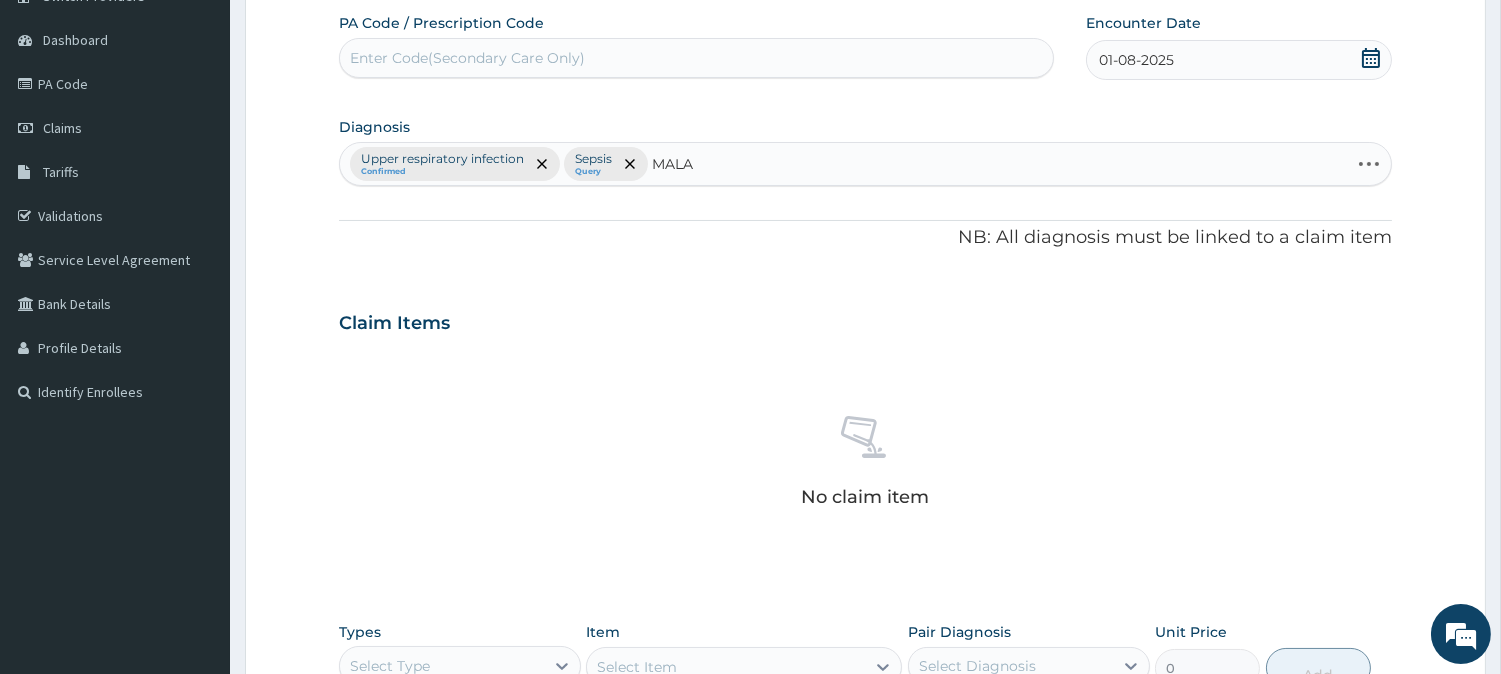 type on "MALAR" 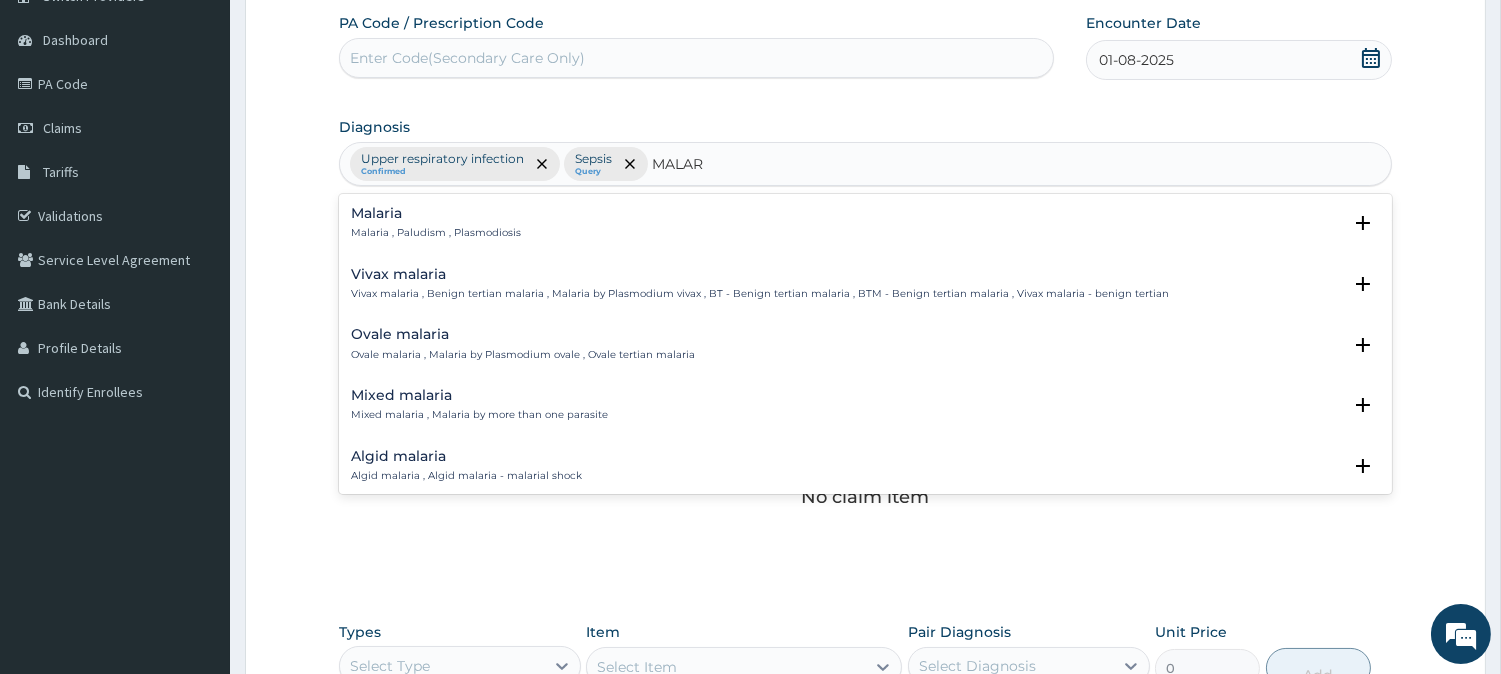 click on "Malaria , Paludism , Plasmodiosis" at bounding box center [436, 233] 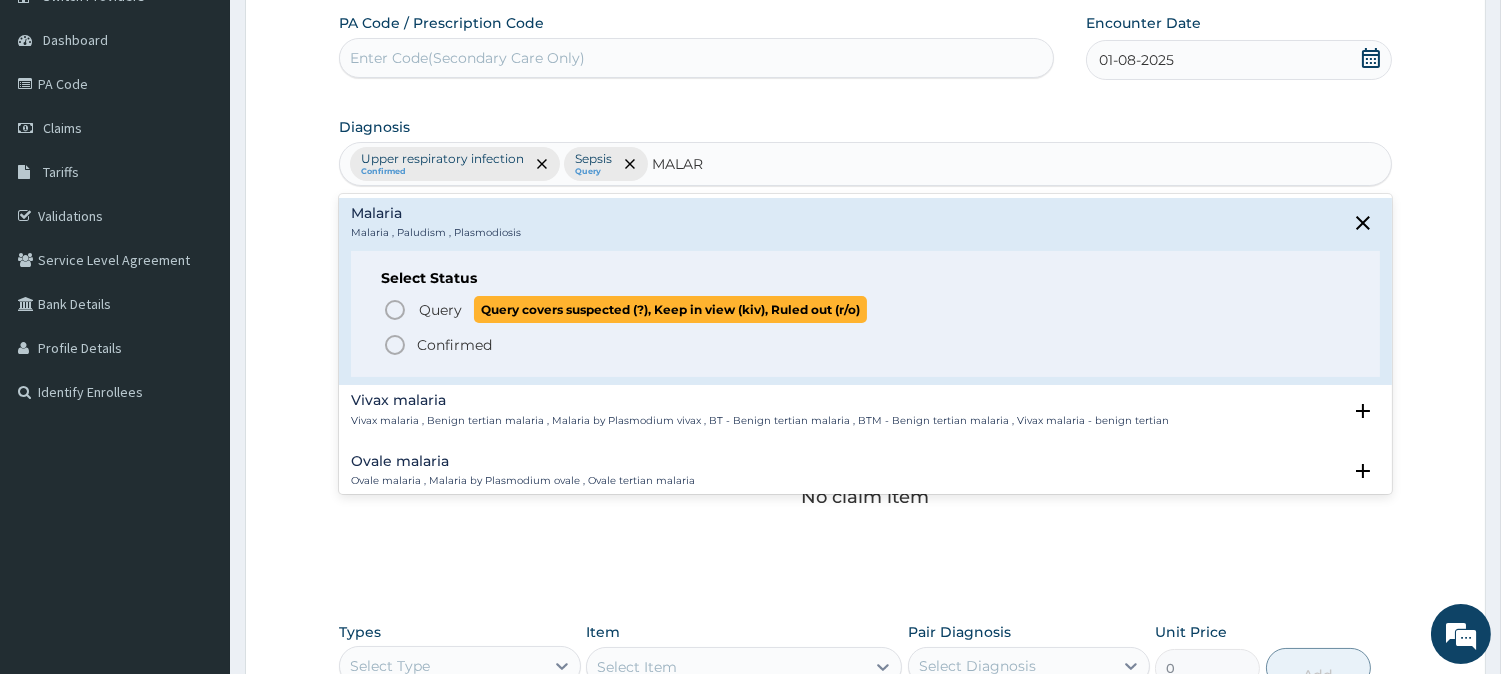 drag, startPoint x: 456, startPoint y: 307, endPoint x: 831, endPoint y: 288, distance: 375.48102 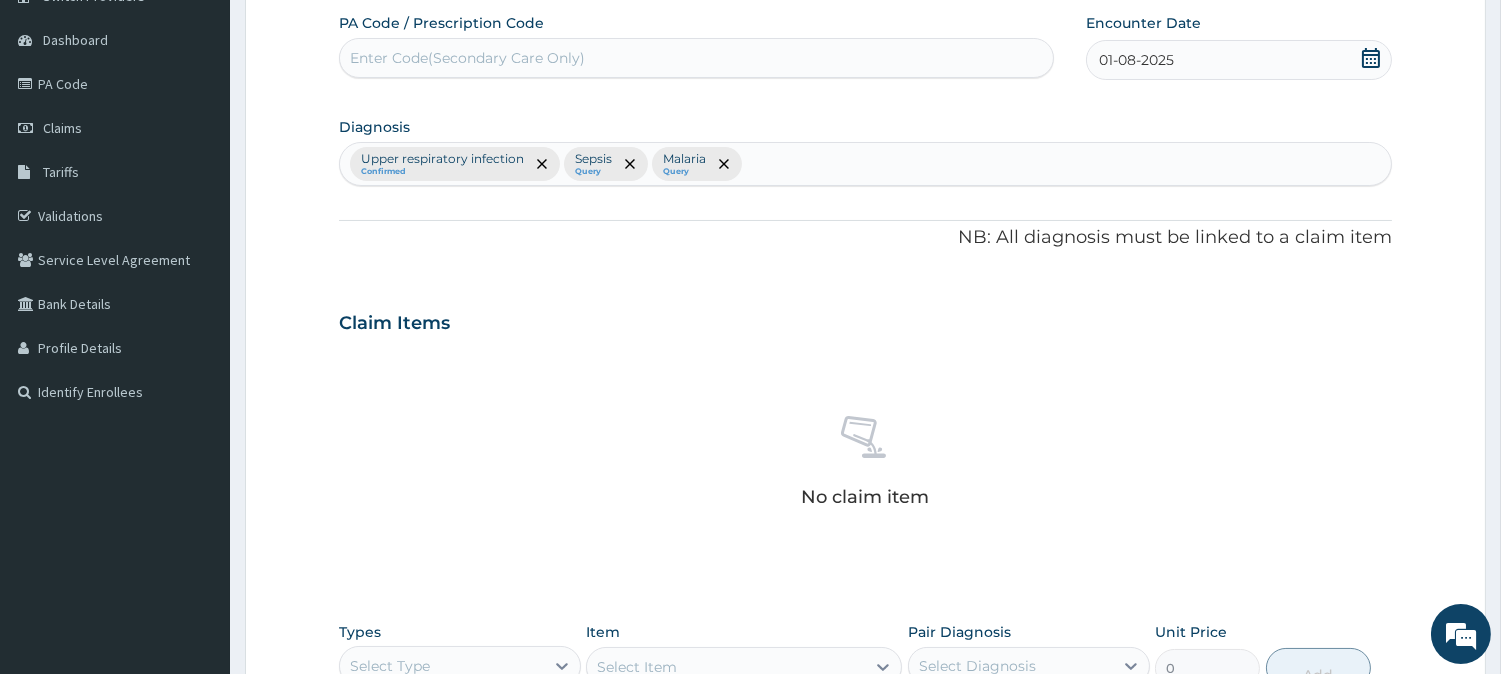 click on "Upper respiratory infection Confirmed Sepsis Query Malaria Query" at bounding box center (865, 164) 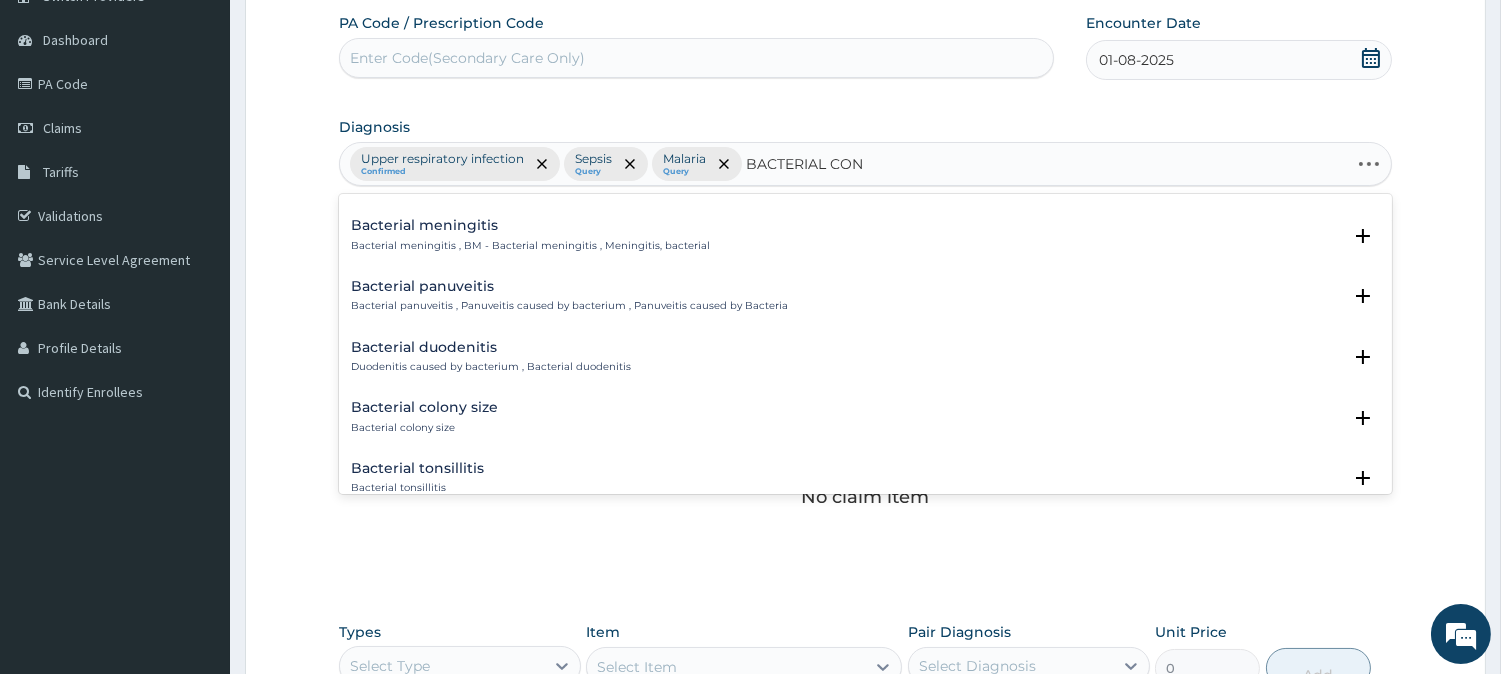 scroll, scrollTop: 617, scrollLeft: 0, axis: vertical 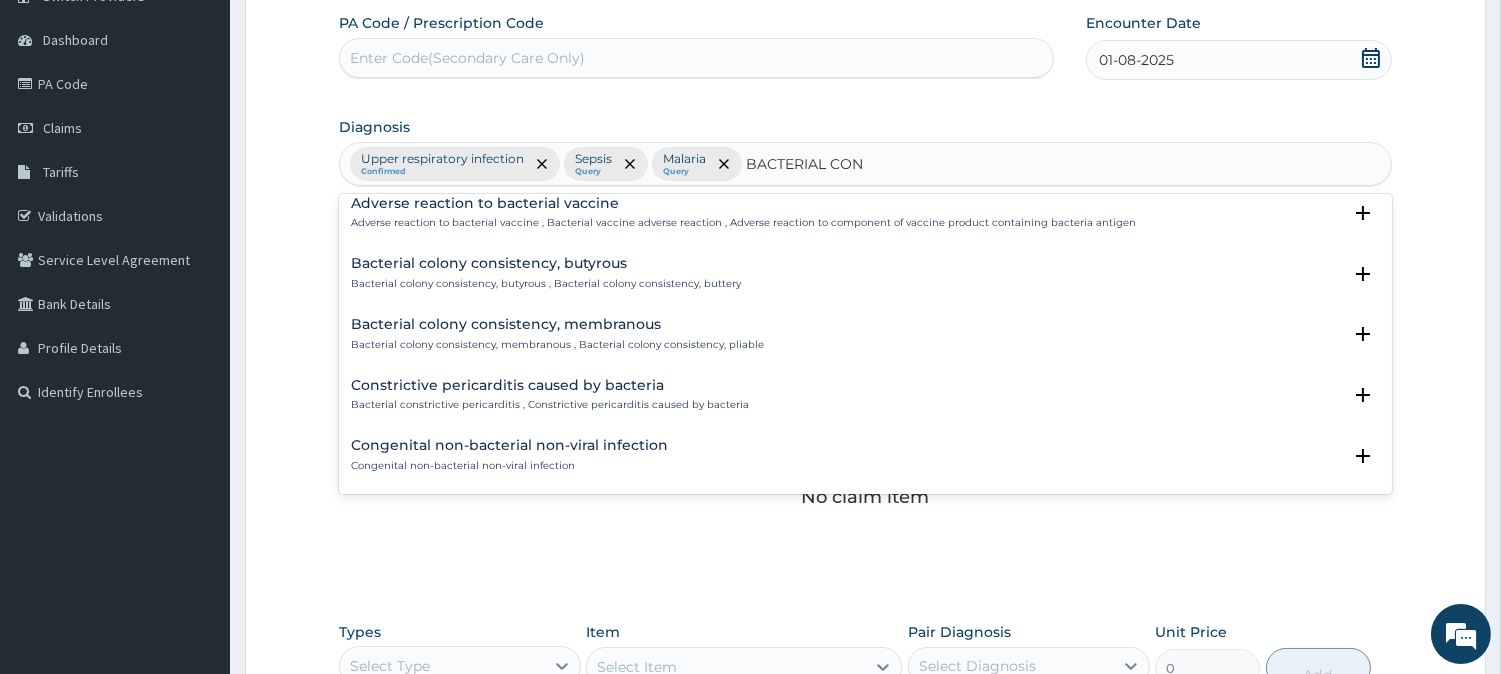 type on "BACTERIAL CONJ" 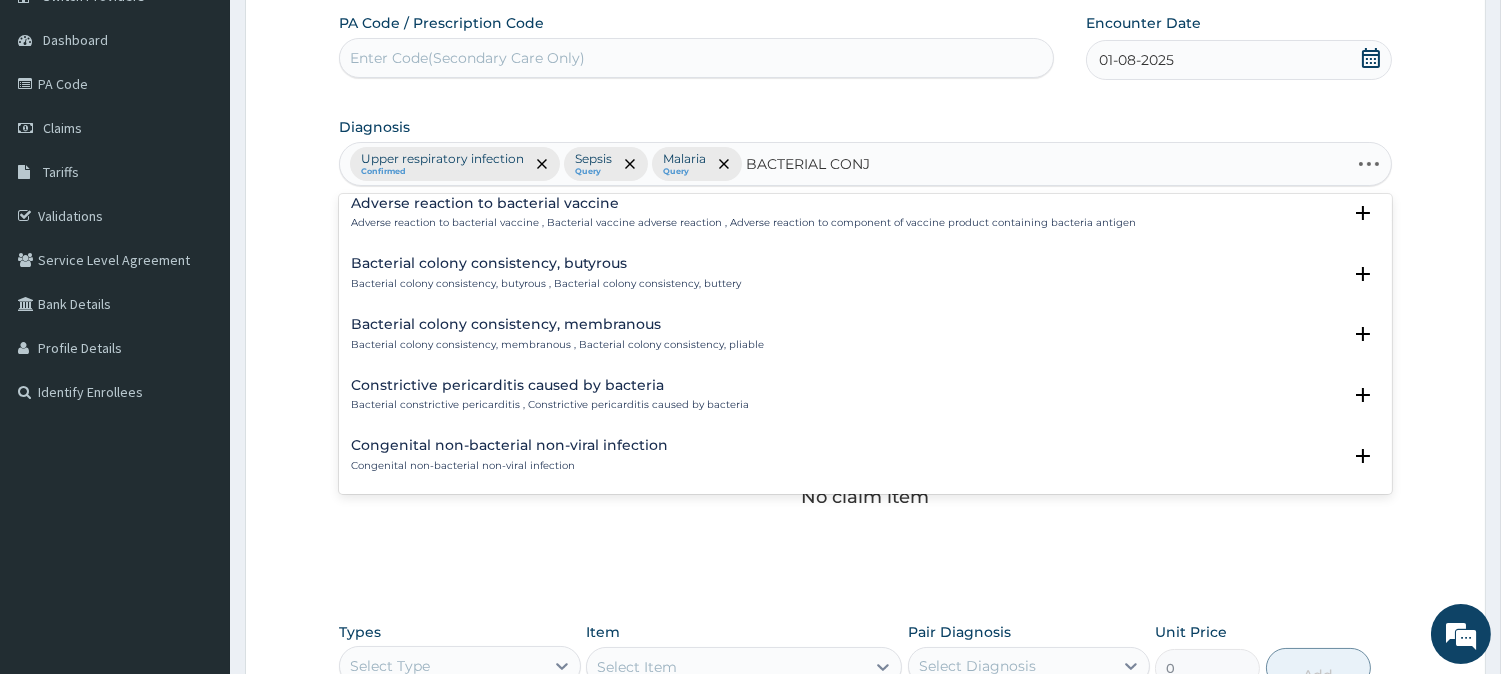 scroll, scrollTop: 0, scrollLeft: 0, axis: both 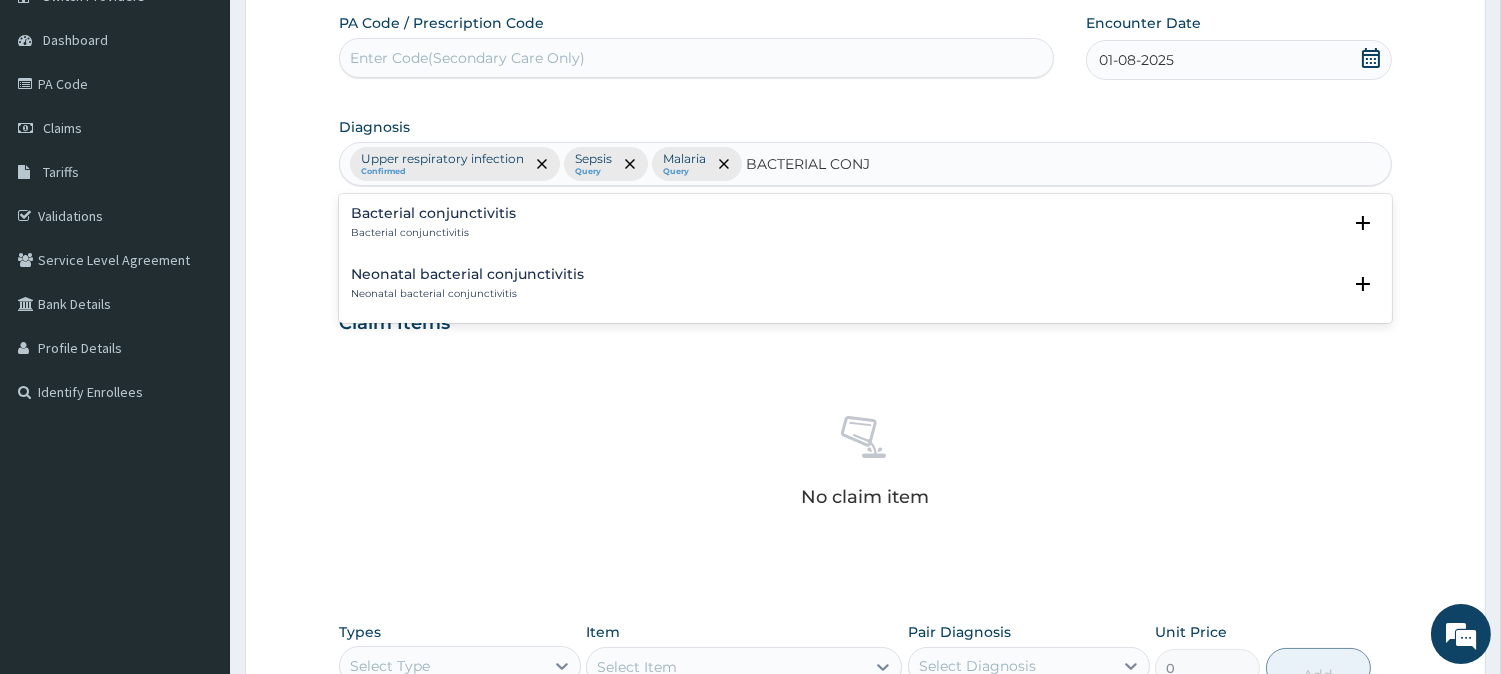 click on "Bacterial conjunctivitis Bacterial conjunctivitis" at bounding box center (433, 223) 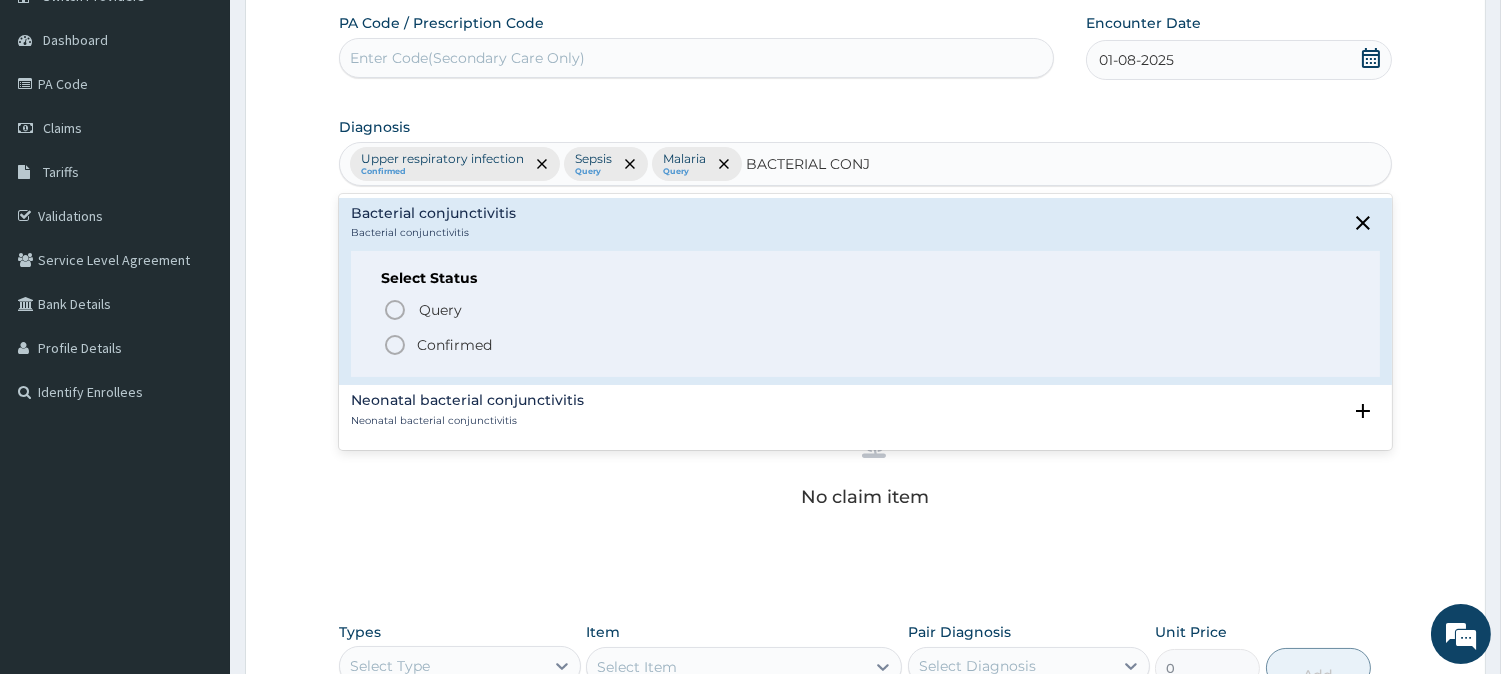 click on "Confirmed" at bounding box center [454, 345] 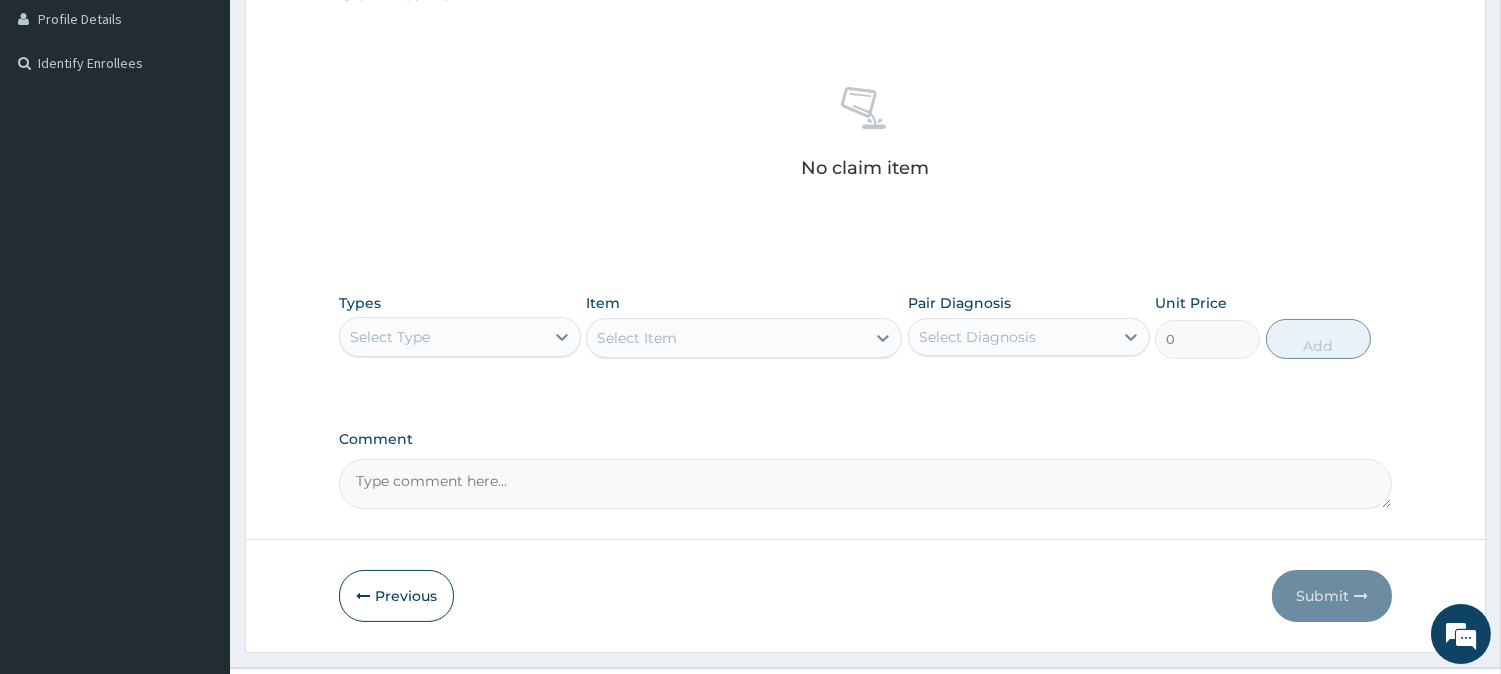 scroll, scrollTop: 512, scrollLeft: 0, axis: vertical 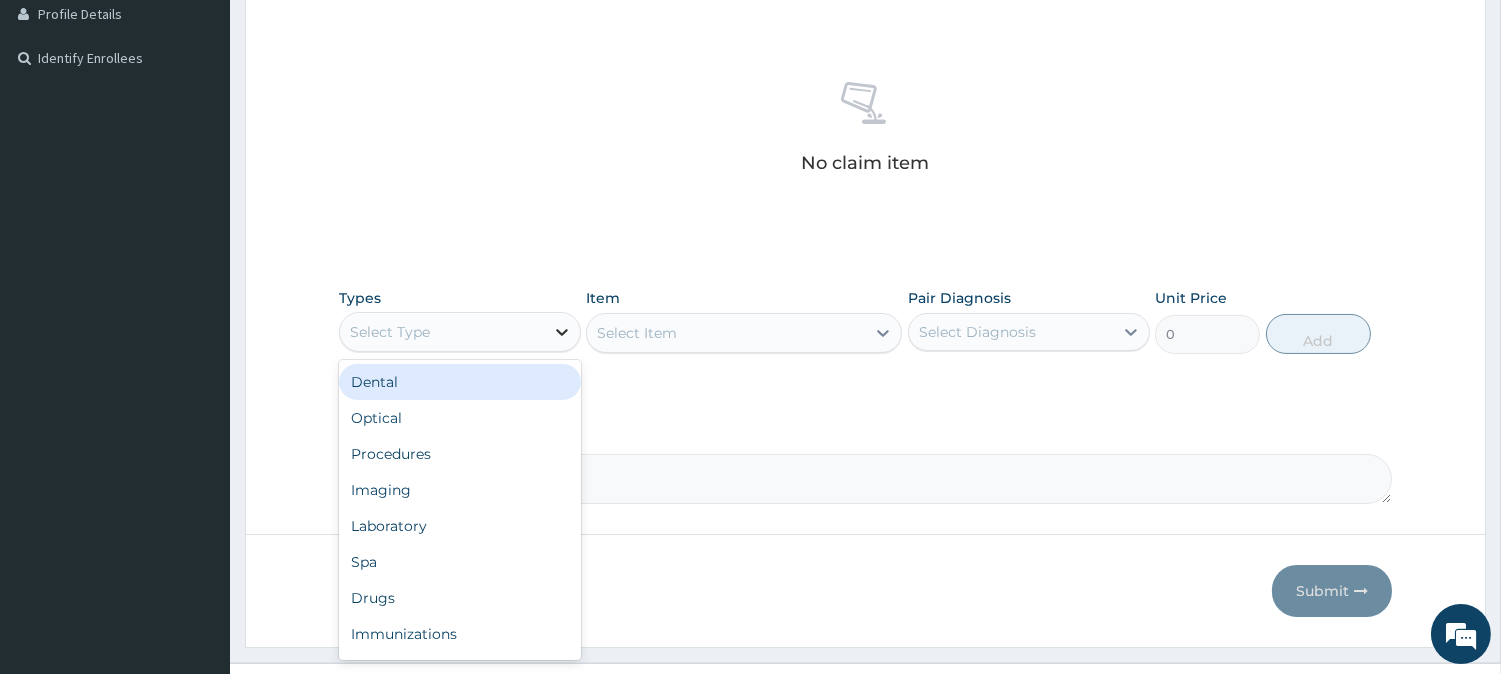 click 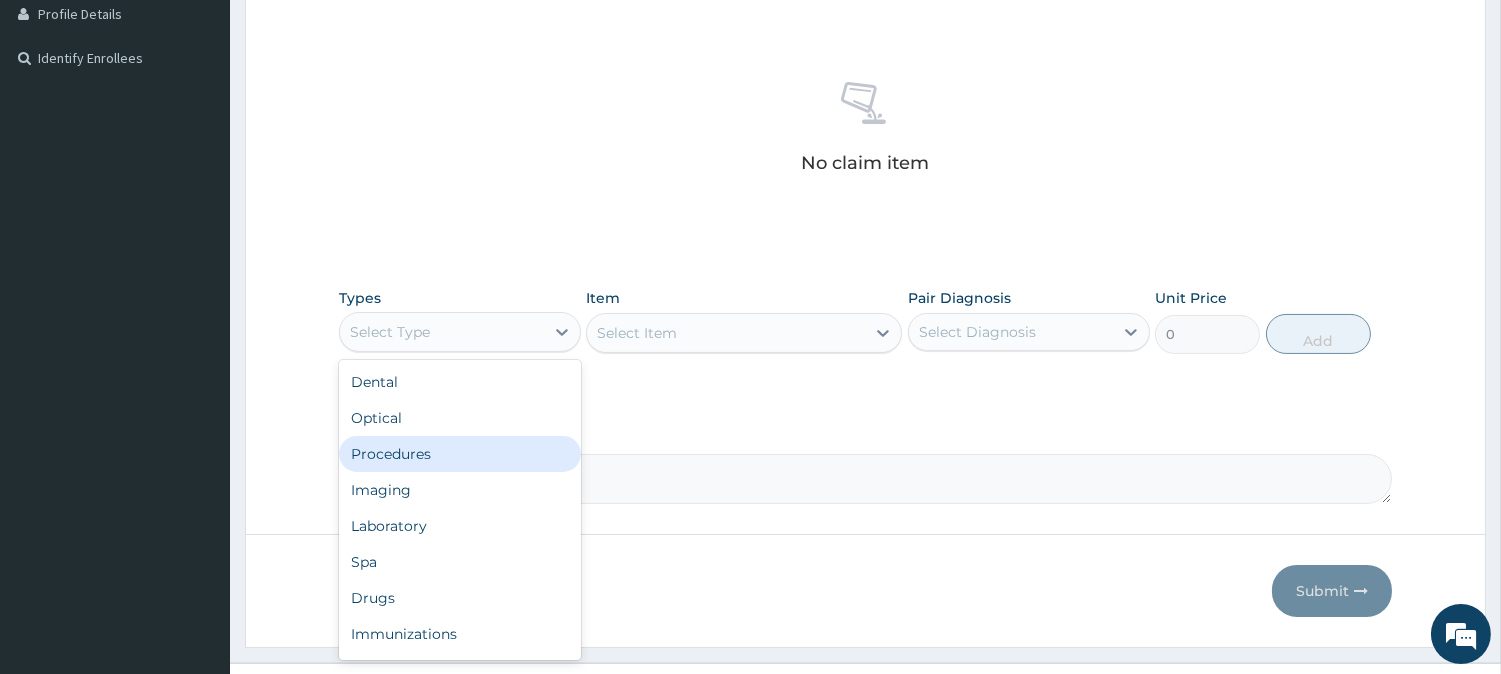 click on "Procedures" at bounding box center (460, 454) 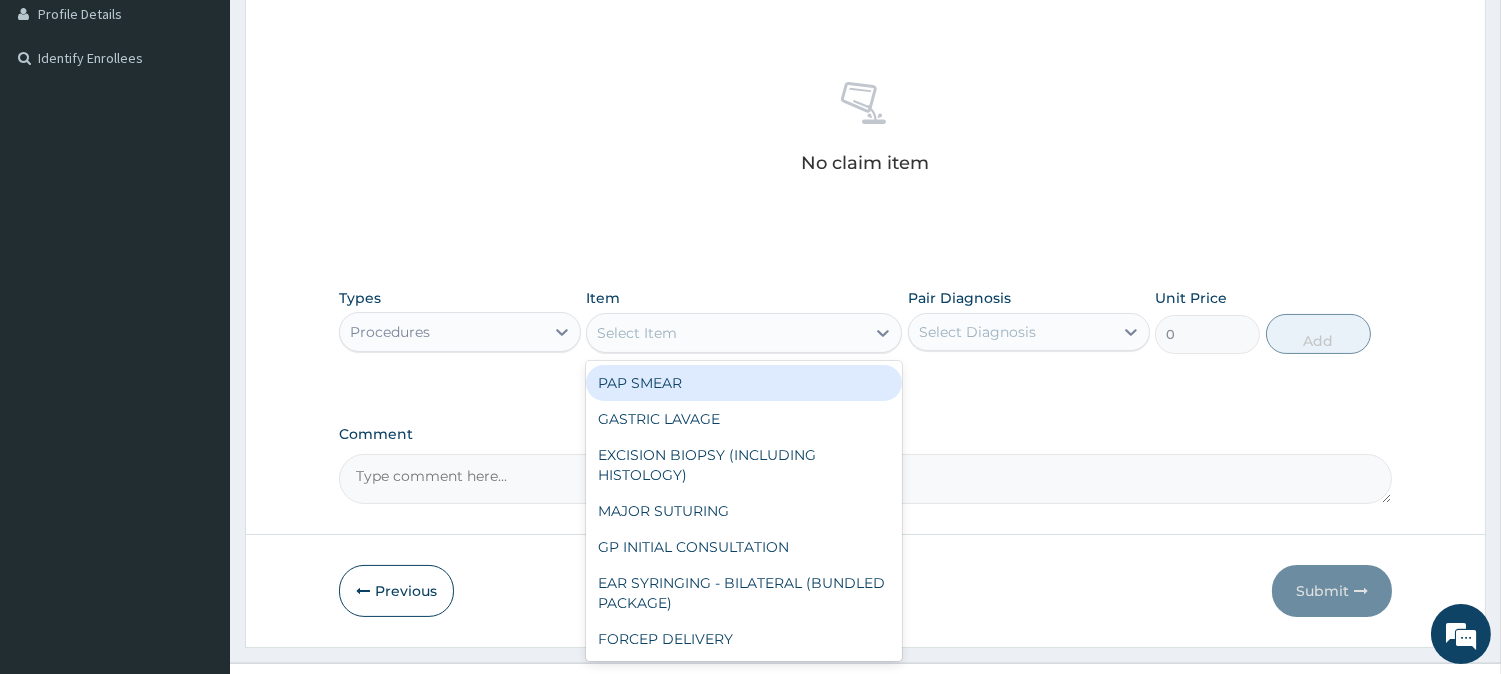 click on "Select Item" at bounding box center (726, 333) 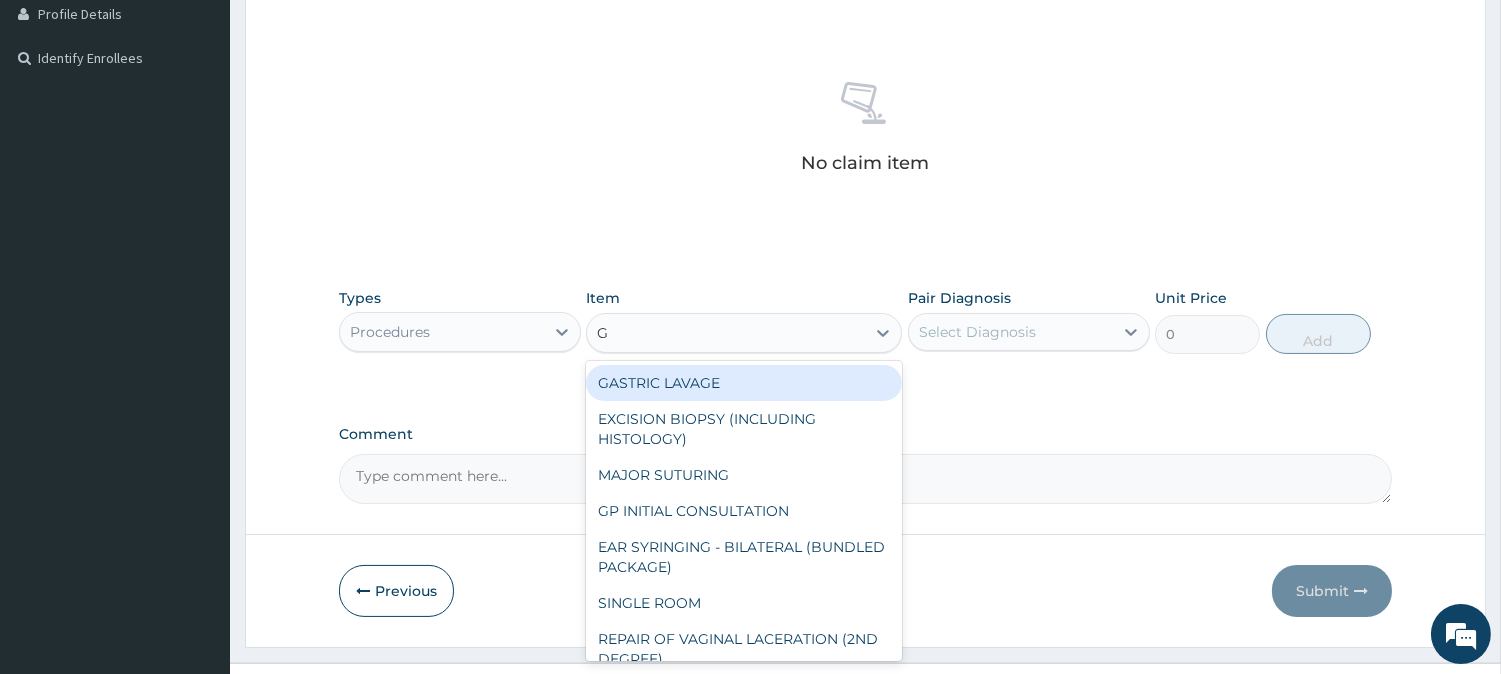 type on "GP" 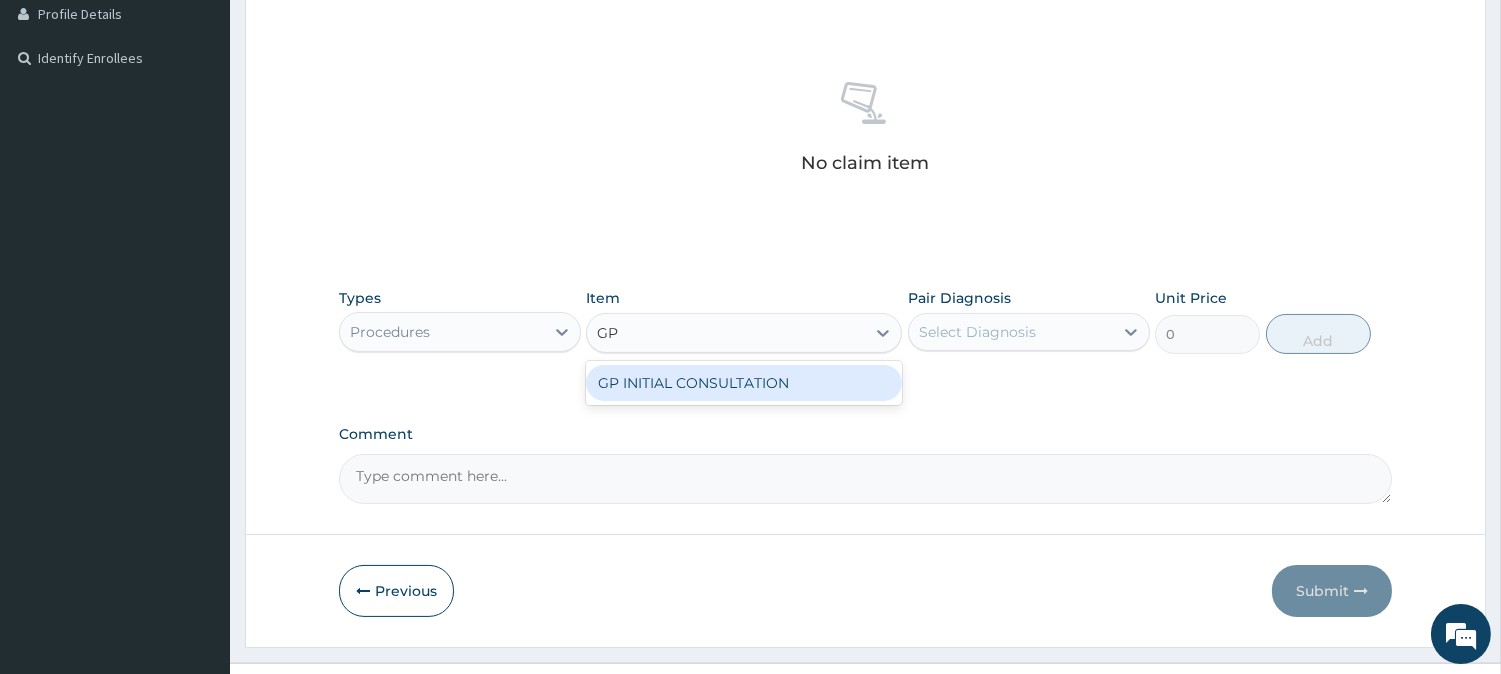 drag, startPoint x: 733, startPoint y: 380, endPoint x: 1033, endPoint y: 327, distance: 304.6457 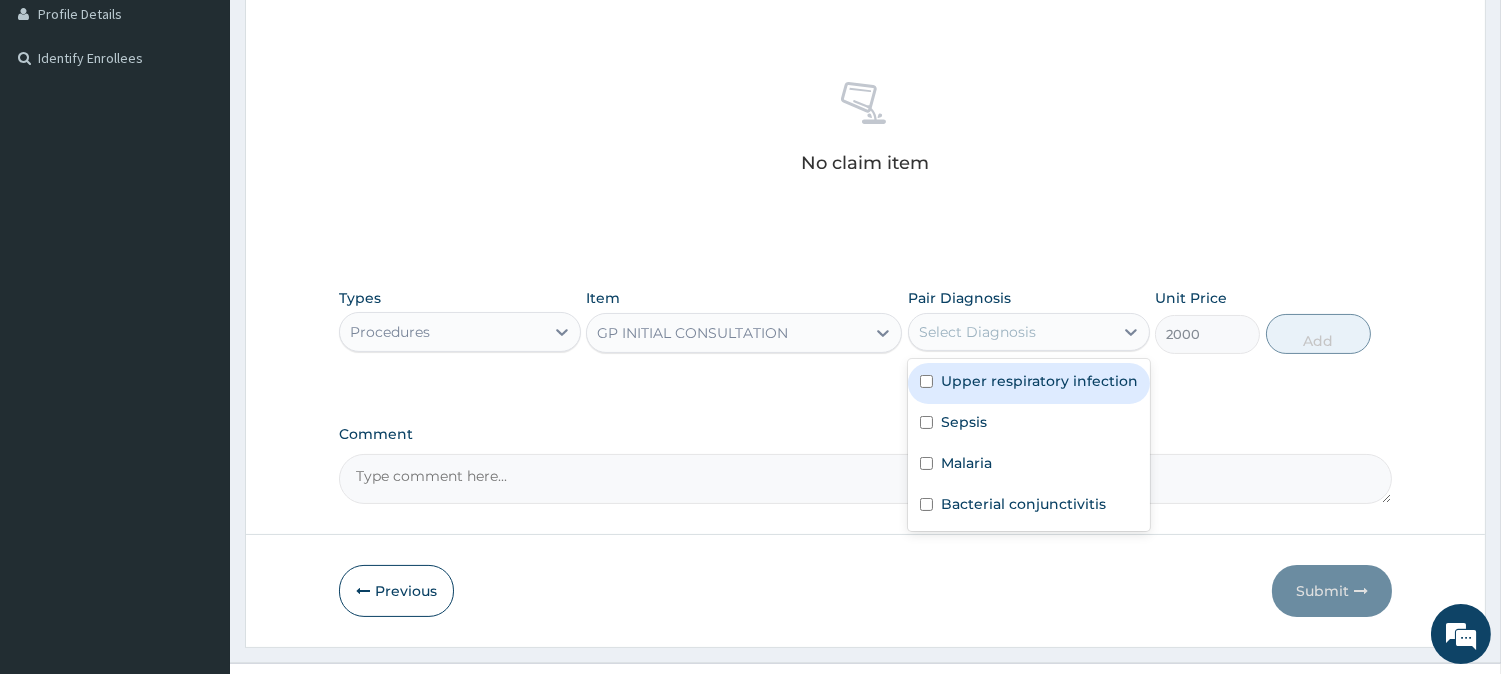 click on "Select Diagnosis" at bounding box center [1011, 332] 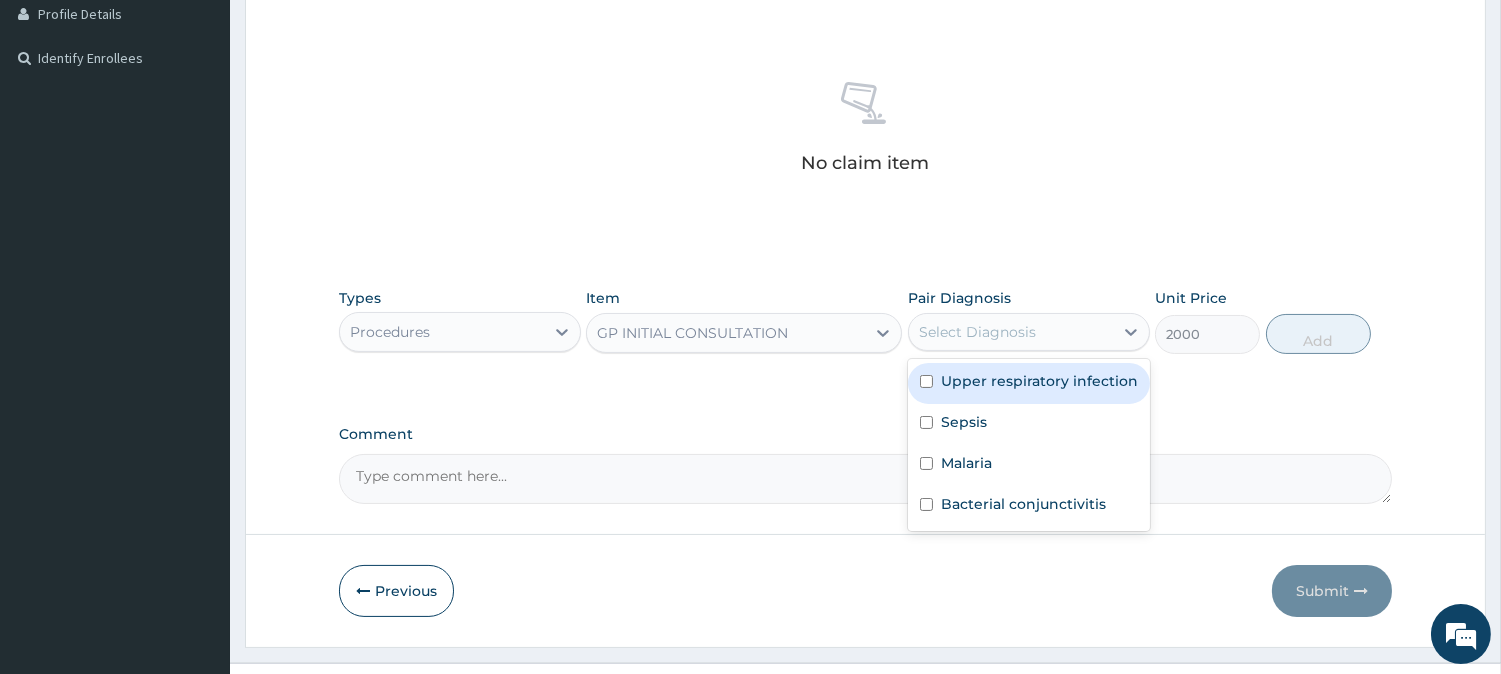 click on "Upper respiratory infection" at bounding box center [1039, 381] 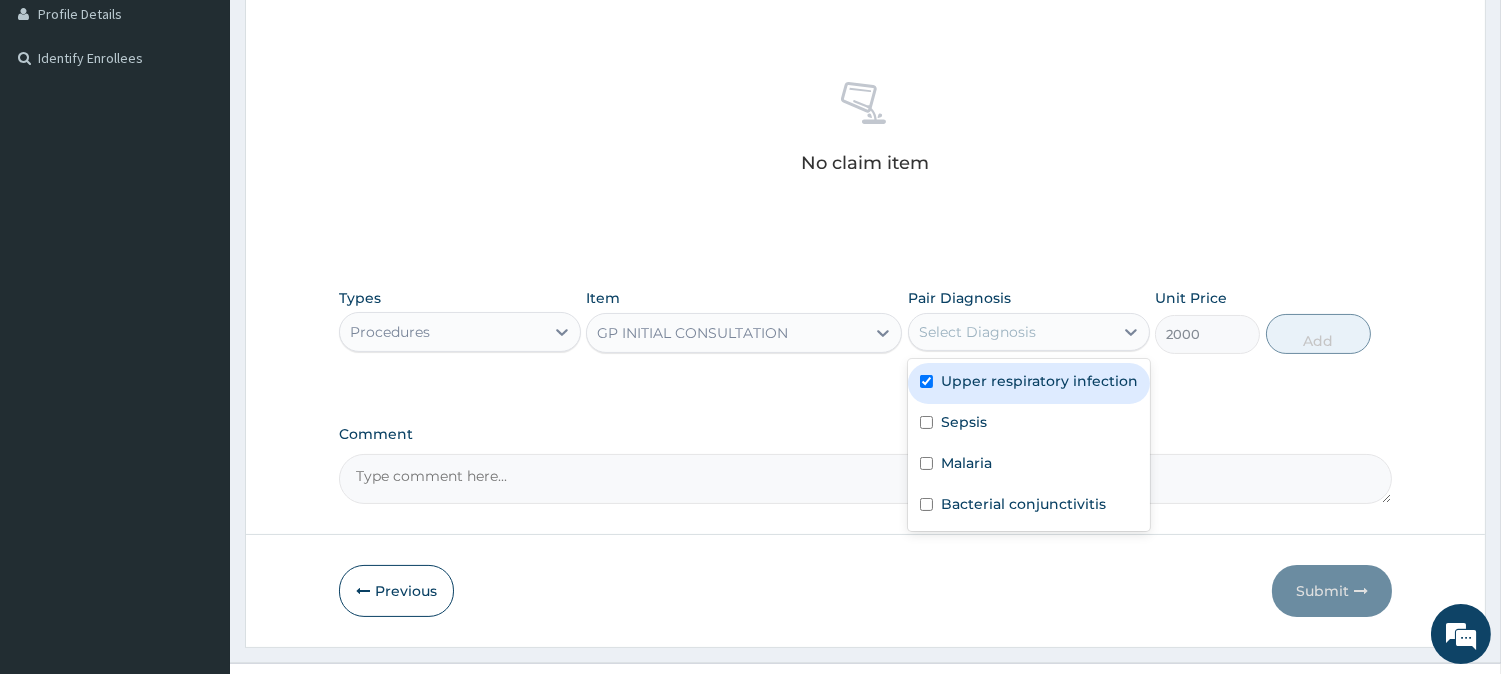 checkbox on "true" 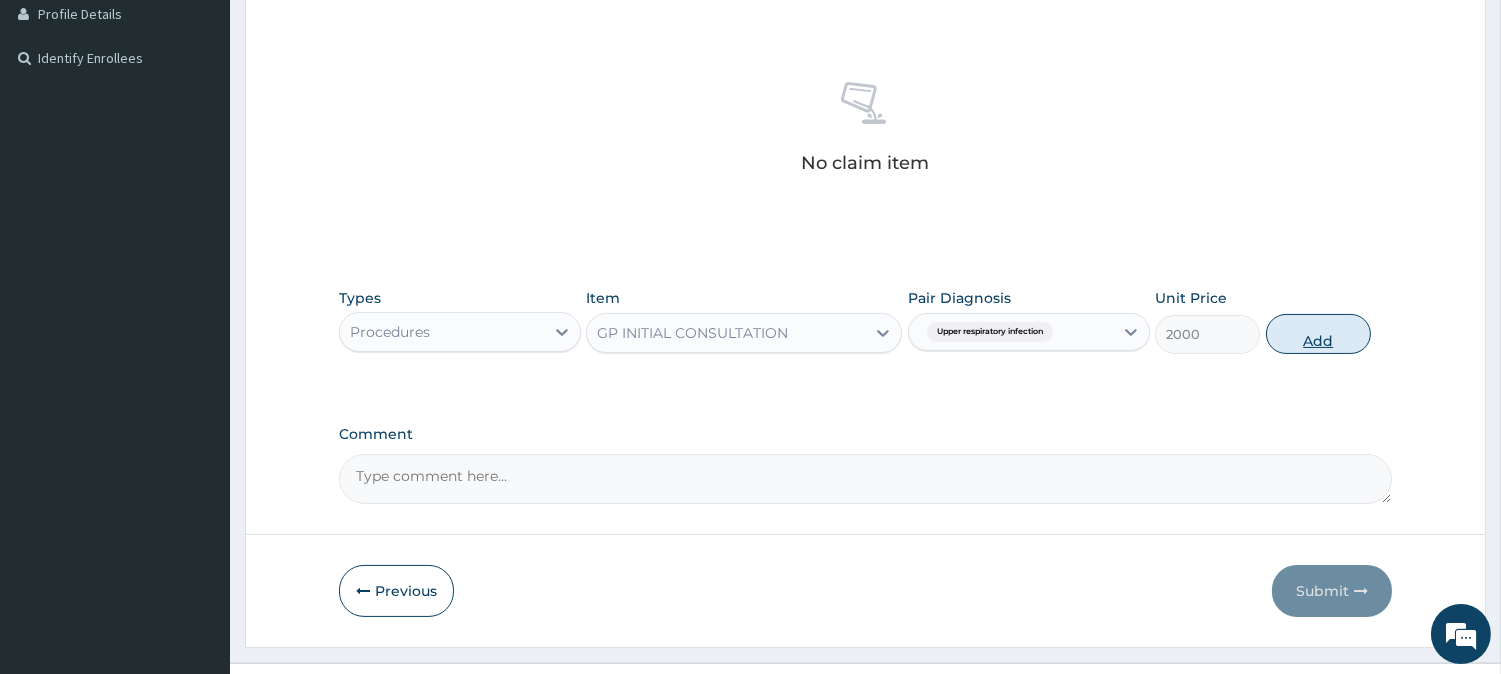 click on "Add" at bounding box center [1318, 334] 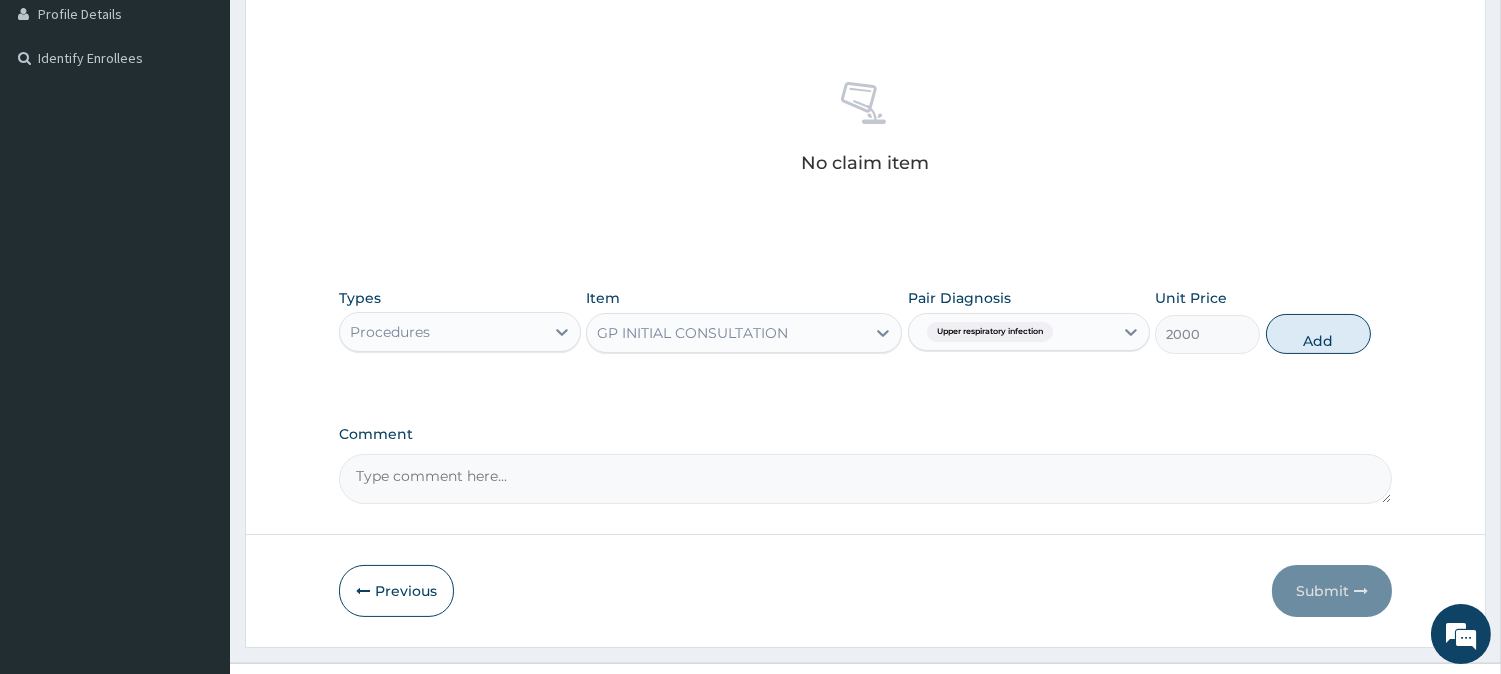 type on "0" 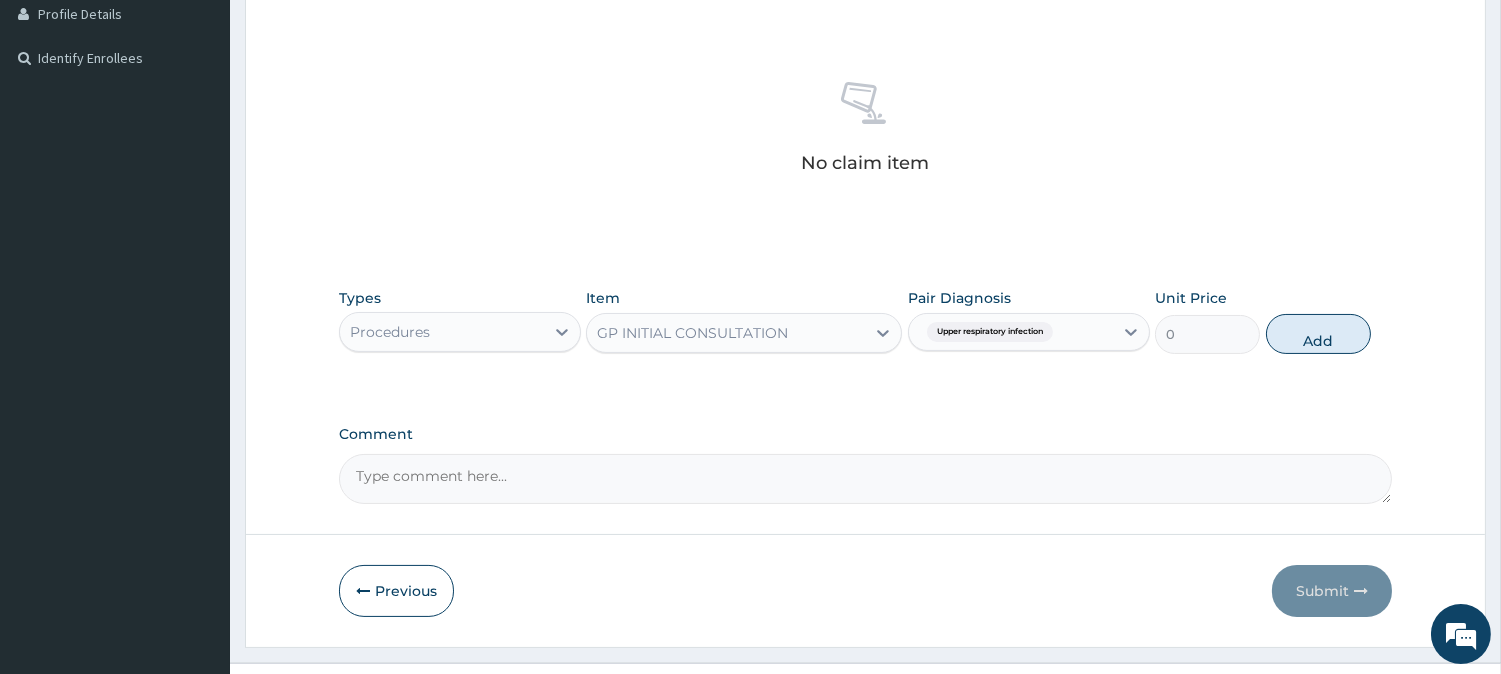 scroll, scrollTop: 454, scrollLeft: 0, axis: vertical 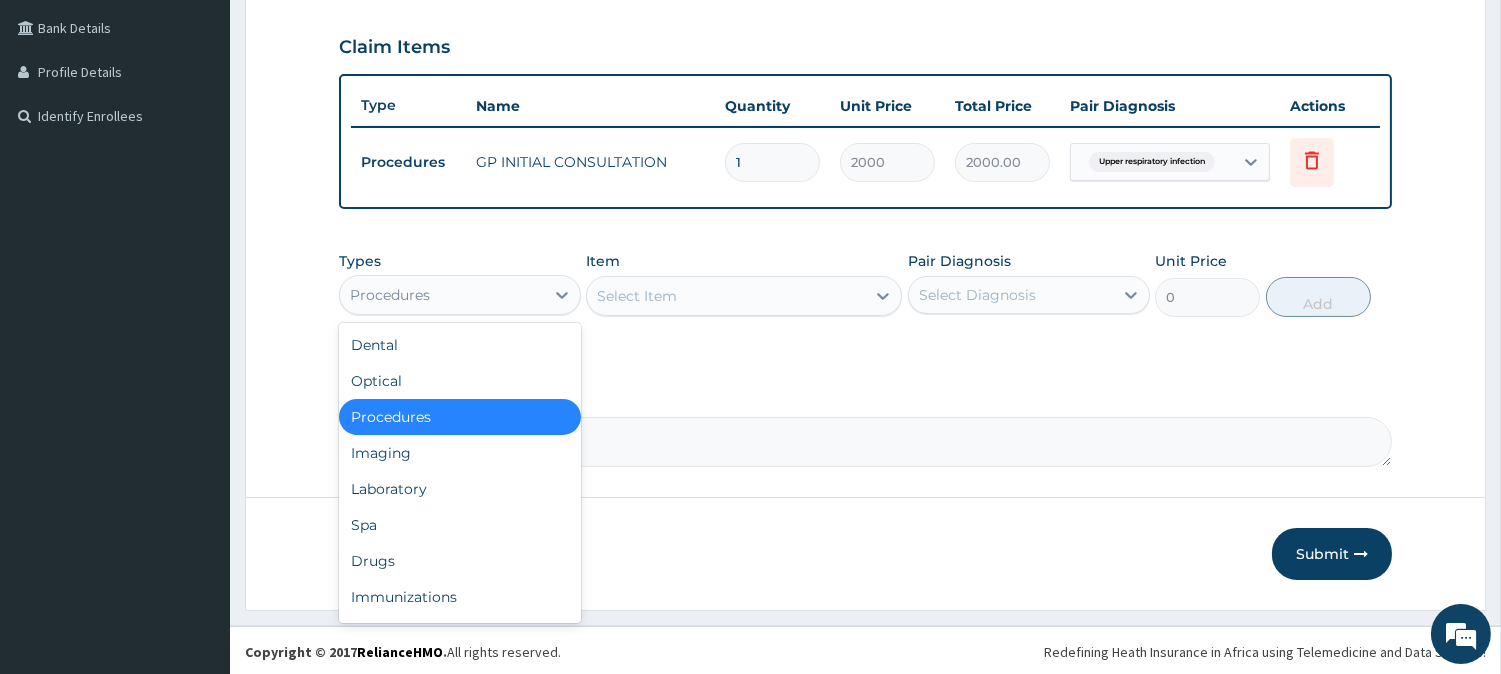 click on "Procedures" at bounding box center [442, 295] 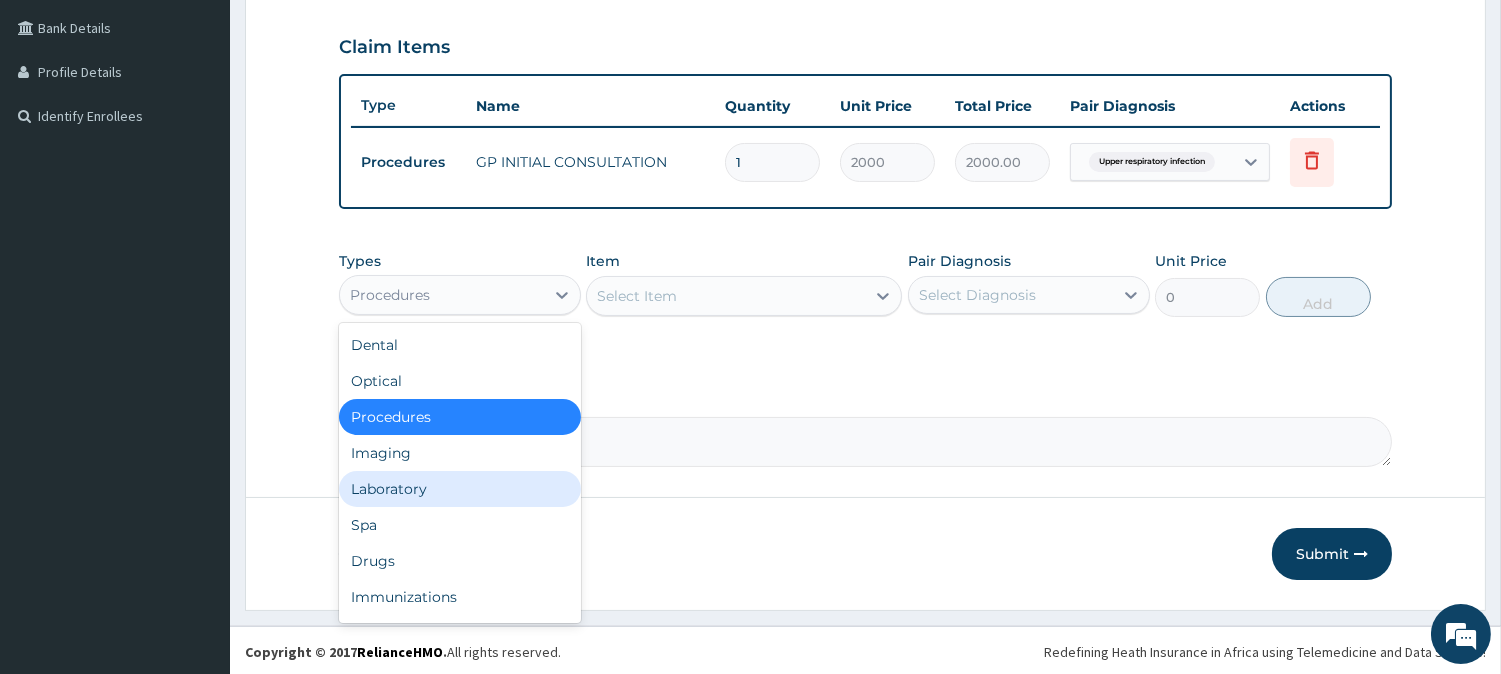 click on "Laboratory" at bounding box center [460, 489] 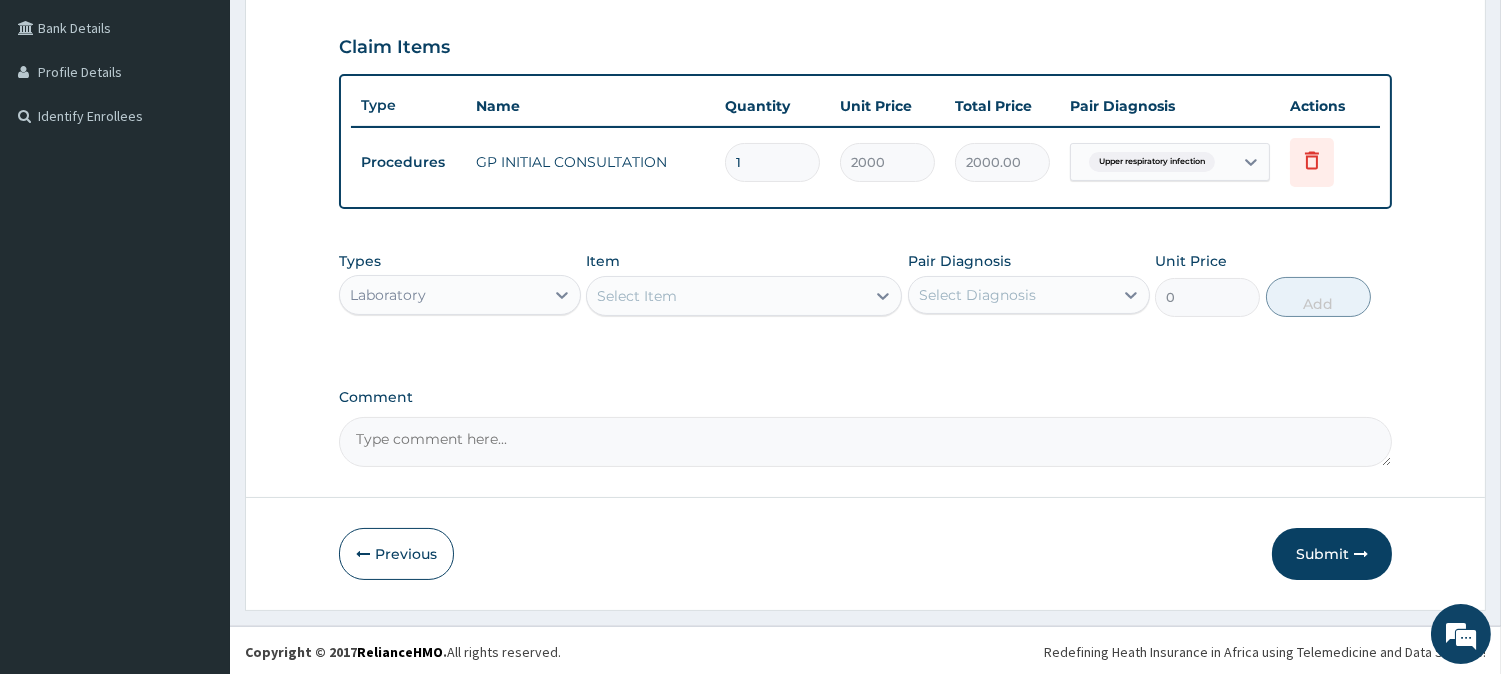click on "Select Item" at bounding box center (726, 296) 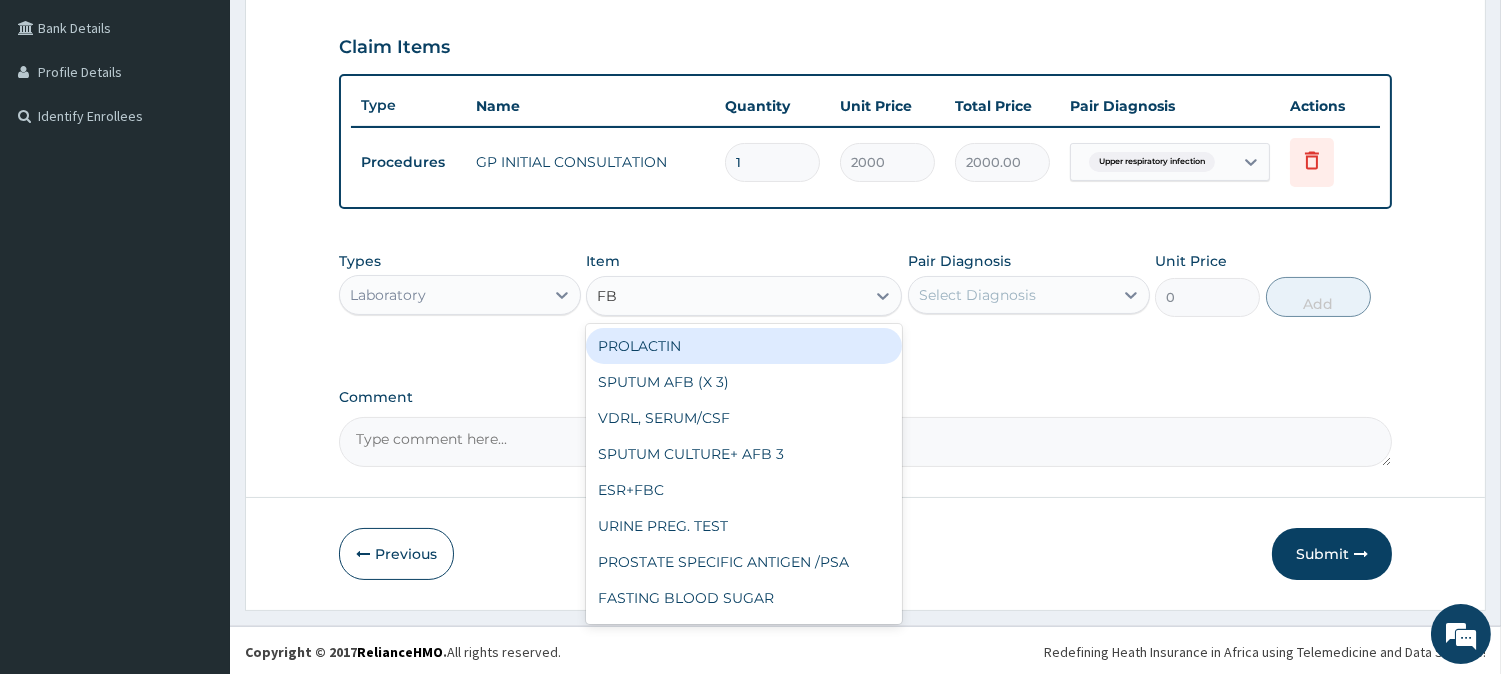 type on "FBC" 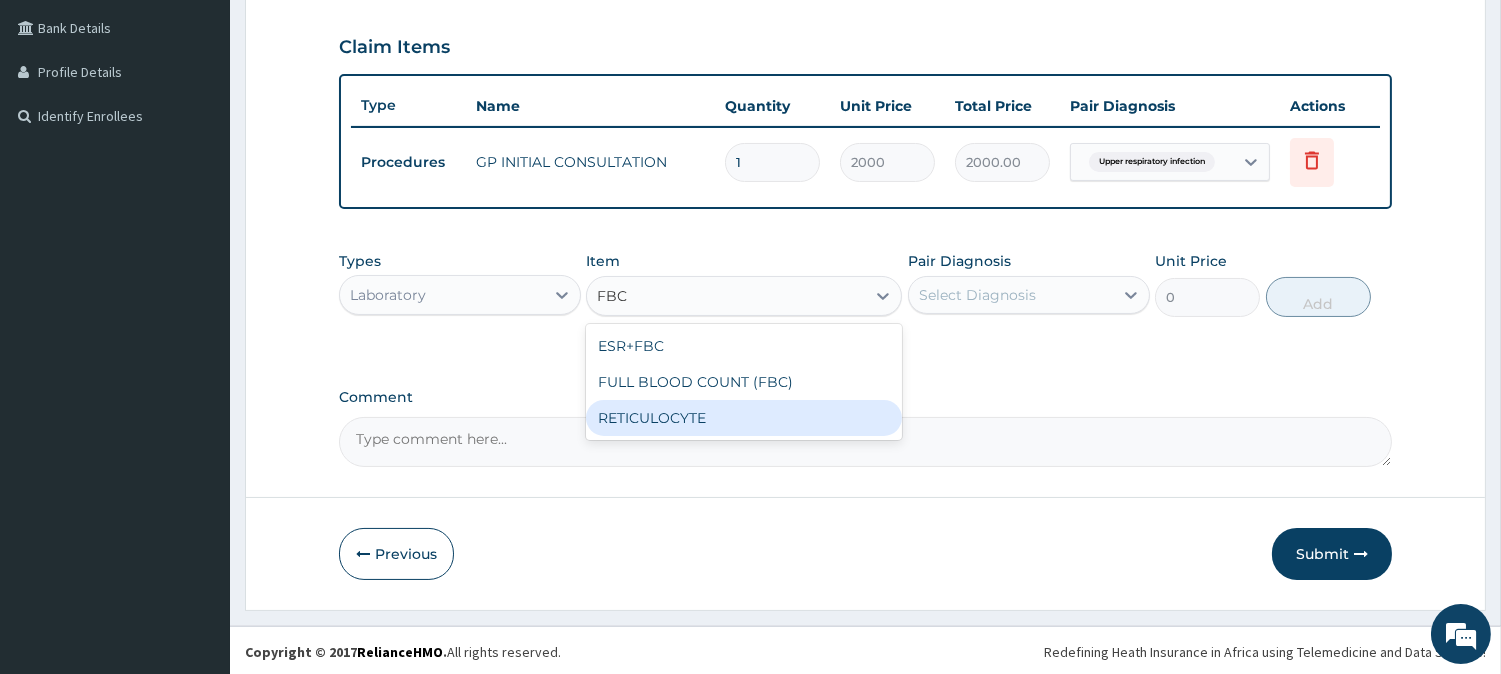 click on "RETICULOCYTE" at bounding box center [744, 418] 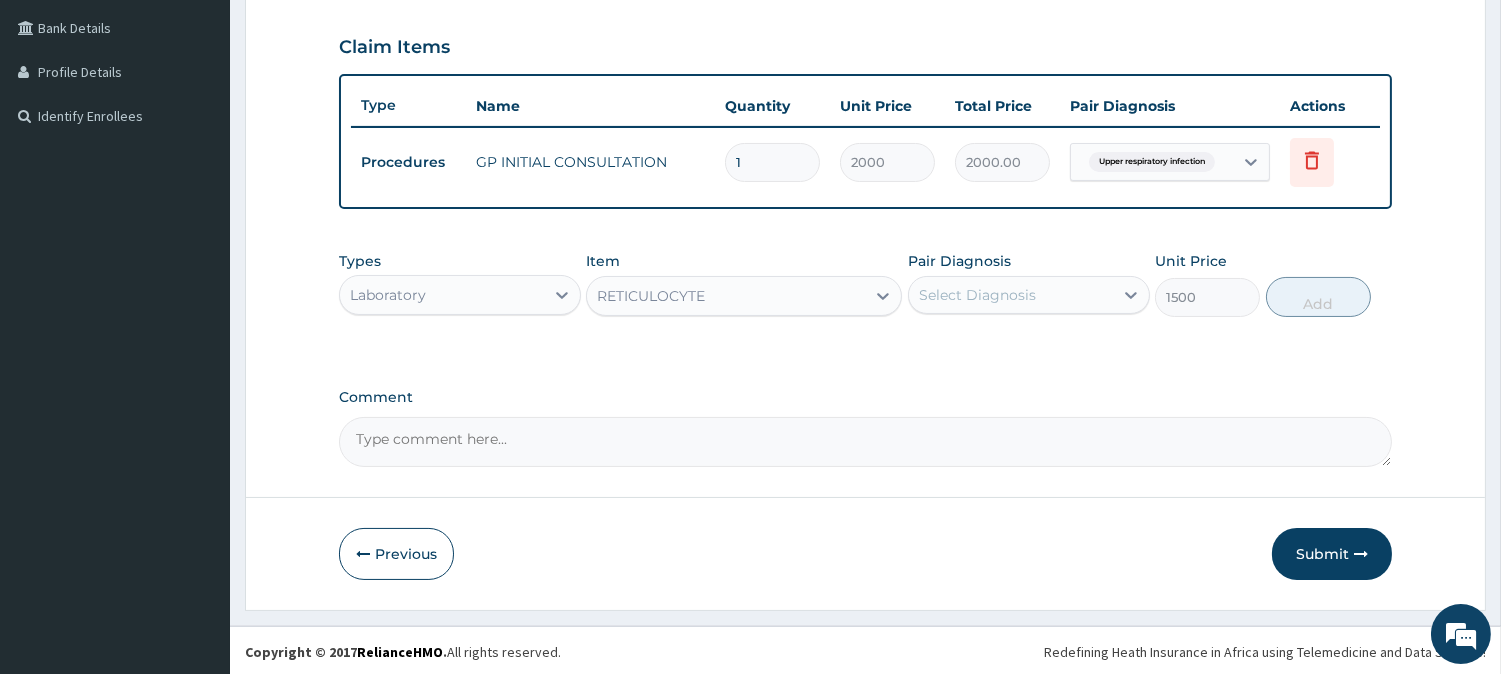 click on "Select Diagnosis" at bounding box center [977, 295] 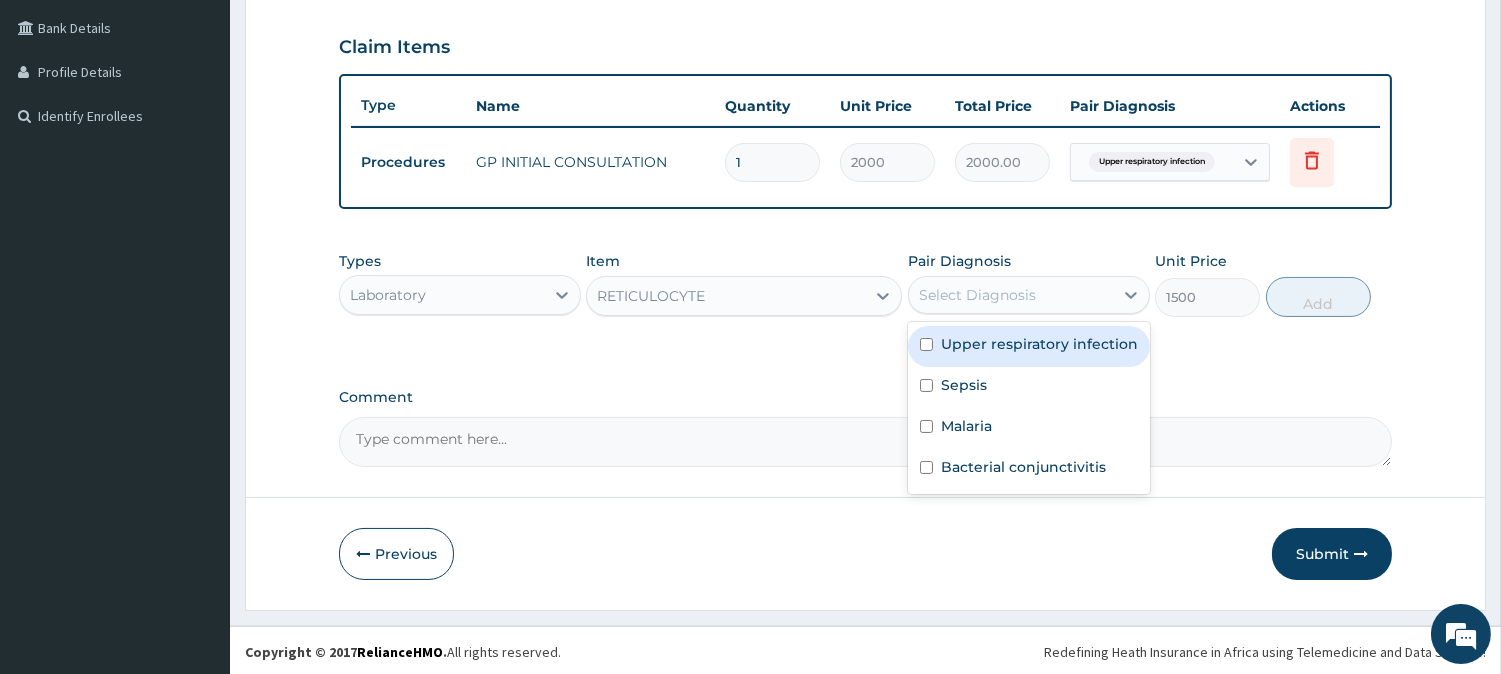 click on "RETICULOCYTE" at bounding box center (726, 296) 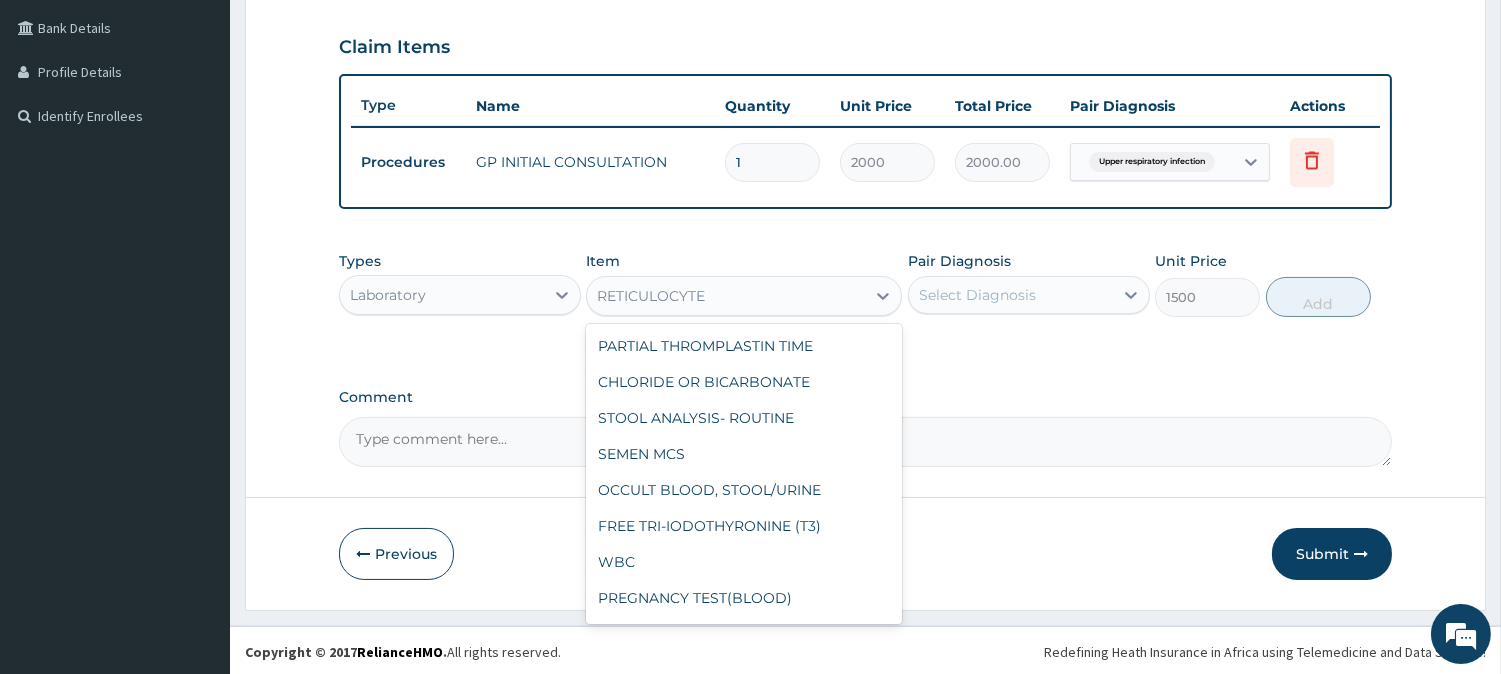 scroll, scrollTop: 2233, scrollLeft: 0, axis: vertical 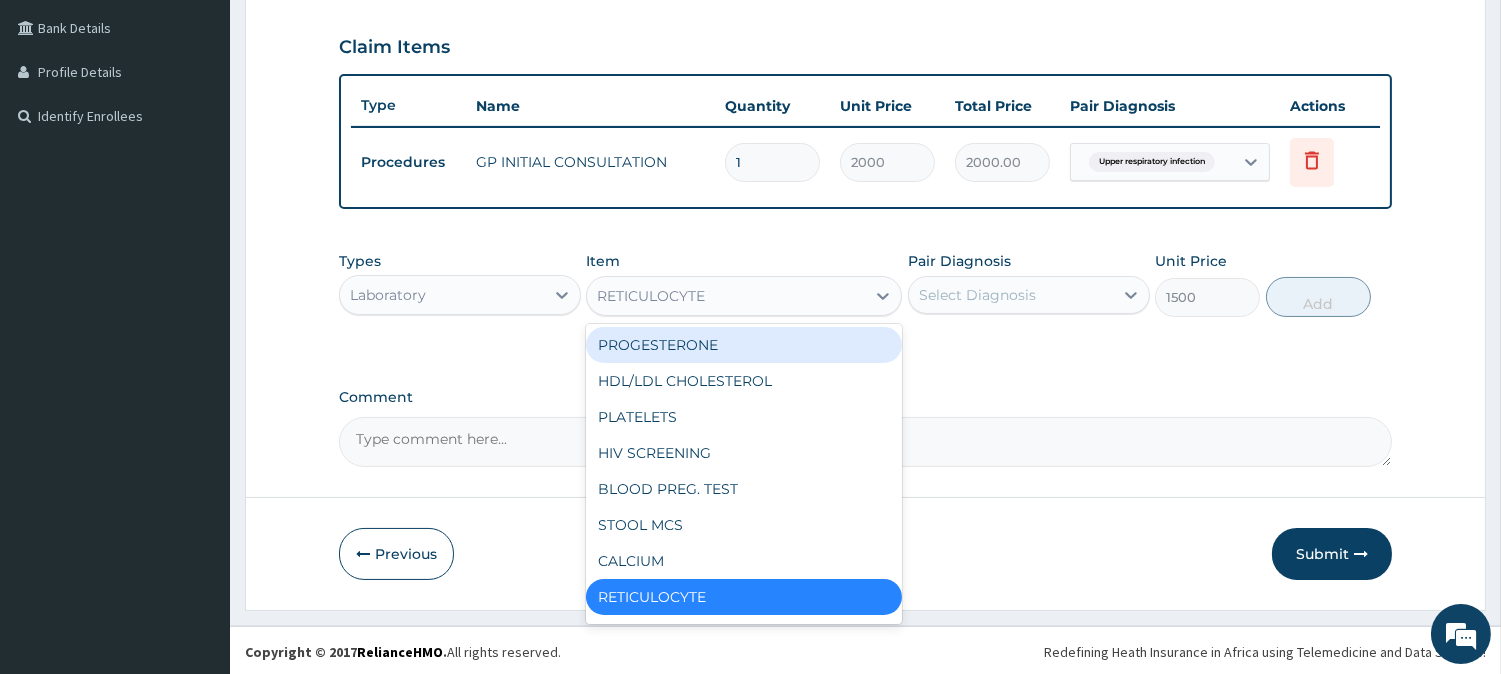 click on "Item option RETICULOCYTE, selected. option PROGESTERONE focused, 63 of 75. 75 results available. Use Up and Down to choose options, press Enter to select the currently focused option, press Escape to exit the menu, press Tab to select the option and exit the menu. RETICULOCYTE PARTIAL THROMPLASTIN TIME CHLORIDE OR BICARBONATE STOOL ANALYSIS- ROUTINE SEMEN MCS OCCULT BLOOD, STOOL/URINE FREE TRI-IODOTHYRONINE (T3) WBC PREGNANCY TEST(BLOOD) SPUTUM MCS WOUND SWAB MCS SWAB MCS TESTOSTERONE URINE MCS PROLACTIN SGOT & SGPT SPUTUM AFB (X 3) ASPIRATE PUS MCS THYROID FUNCTION TEST (T3+T4+TSH) VDRL, SERUM/CSF HBSAG RED CELL COUNT SPUTUM CULTURE+ AFB 3 ESR ONLY BLOOD GROUP UREA MALARIA PARASITE (MP) HBA1C MANTOUX TEST/  HEAF FREE THYROXINE (T4) MICROFILARIA E/U/CR ESR+FBC DIRECT BILIRUBIN ELECTROLYTES HVS MCS H.PYLORI TEST INDIRECT COOMB'S TEST URINE PREG. TEST TOTAL ACID PHOSPHATASE PROTHROMBIM TIME POTASSIUM LIVER FUNCTION TEST EYE SWAB MCS URIC ACID DIRECT COOMB'S TEST PROSTATE SPECIFIC ANTIGEN /PSA TOTAL PROTEIN PCV" at bounding box center (744, 284) 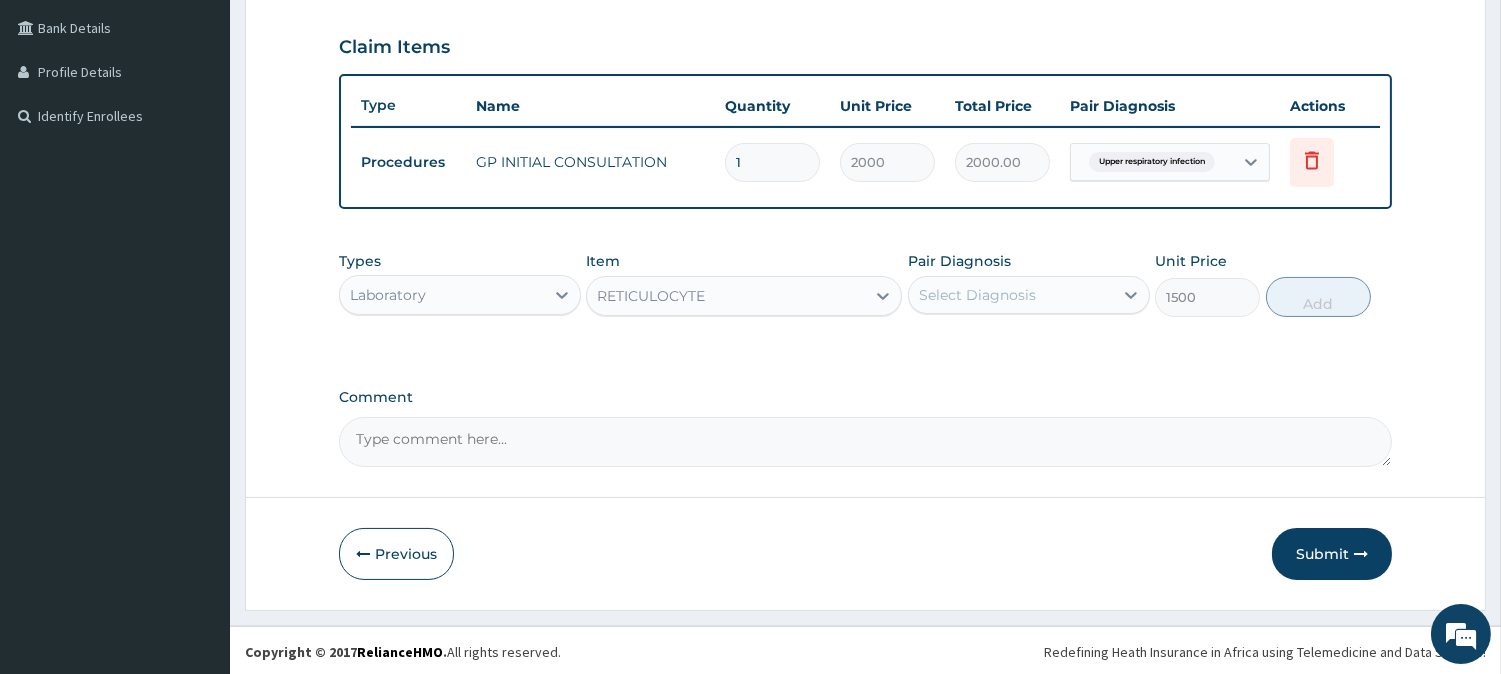 click on "RETICULOCYTE" at bounding box center [726, 296] 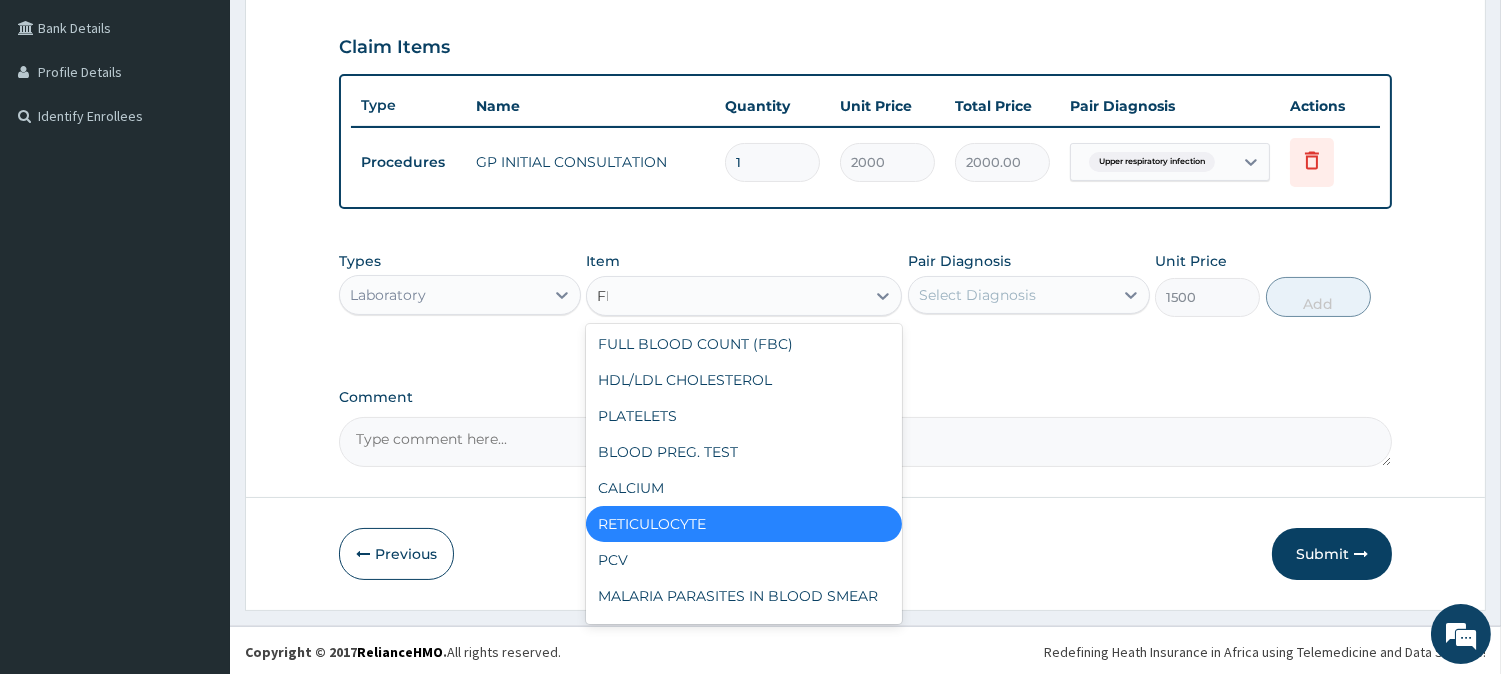 scroll, scrollTop: 211, scrollLeft: 0, axis: vertical 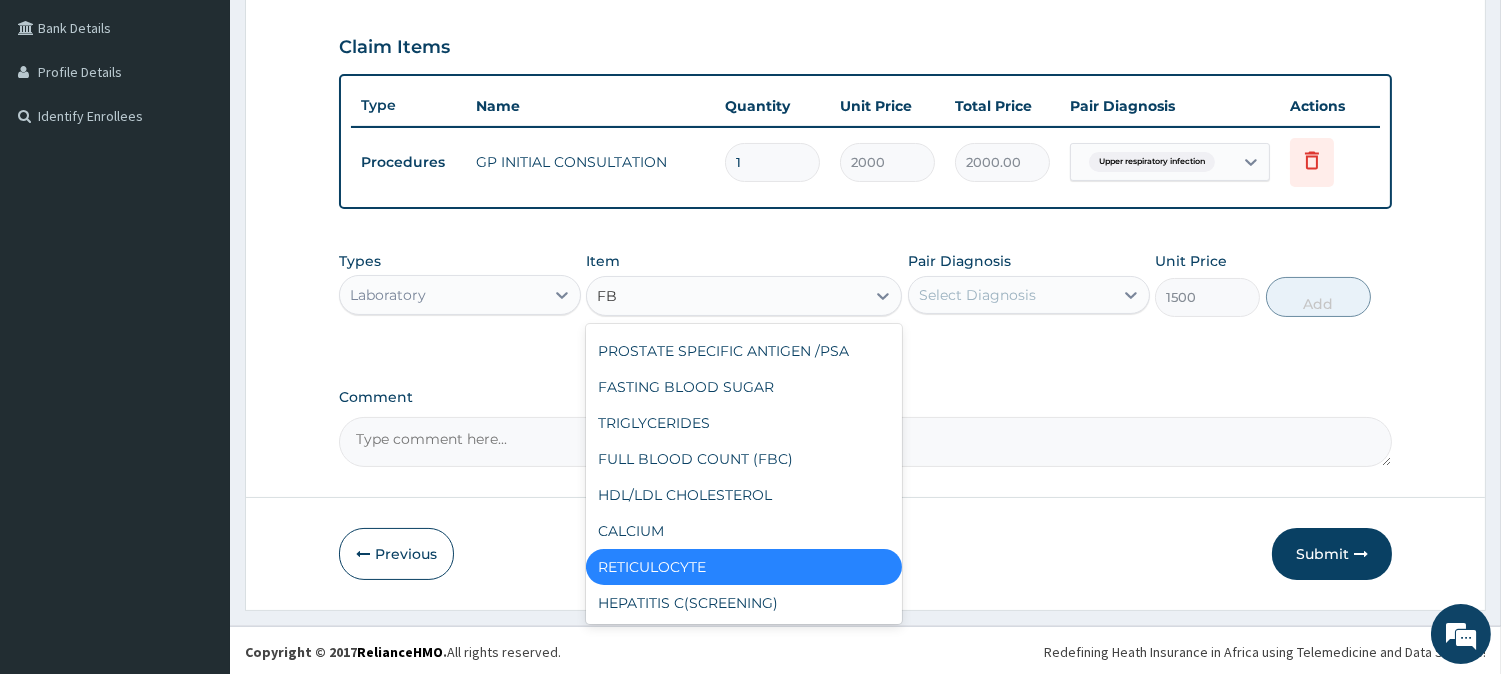 type on "FBC" 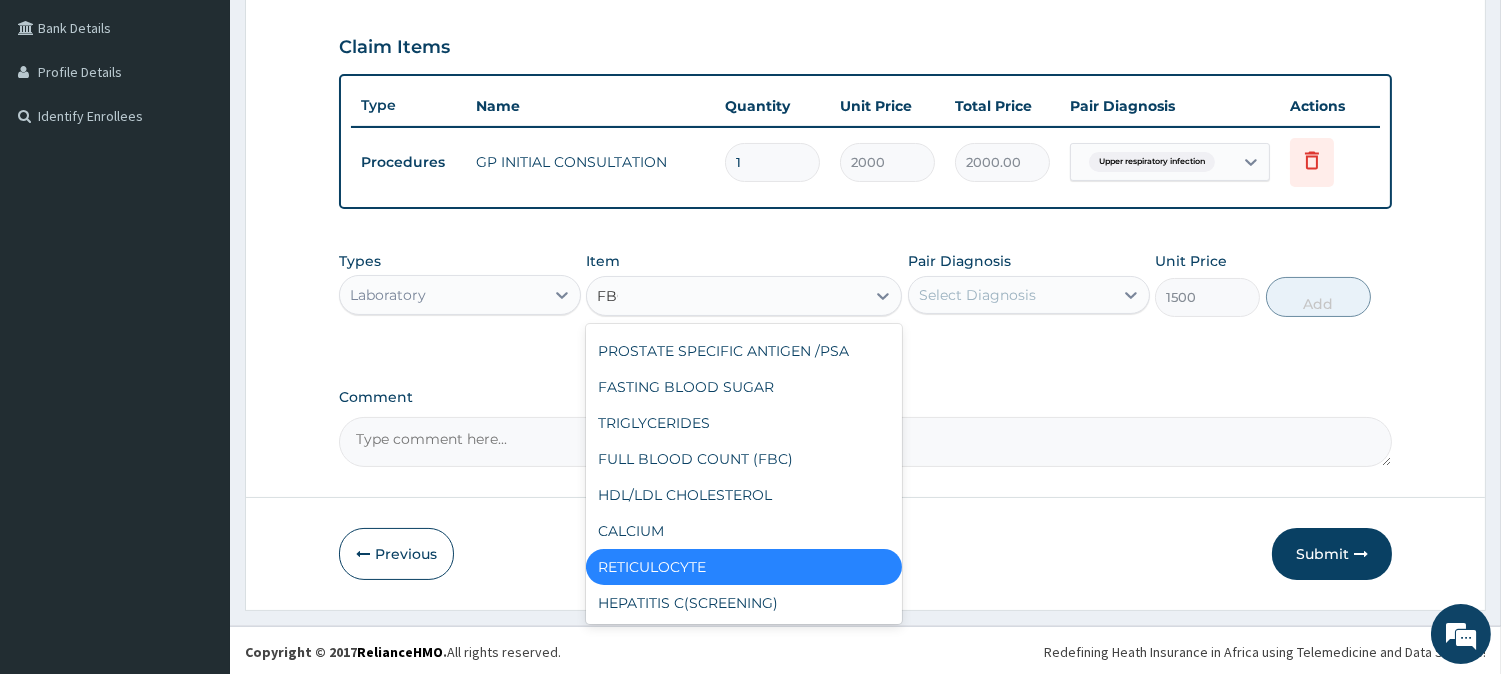 scroll, scrollTop: 0, scrollLeft: 0, axis: both 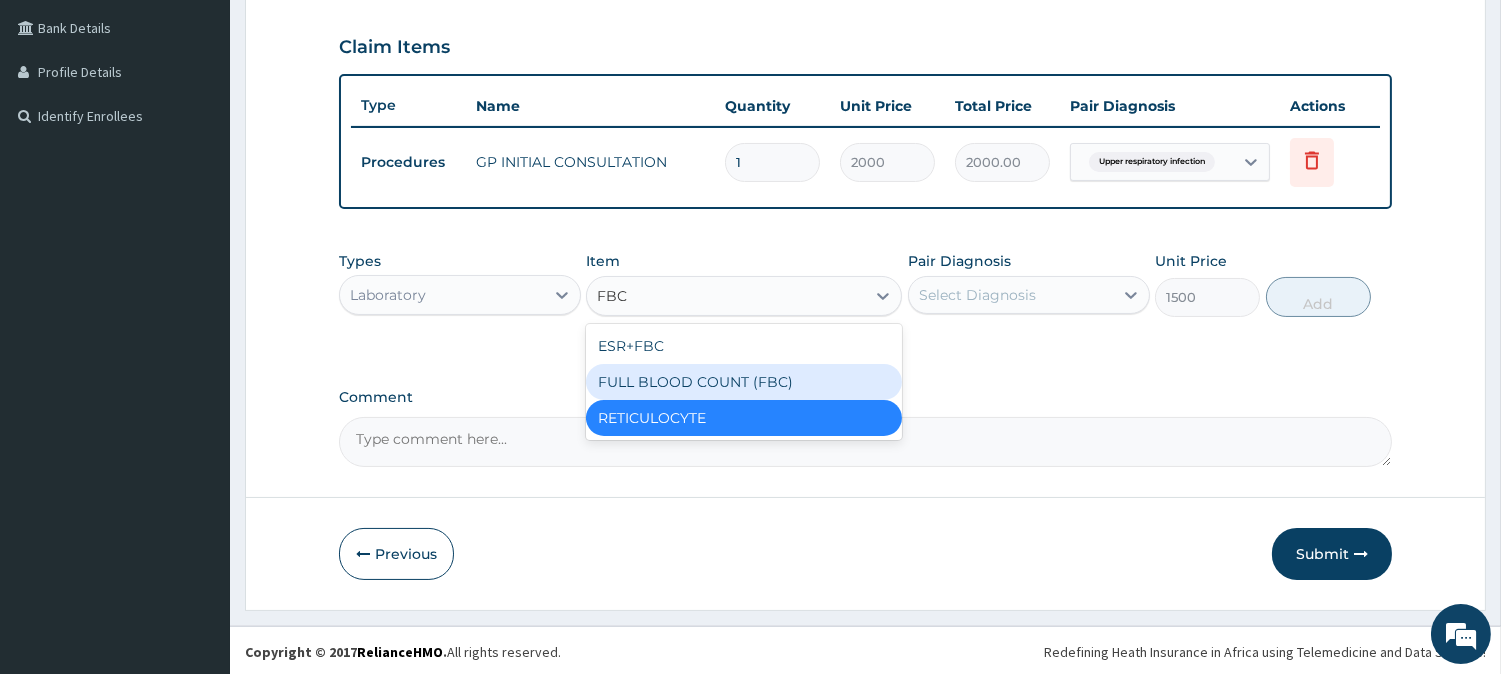 click on "FULL BLOOD COUNT (FBC)" at bounding box center [744, 382] 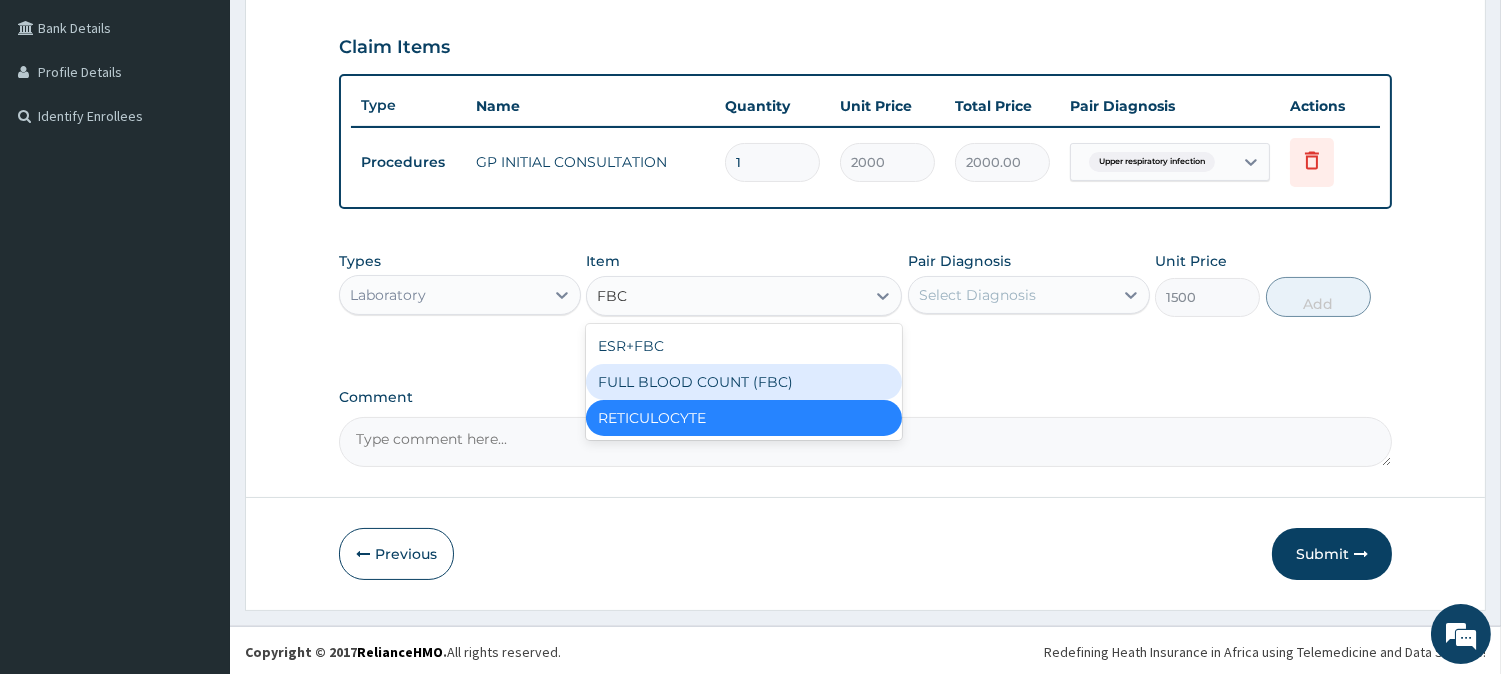 type 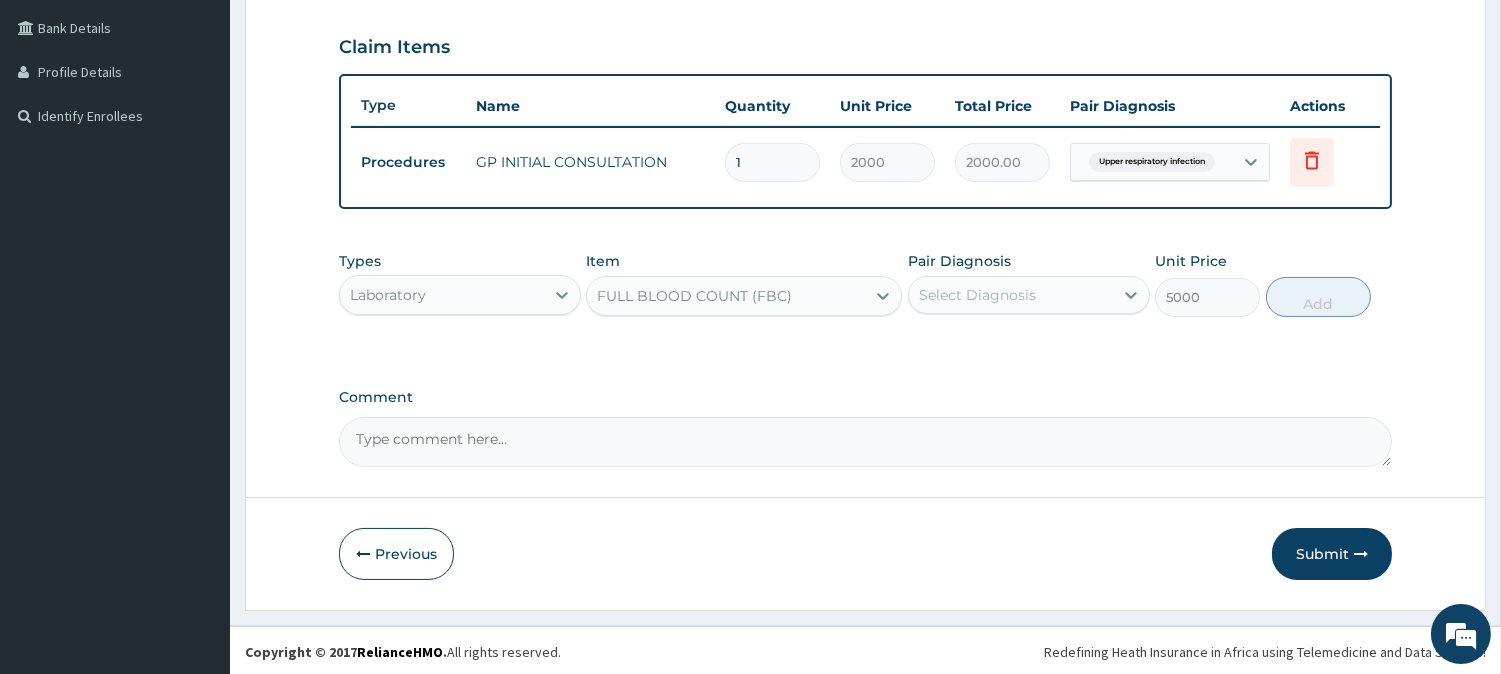 click on "Select Diagnosis" at bounding box center (977, 295) 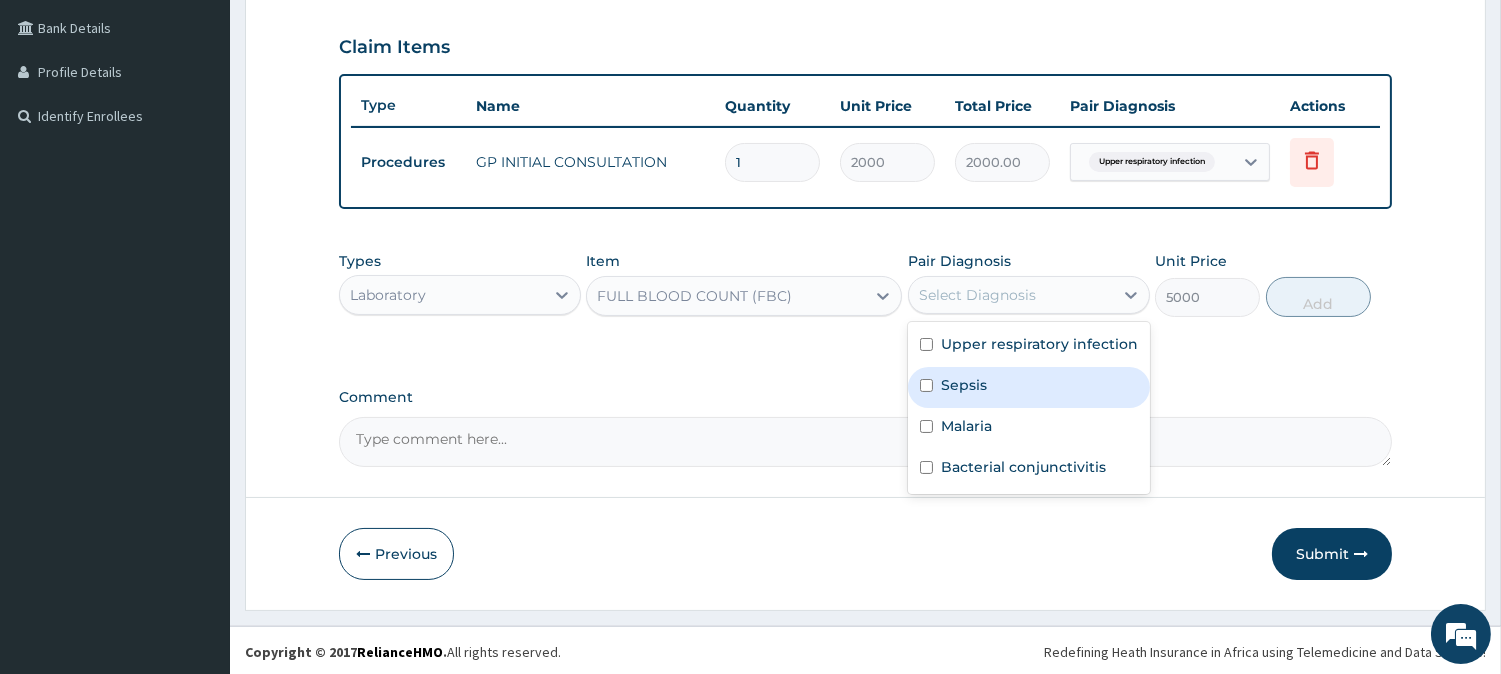 click on "Sepsis" at bounding box center [1029, 387] 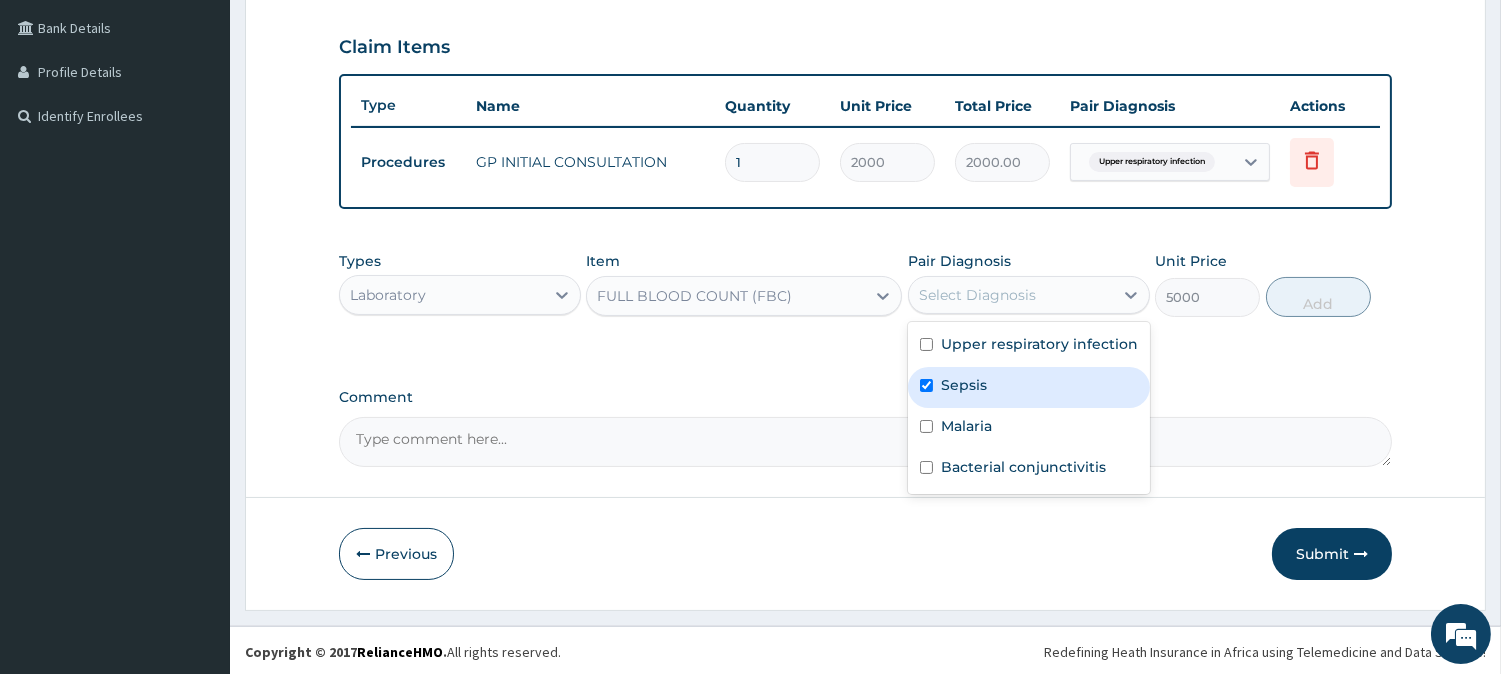 checkbox on "true" 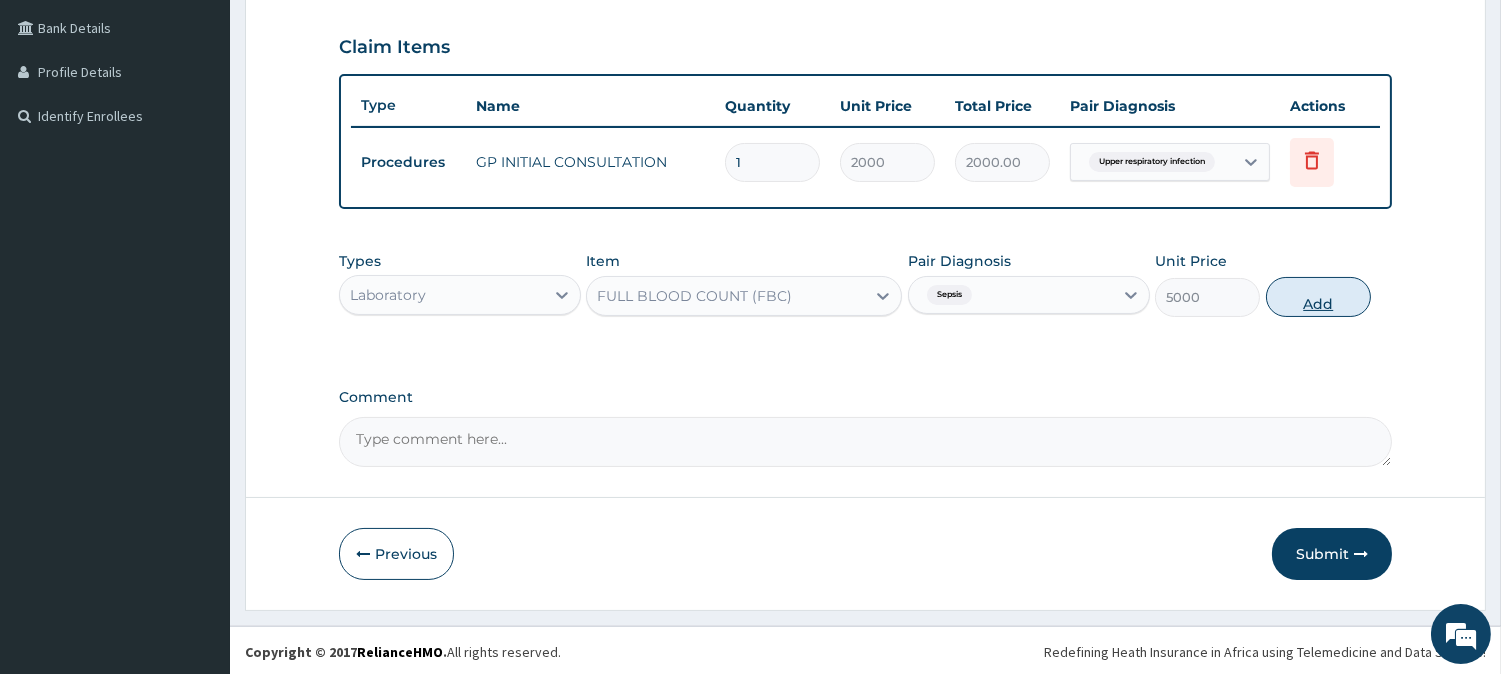 click on "Add" at bounding box center (1318, 297) 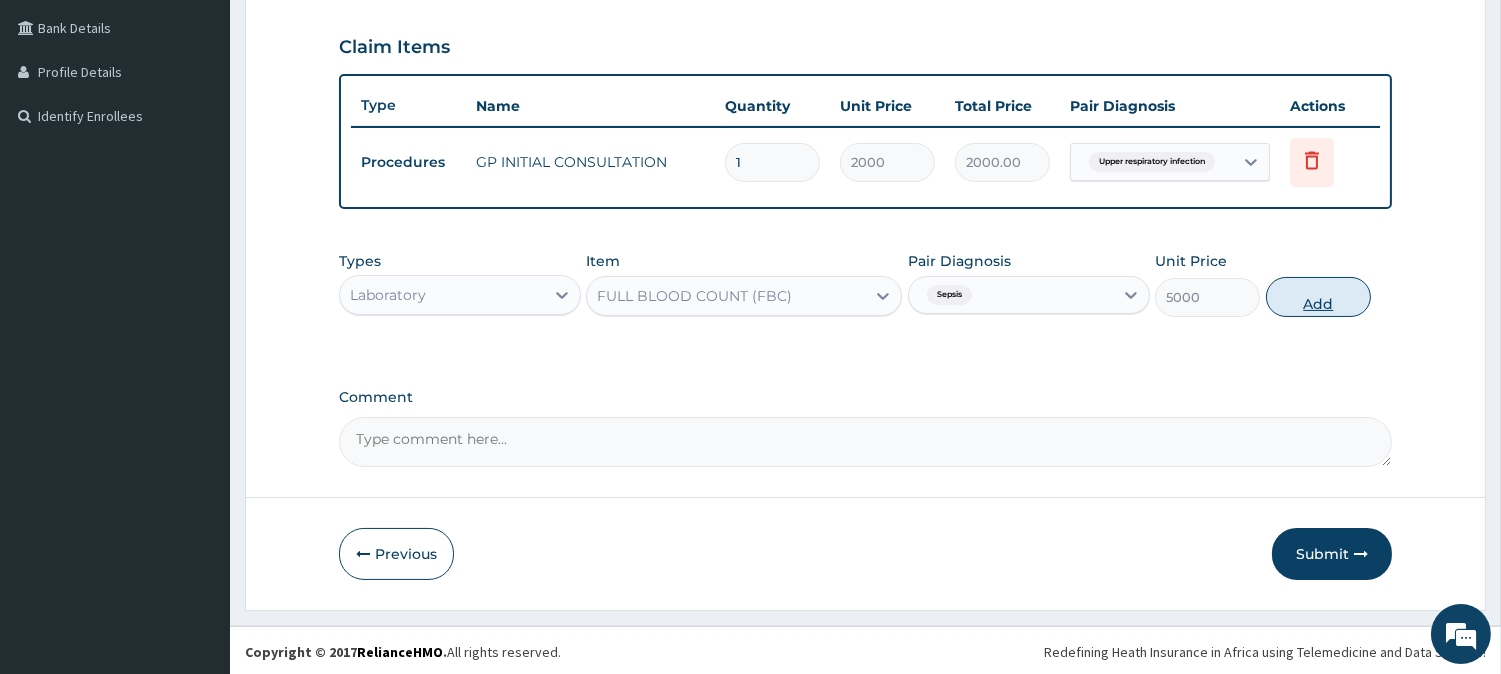 type on "0" 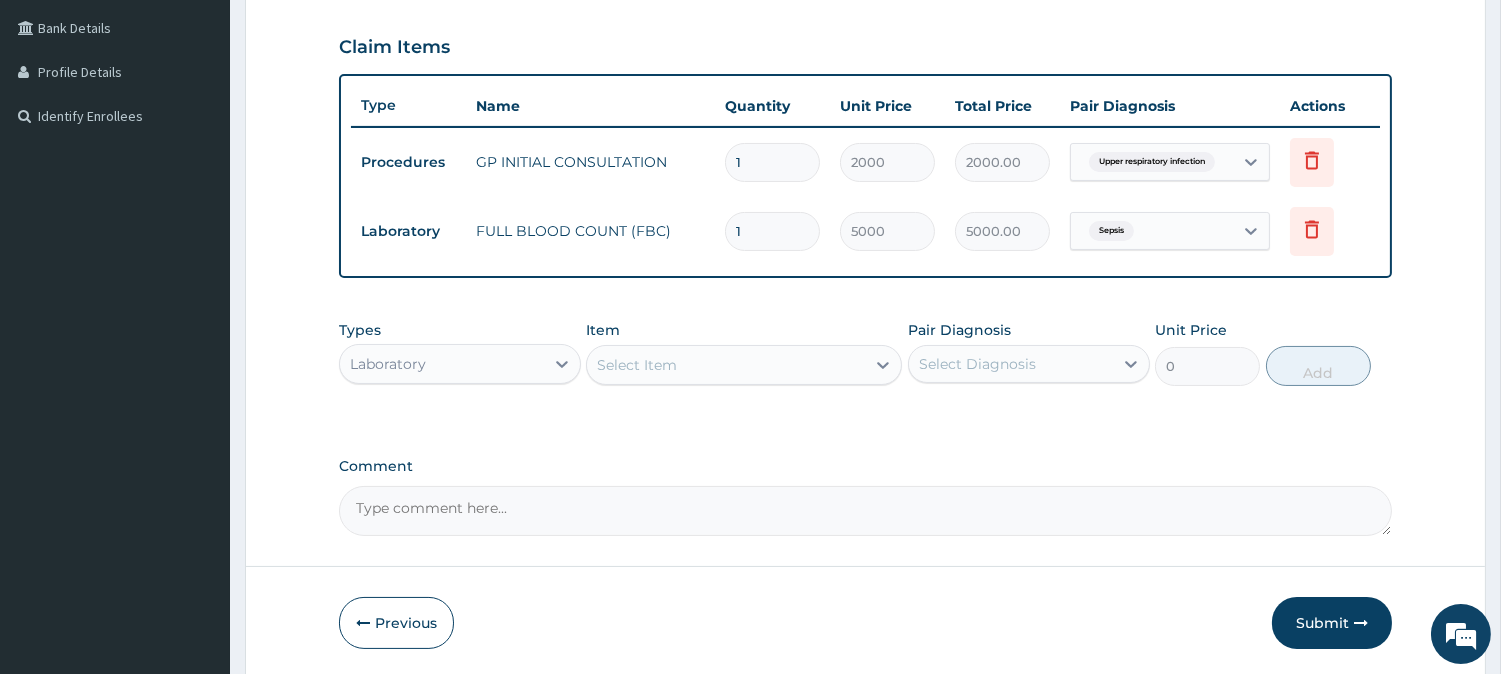 click on "Select Item" at bounding box center (637, 365) 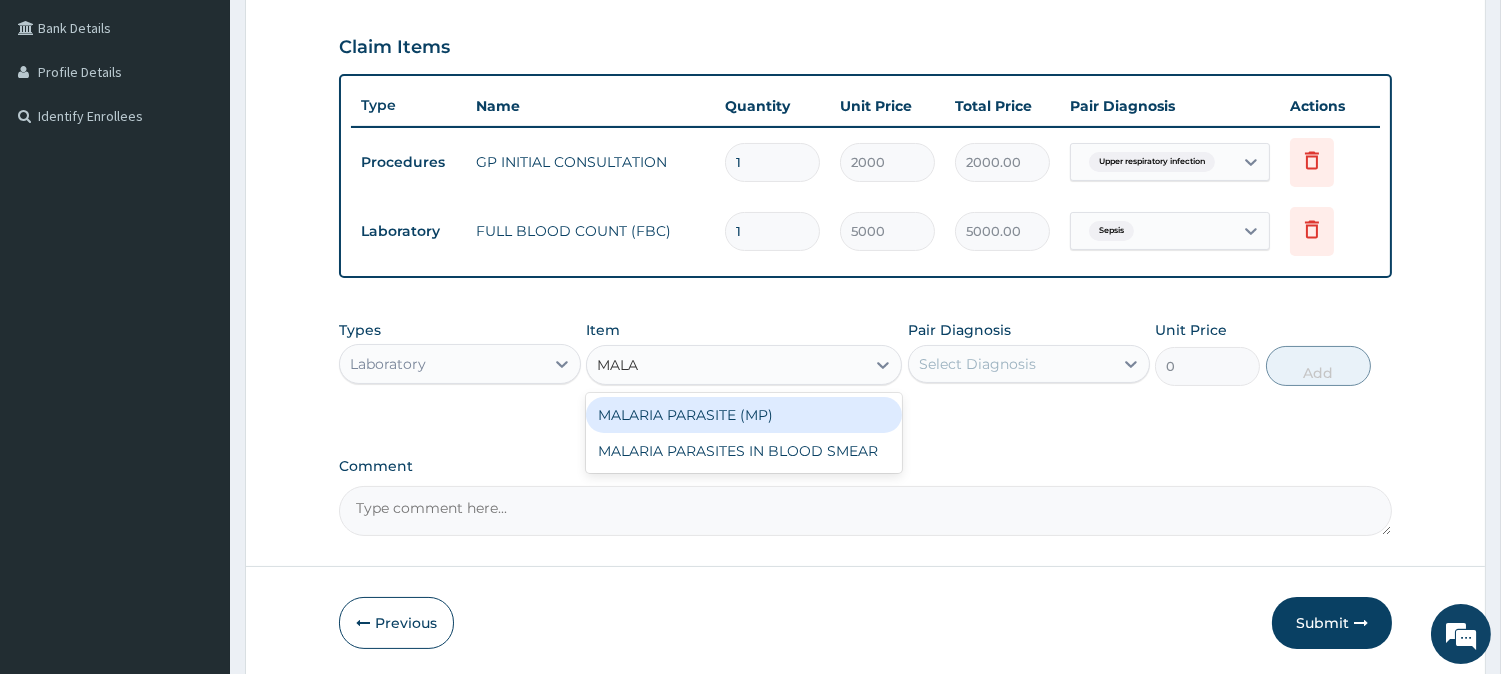 type on "MALAR" 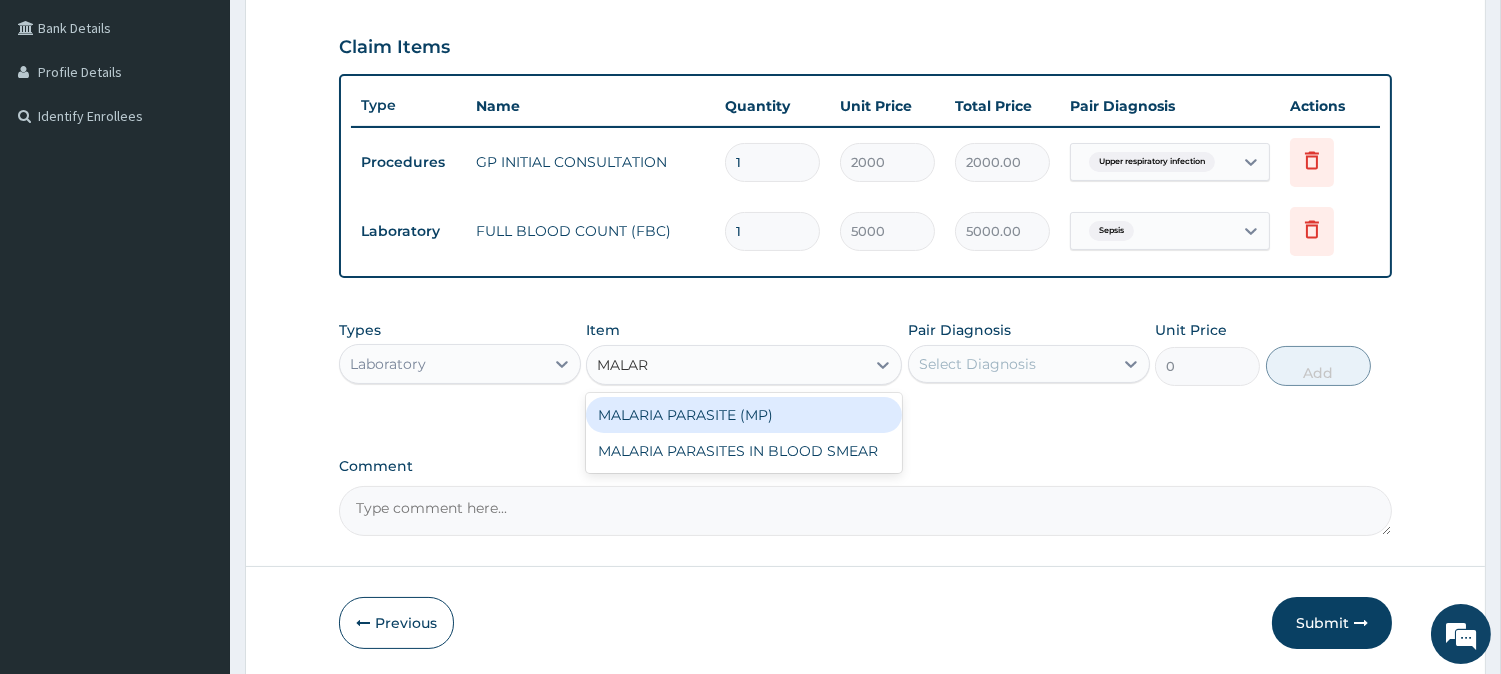 click on "MALARIA PARASITE (MP)" at bounding box center [744, 415] 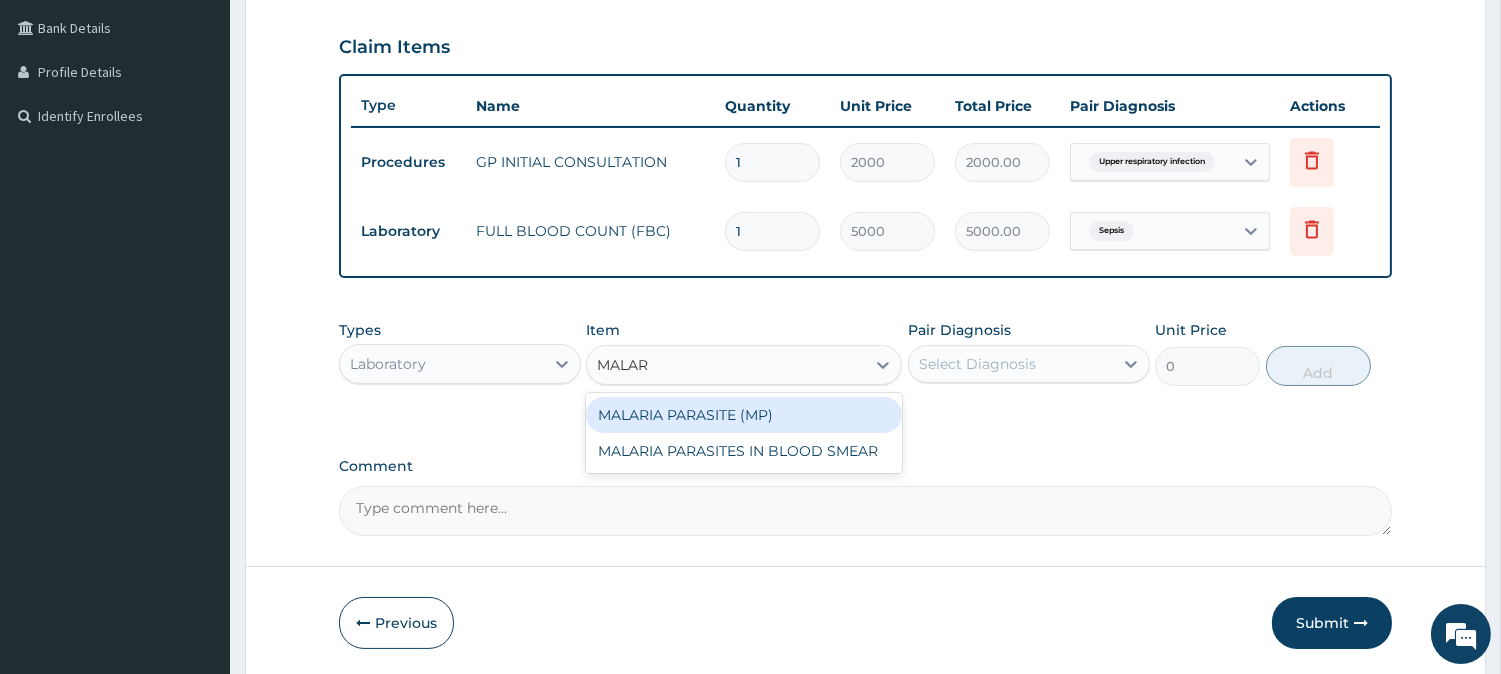 type 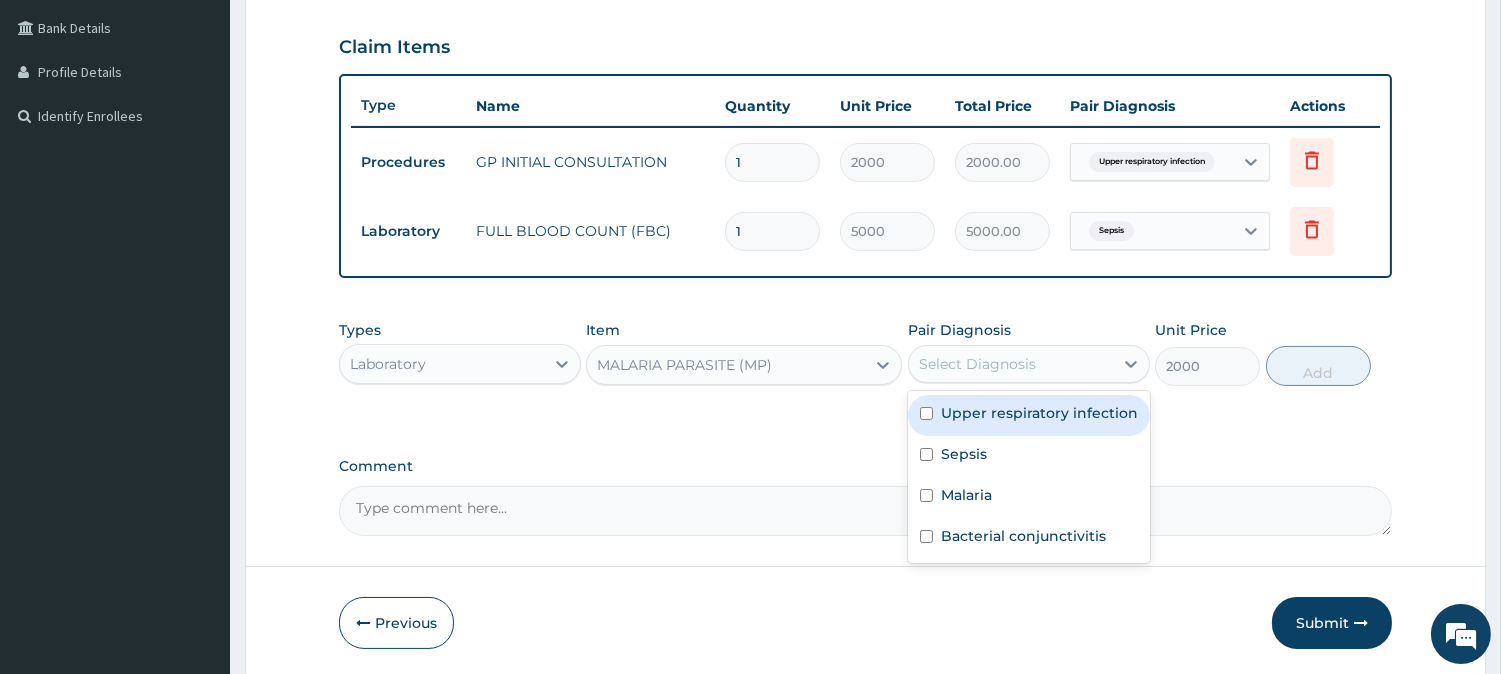 click on "Select Diagnosis" at bounding box center [1011, 364] 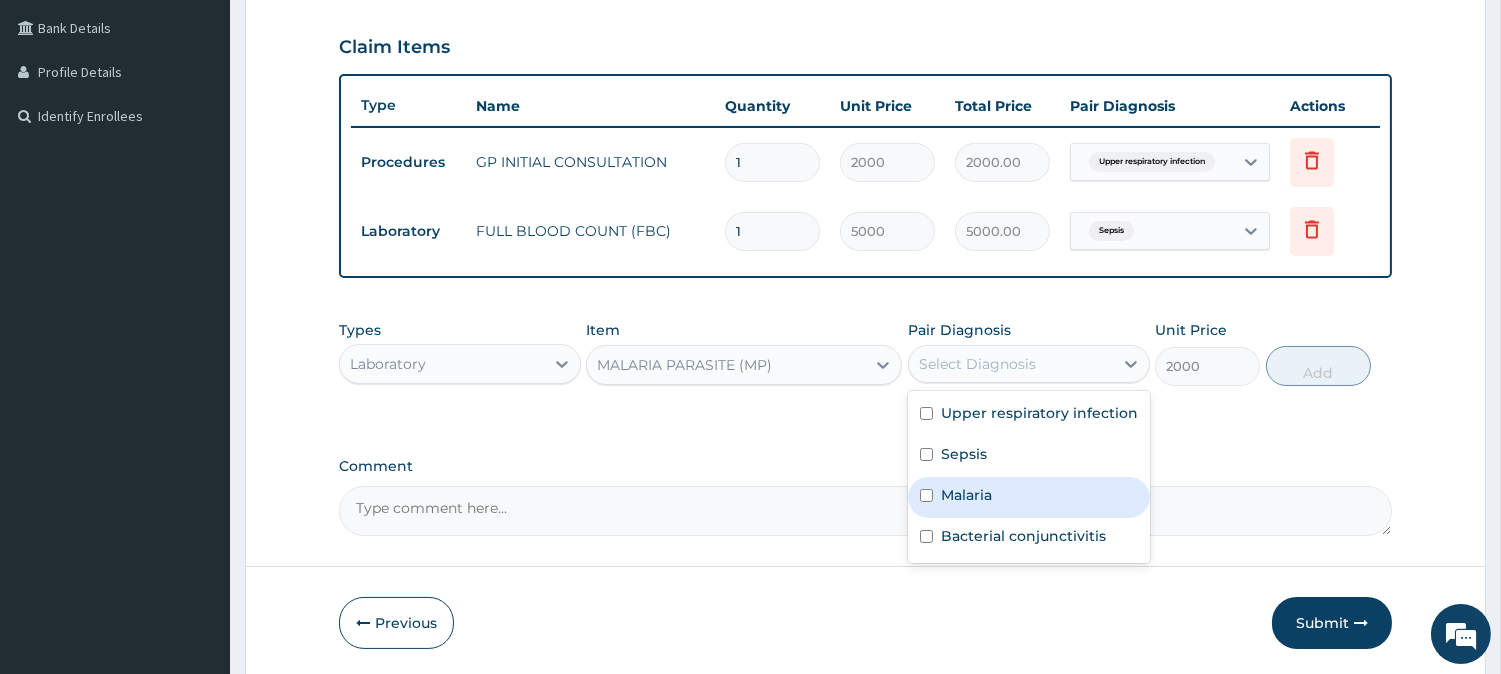 drag, startPoint x: 1066, startPoint y: 490, endPoint x: 1171, endPoint y: 453, distance: 111.32835 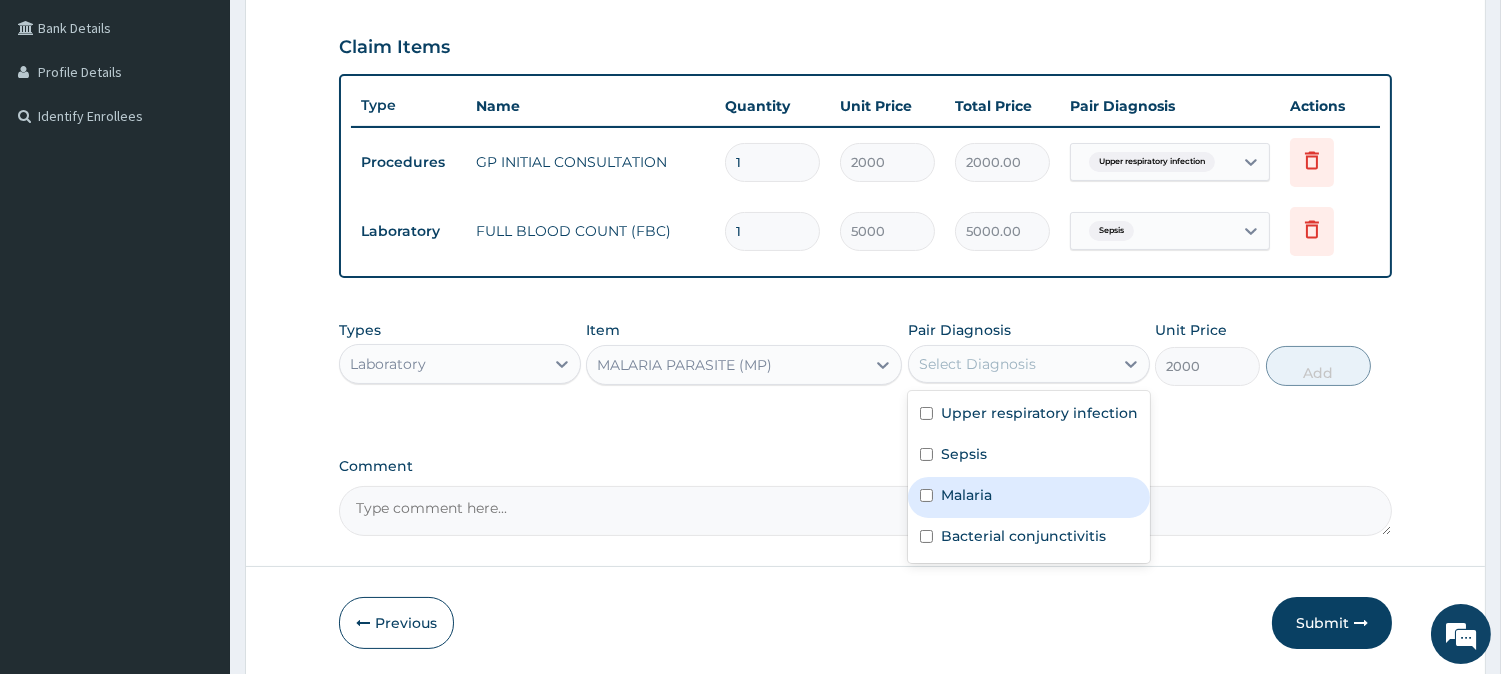 click on "Malaria" at bounding box center [1029, 497] 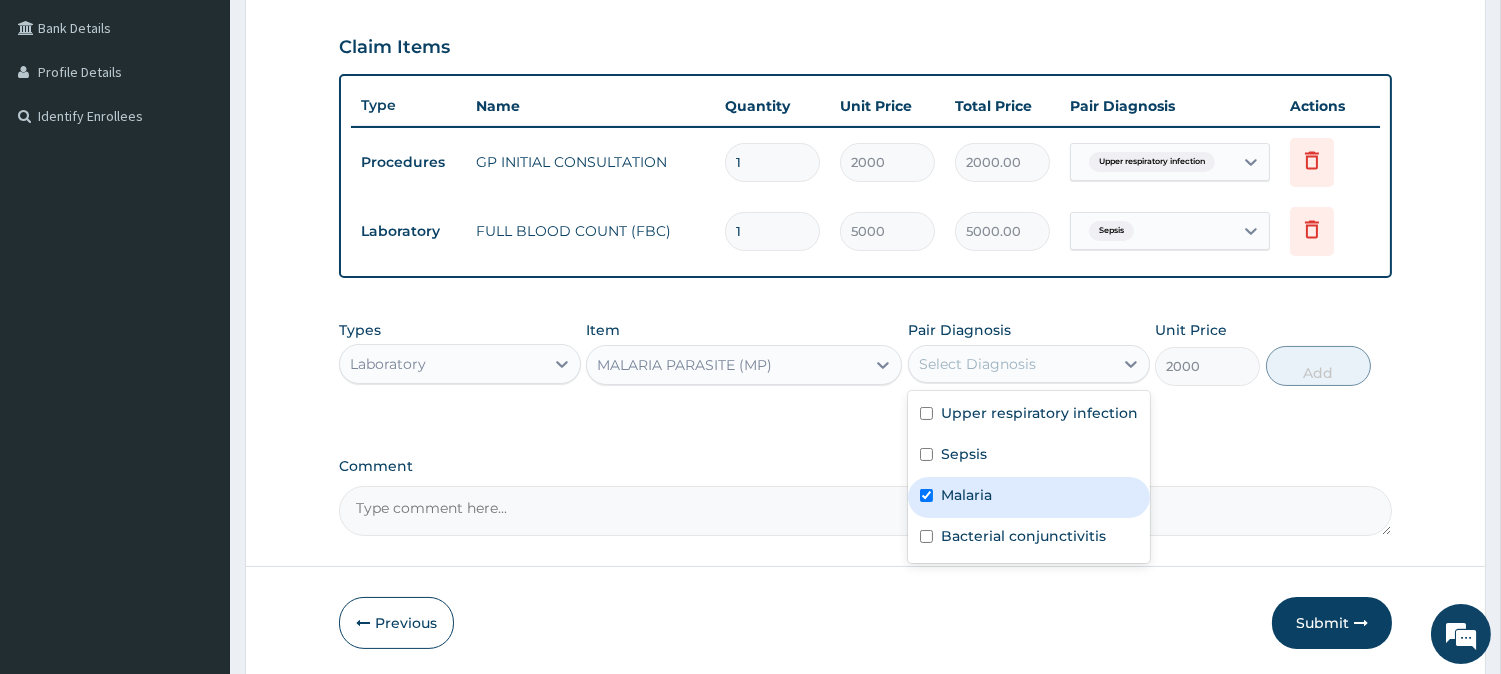 checkbox on "true" 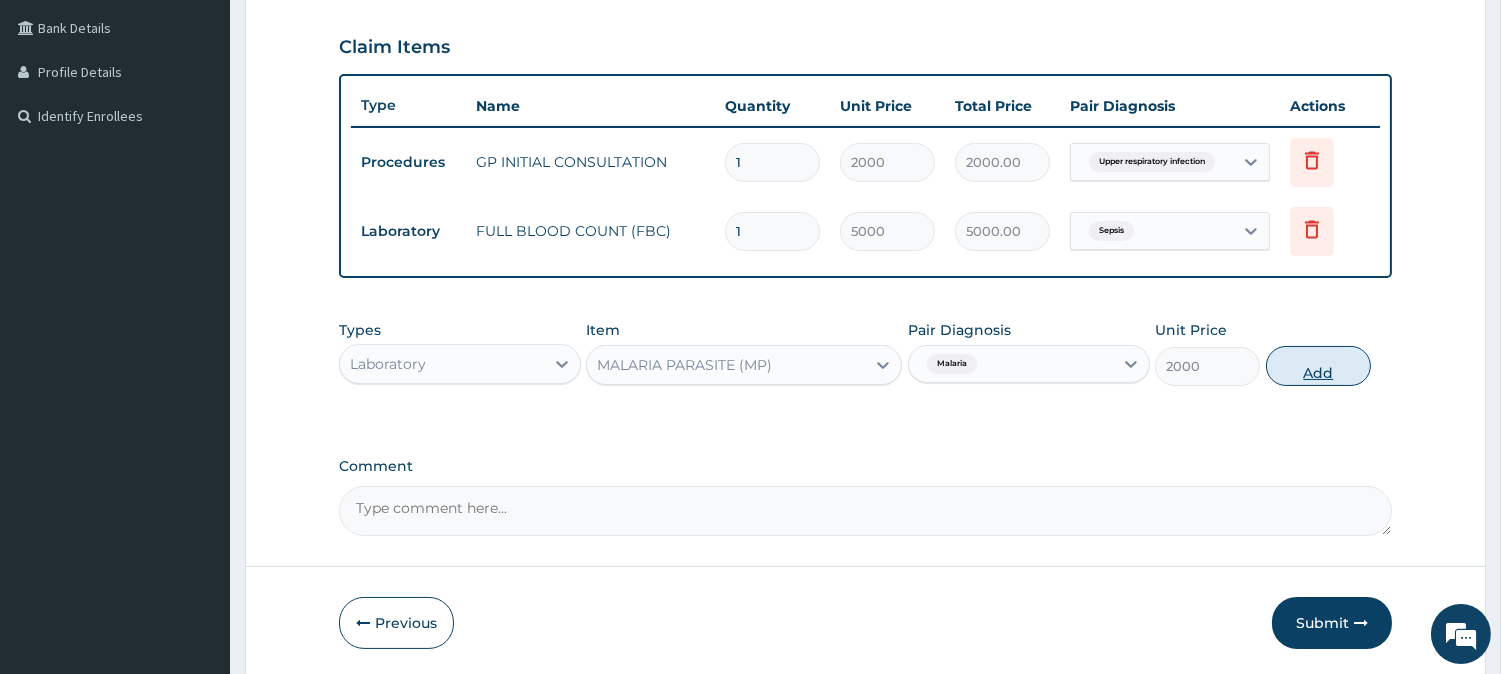 click on "Add" at bounding box center [1318, 366] 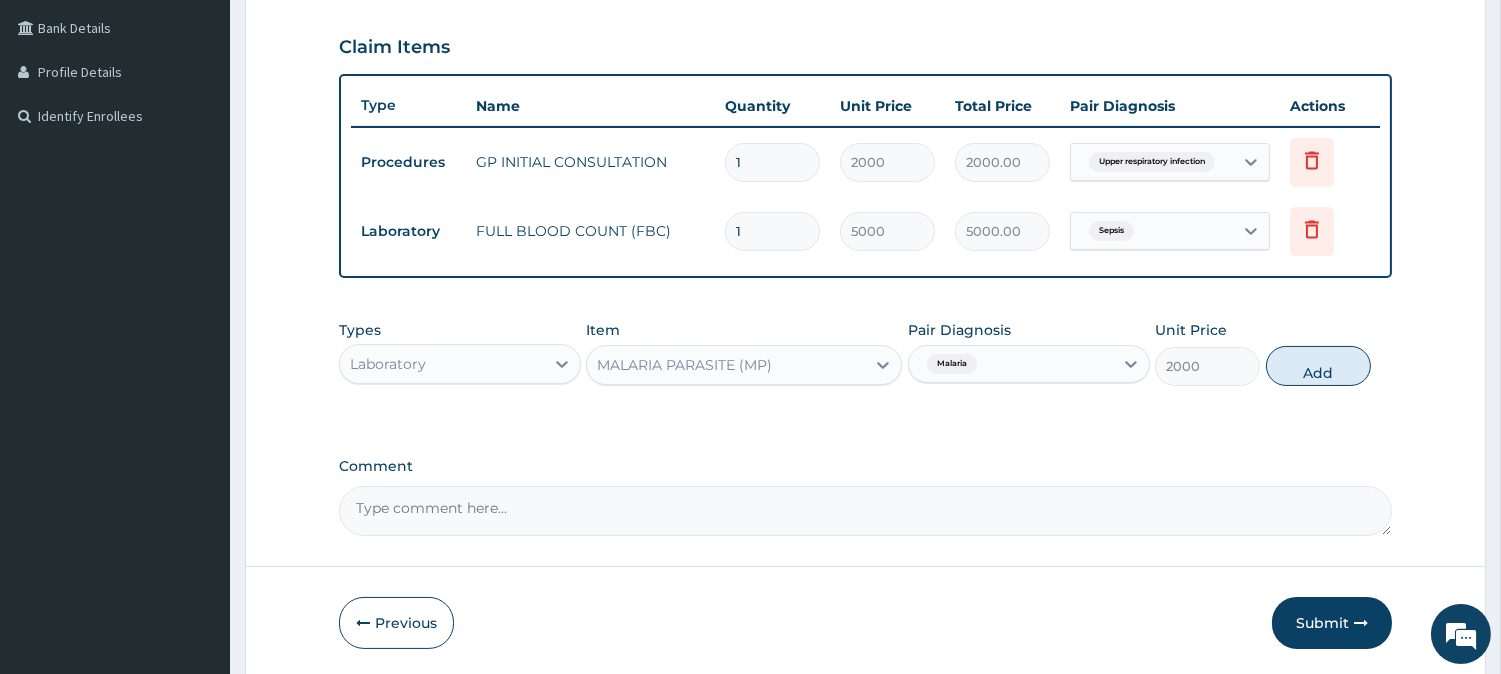 type on "0" 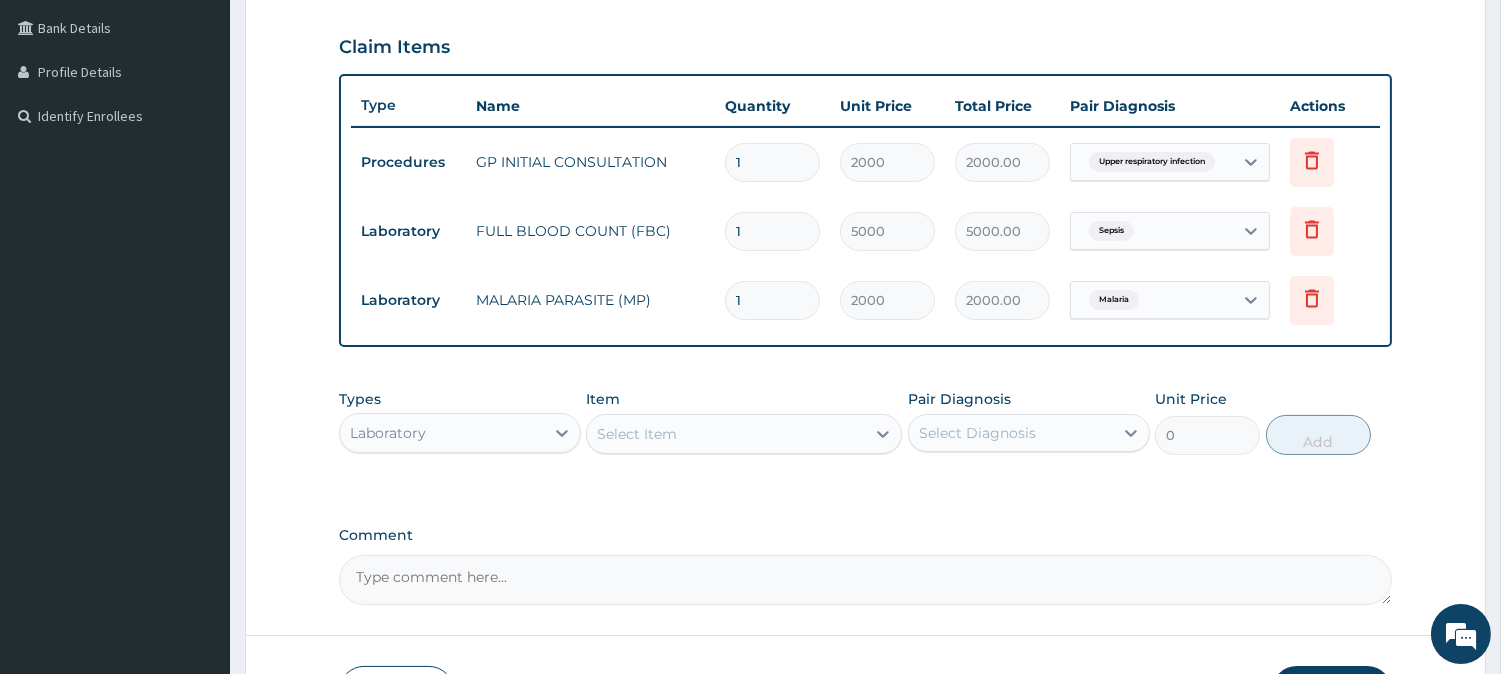 scroll, scrollTop: 565, scrollLeft: 0, axis: vertical 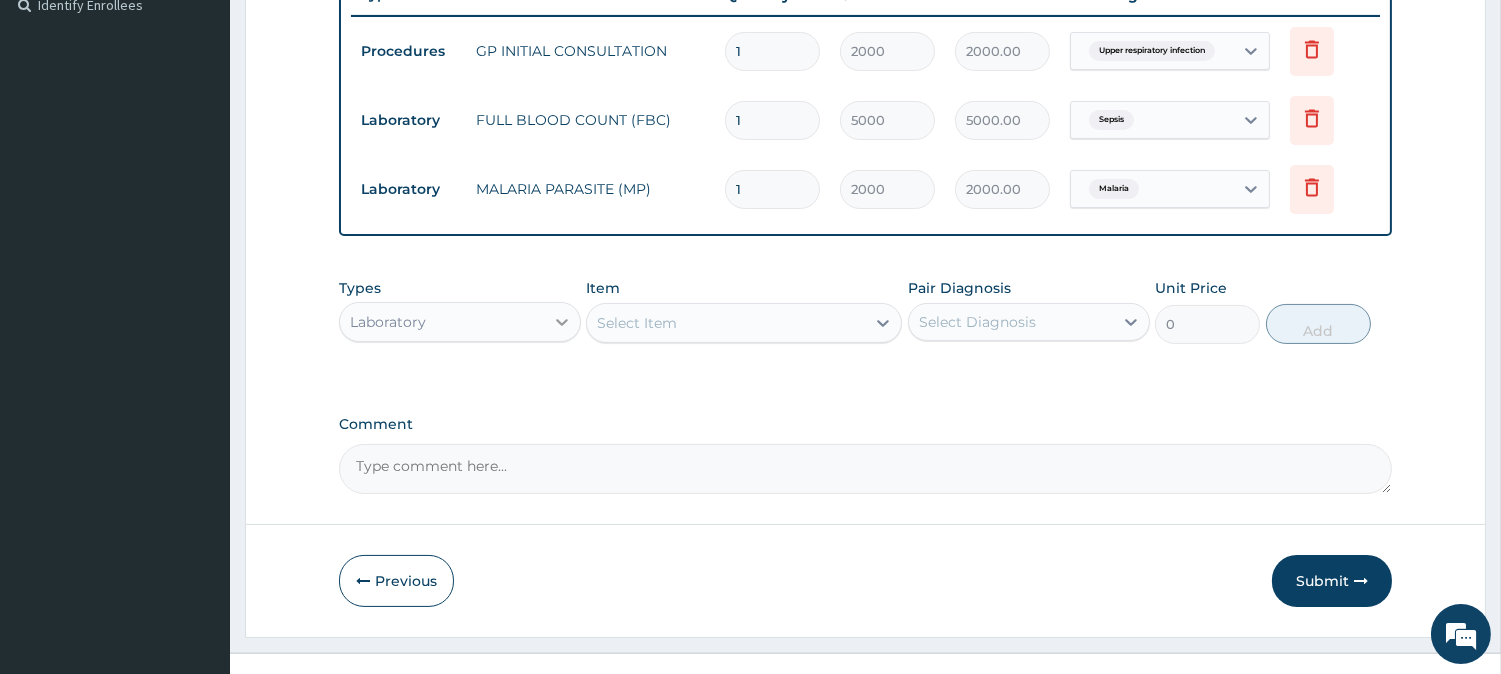 click 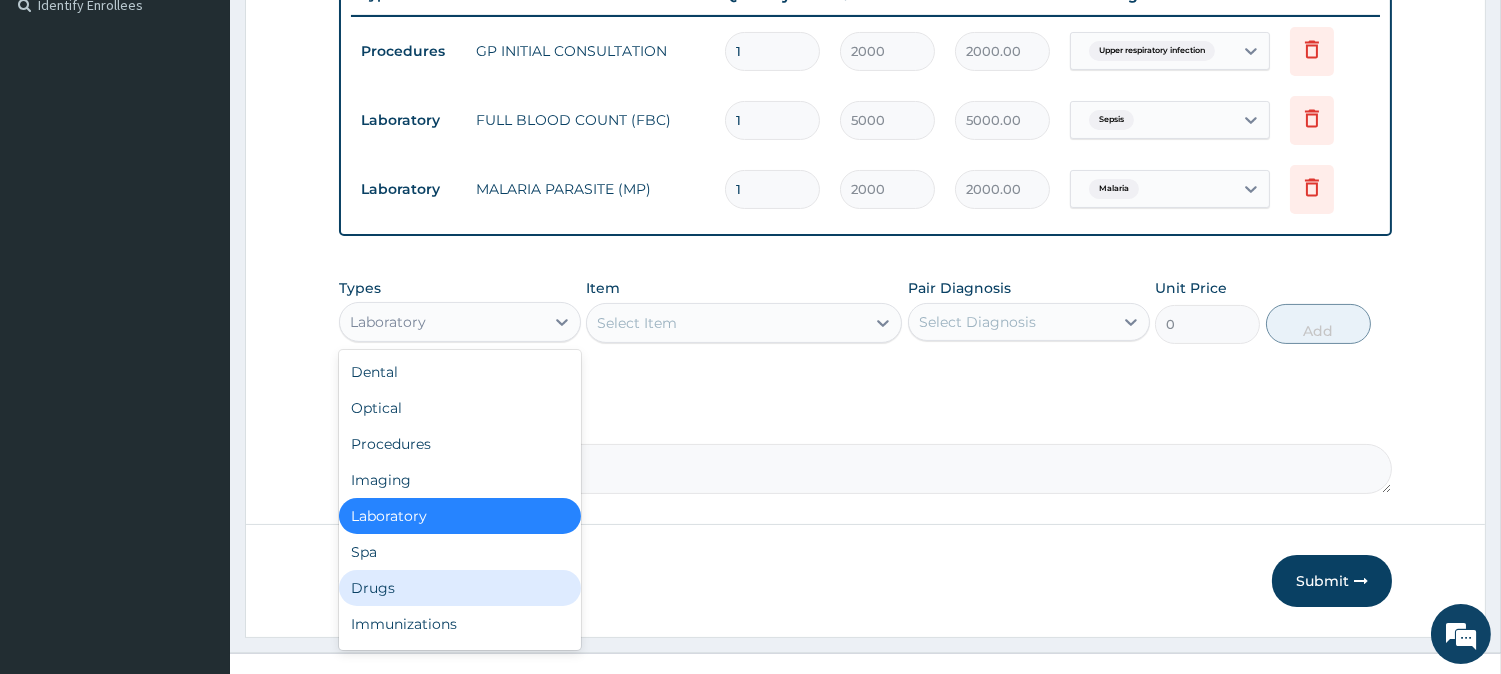 click on "Drugs" at bounding box center (460, 588) 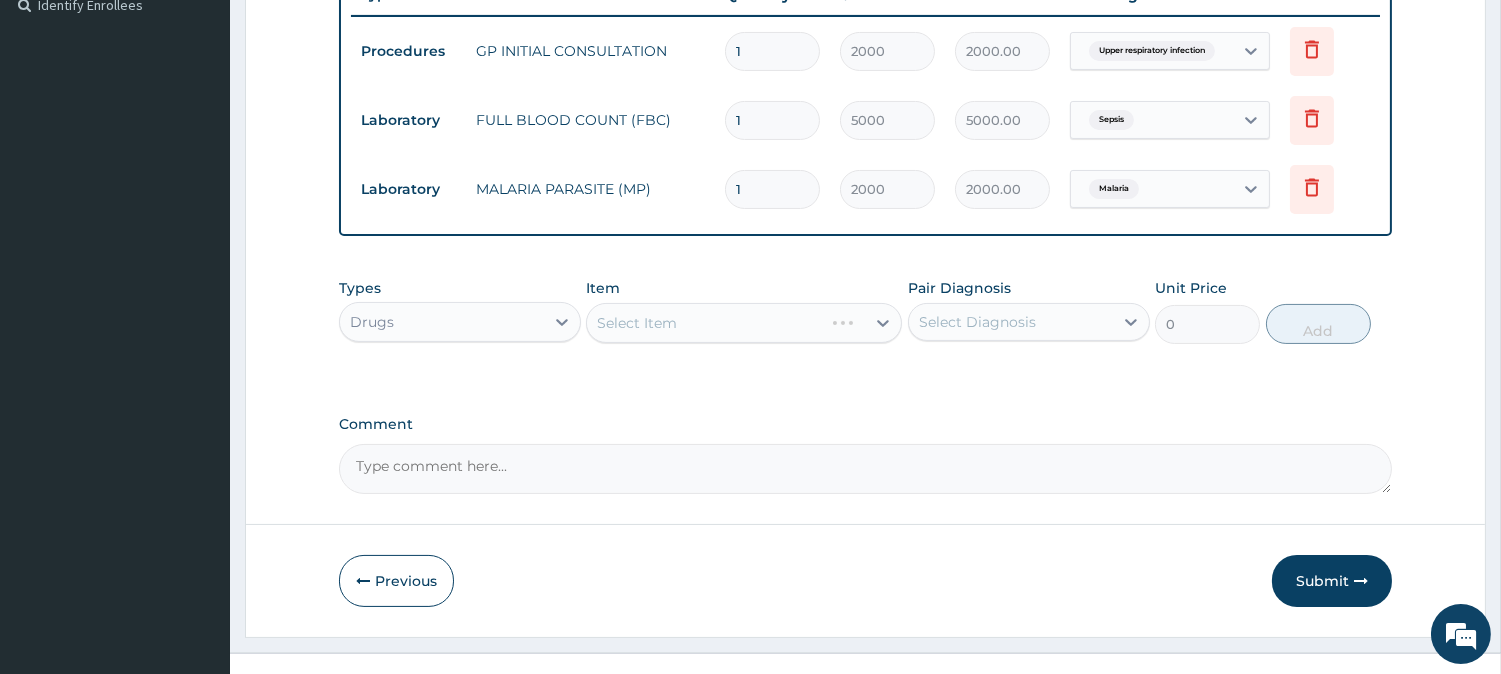 click on "Select Item" at bounding box center (744, 323) 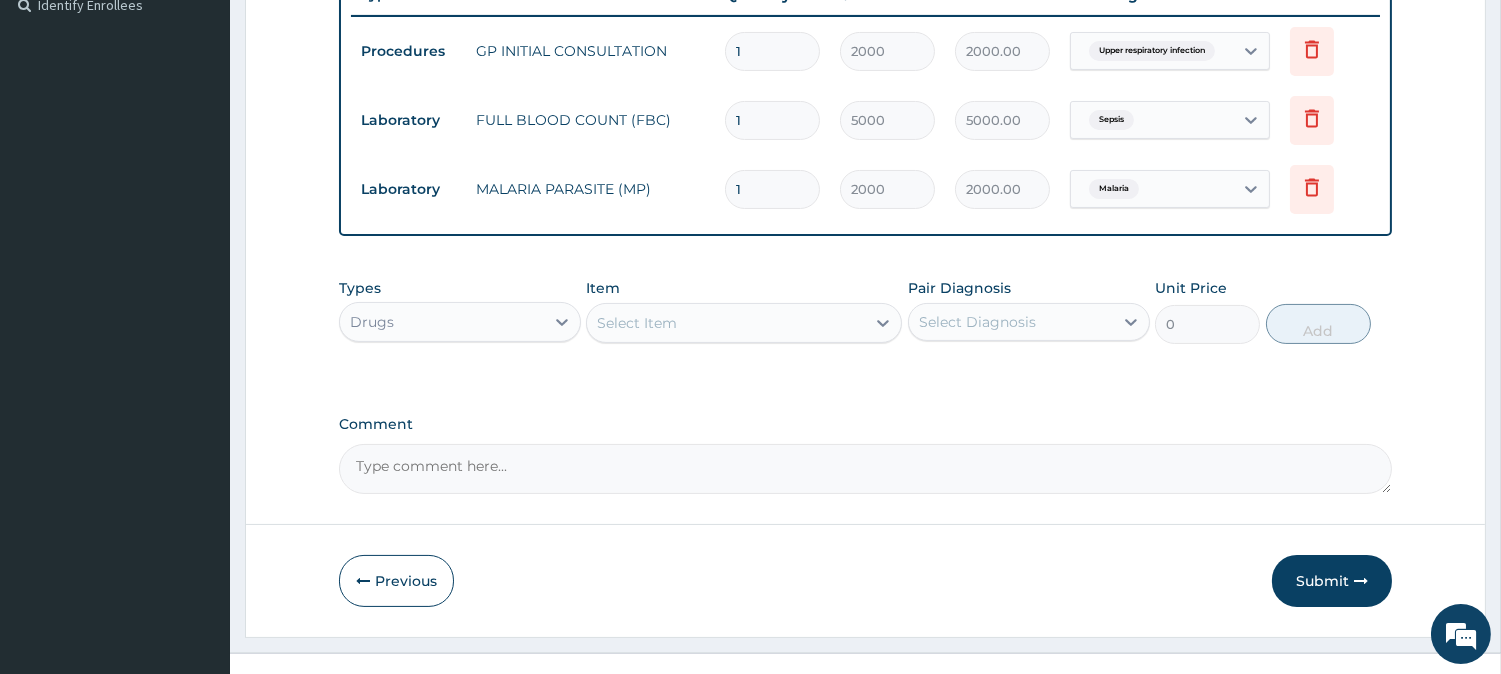 click on "Select Item" at bounding box center [726, 323] 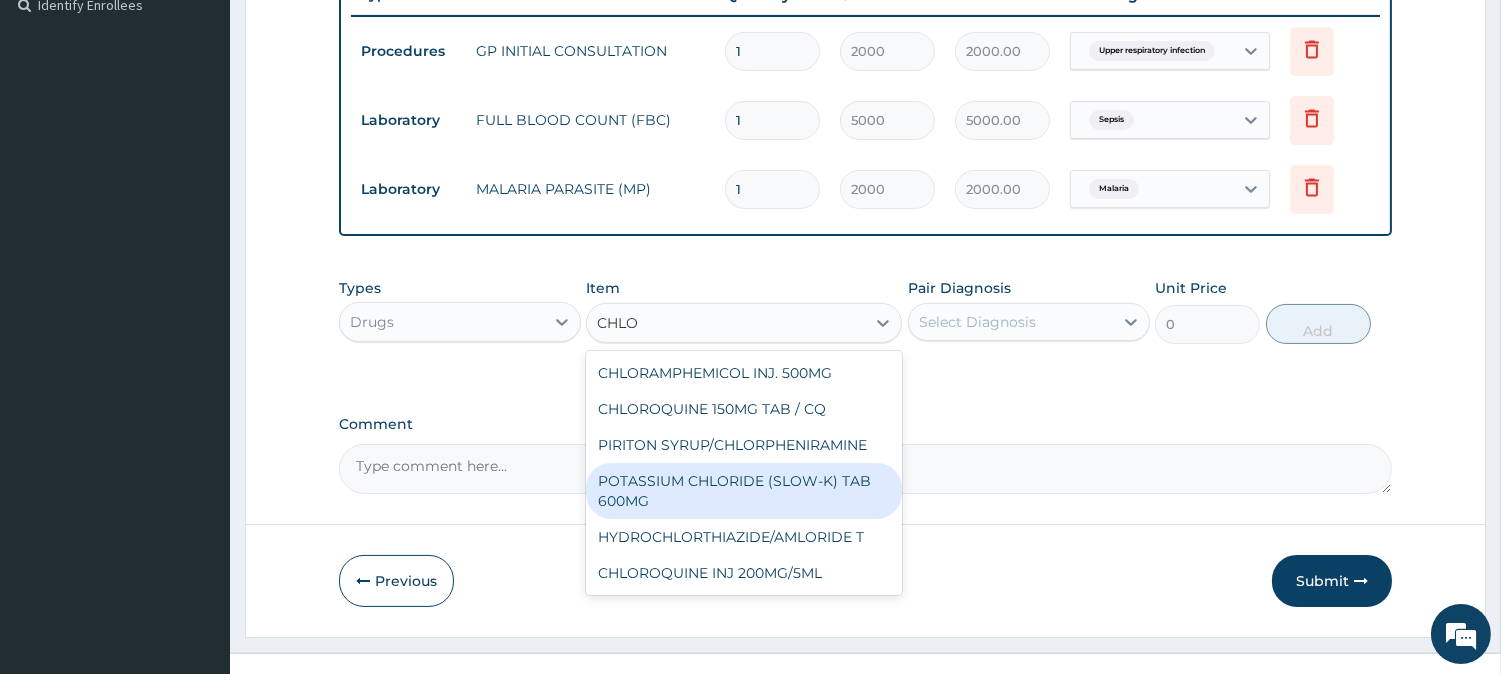 type on "CHLO" 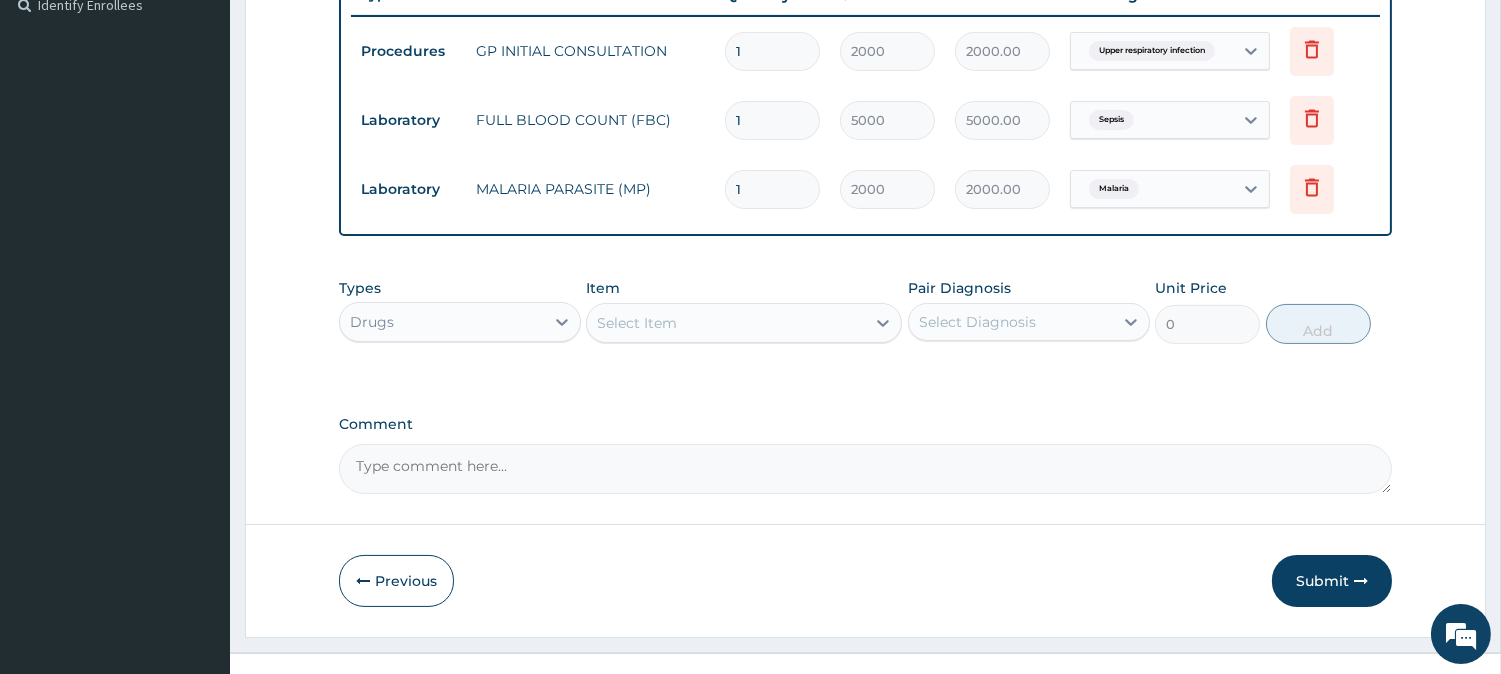 click on "PA Code / Prescription Code Enter Code(Secondary Care Only) Encounter Date 01-08-2025 Diagnosis Upper respiratory infection Confirmed Sepsis Query Malaria Query Bacterial conjunctivitis Confirmed NB: All diagnosis must be linked to a claim item Claim Items Type Name Quantity Unit Price Total Price Pair Diagnosis Actions Procedures GP INITIAL CONSULTATION 1 2000 2000.00 Upper respiratory infection Delete Laboratory FULL BLOOD COUNT (FBC) 1 5000 5000.00 Sepsis Delete Laboratory MALARIA PARASITE (MP) 1 2000 2000.00 Malaria Delete Types Drugs Item Select Item Pair Diagnosis Select Diagnosis Unit Price 0 Add Comment" at bounding box center [865, 60] 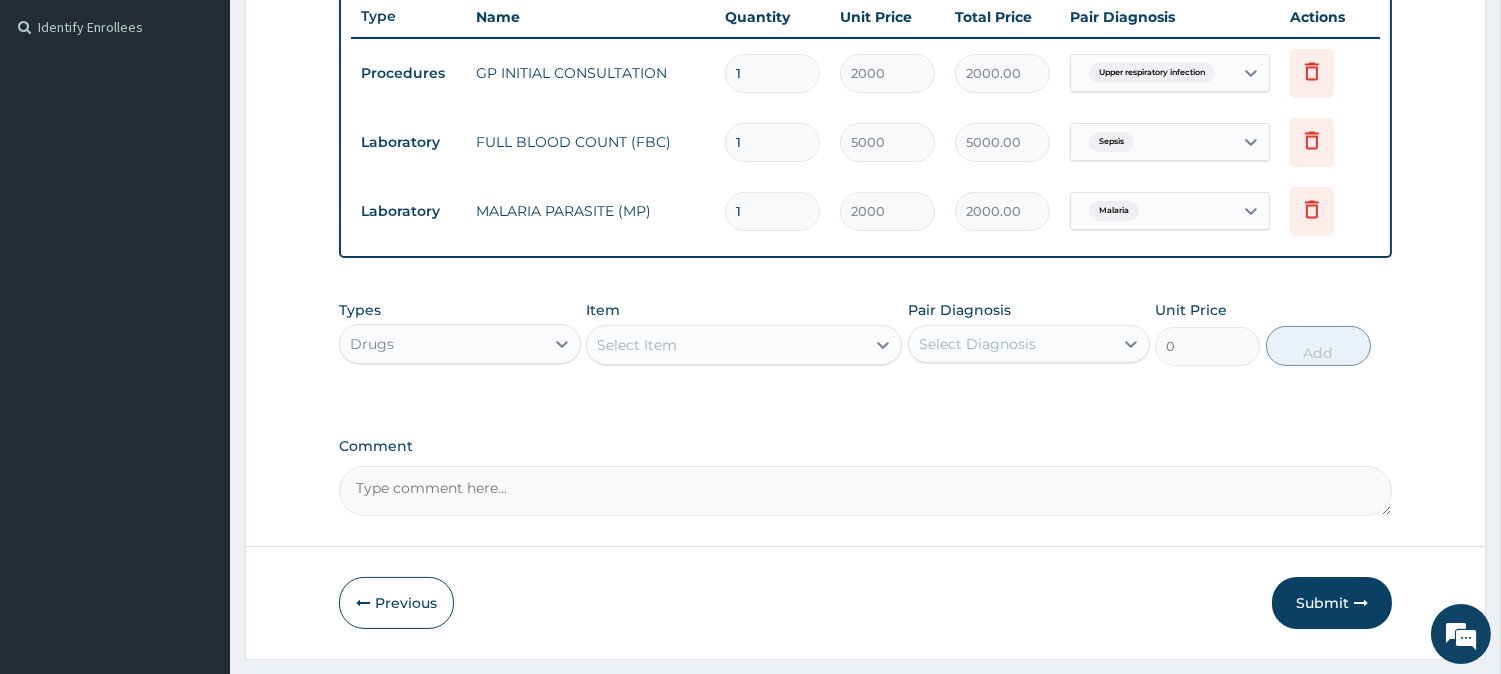 scroll, scrollTop: 555, scrollLeft: 0, axis: vertical 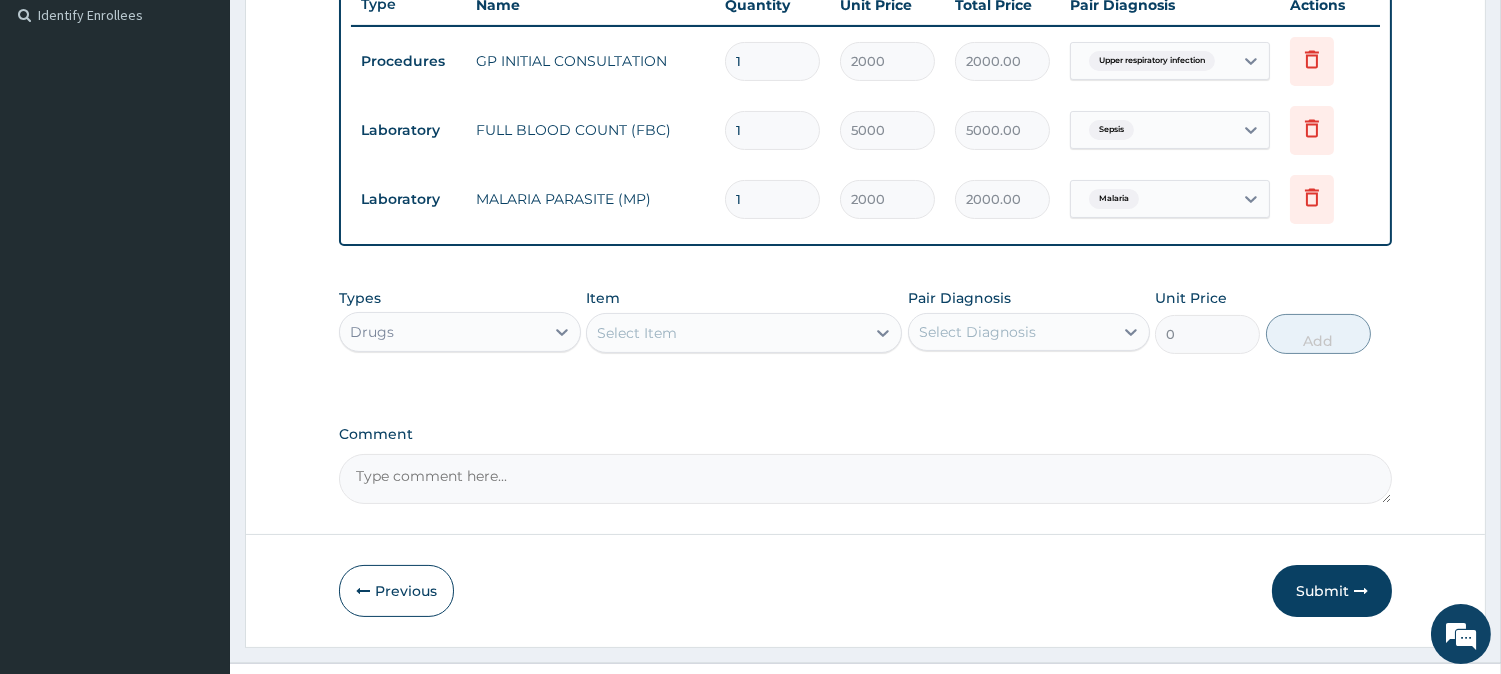 click on "Select Item" at bounding box center (726, 333) 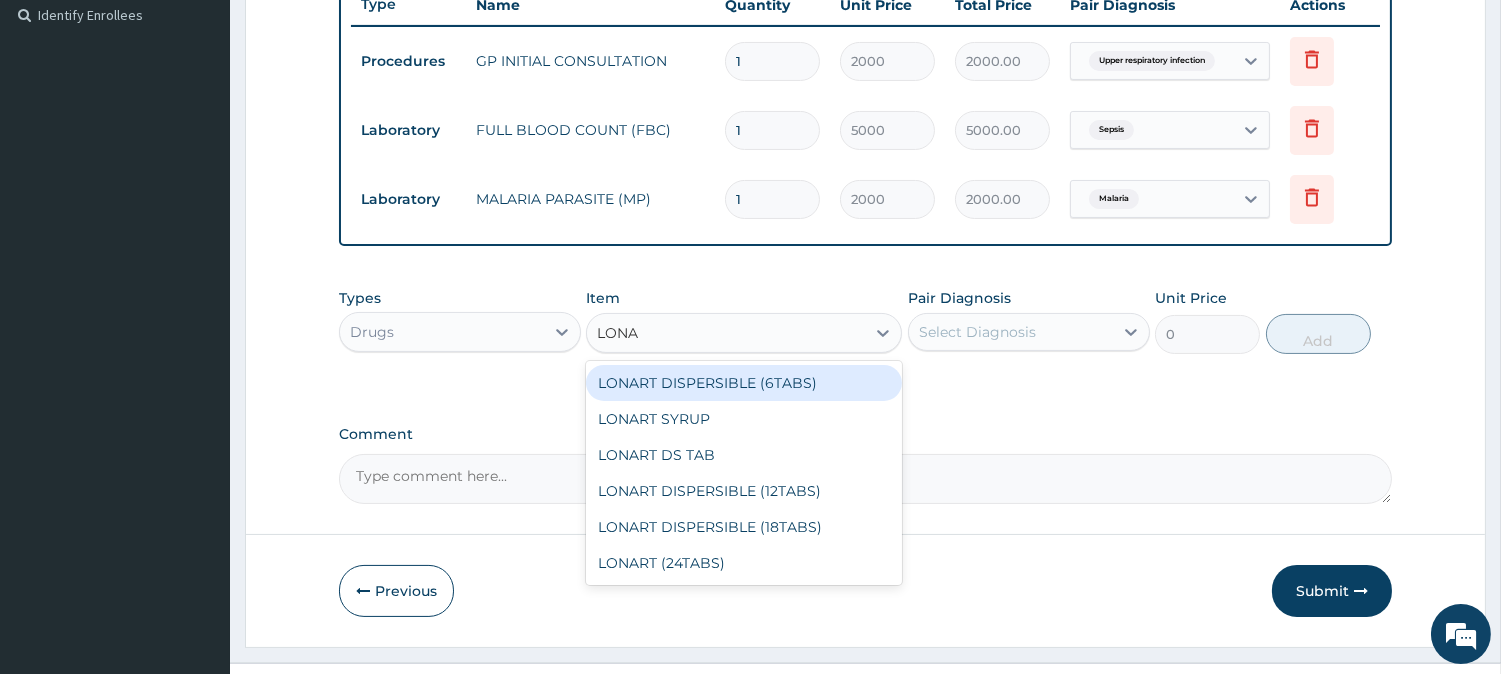 type on "LONAR" 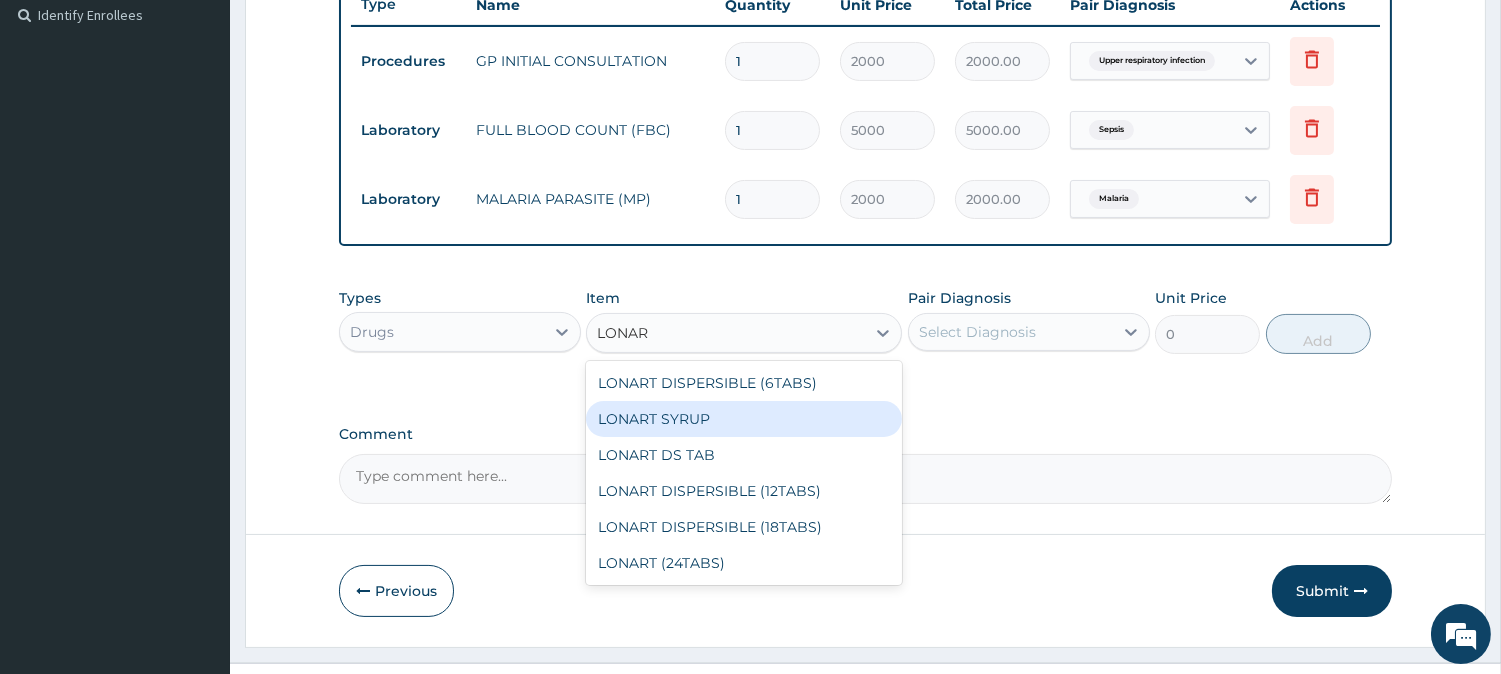 click on "LONART SYRUP" at bounding box center (744, 419) 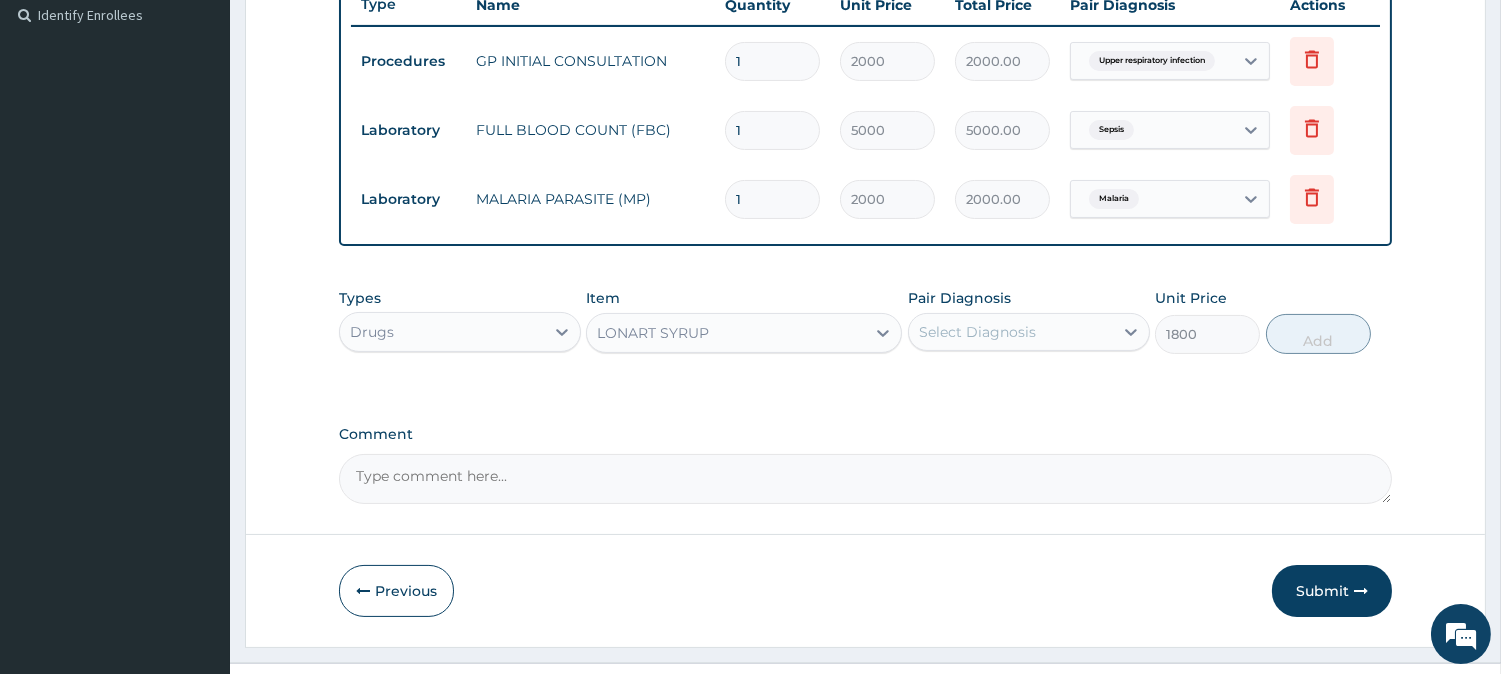 click on "Select Diagnosis" at bounding box center (977, 332) 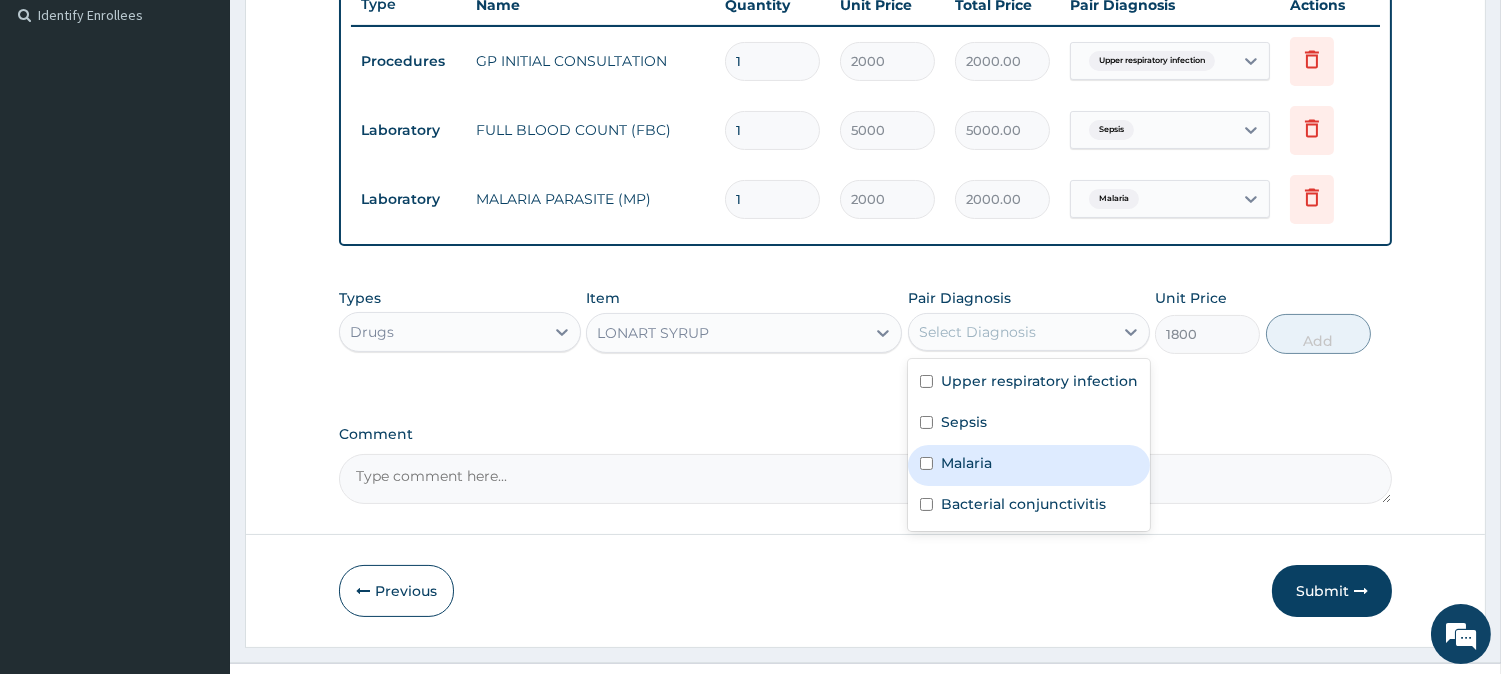 drag, startPoint x: 992, startPoint y: 455, endPoint x: 1048, endPoint y: 416, distance: 68.24222 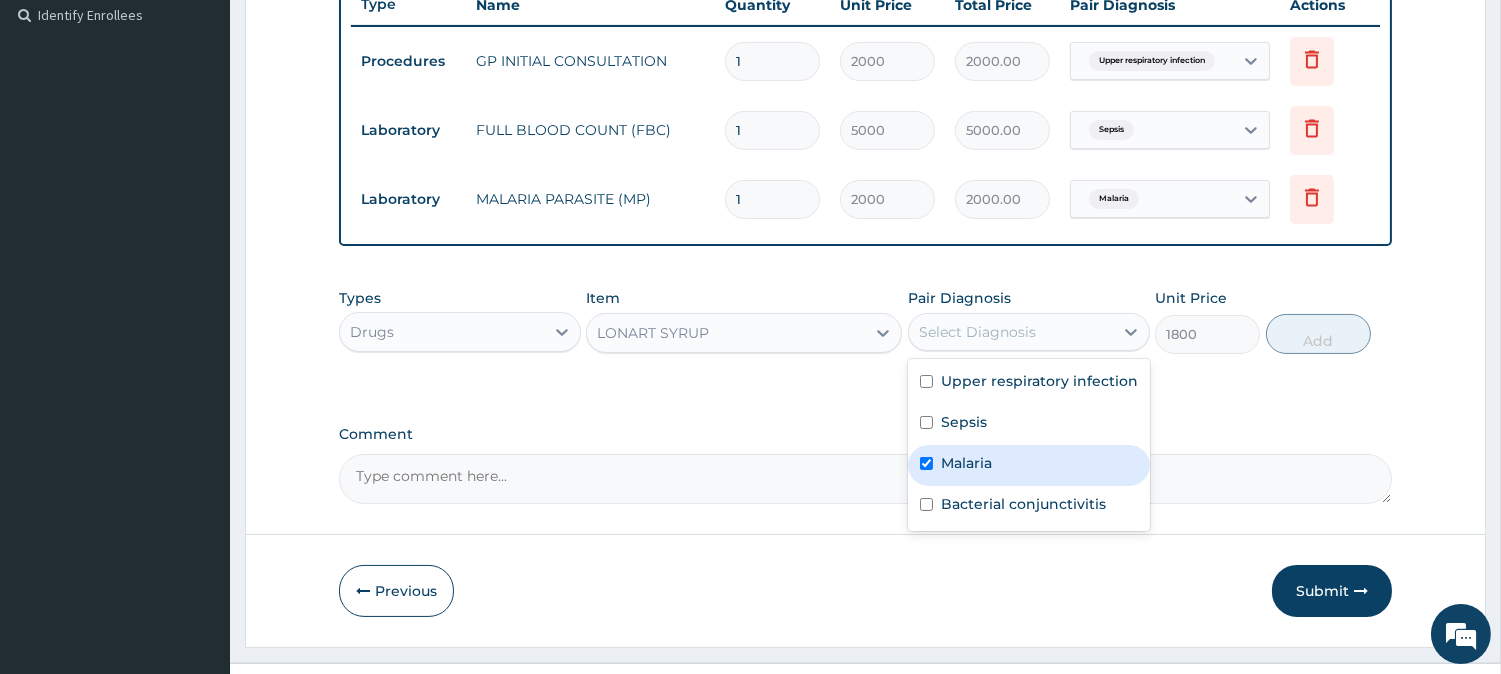 checkbox on "true" 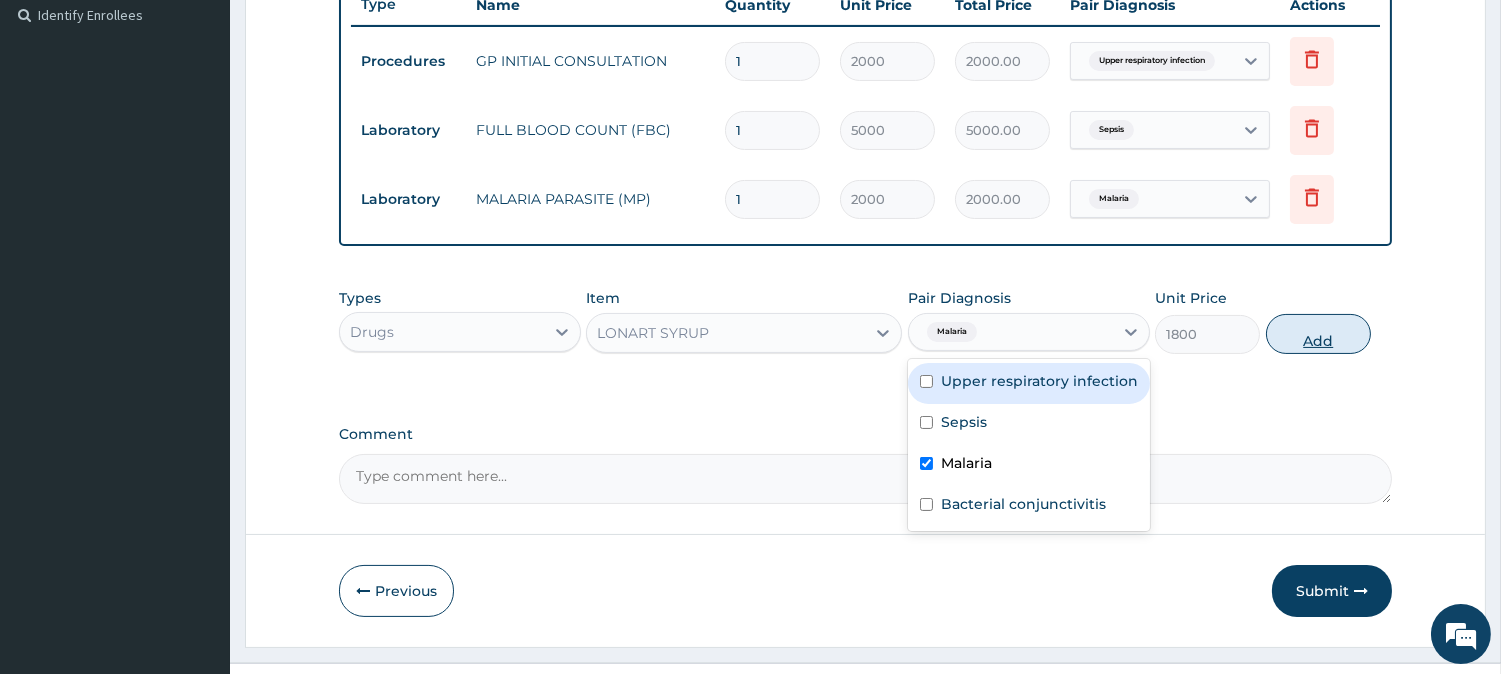 click on "Add" at bounding box center [1318, 334] 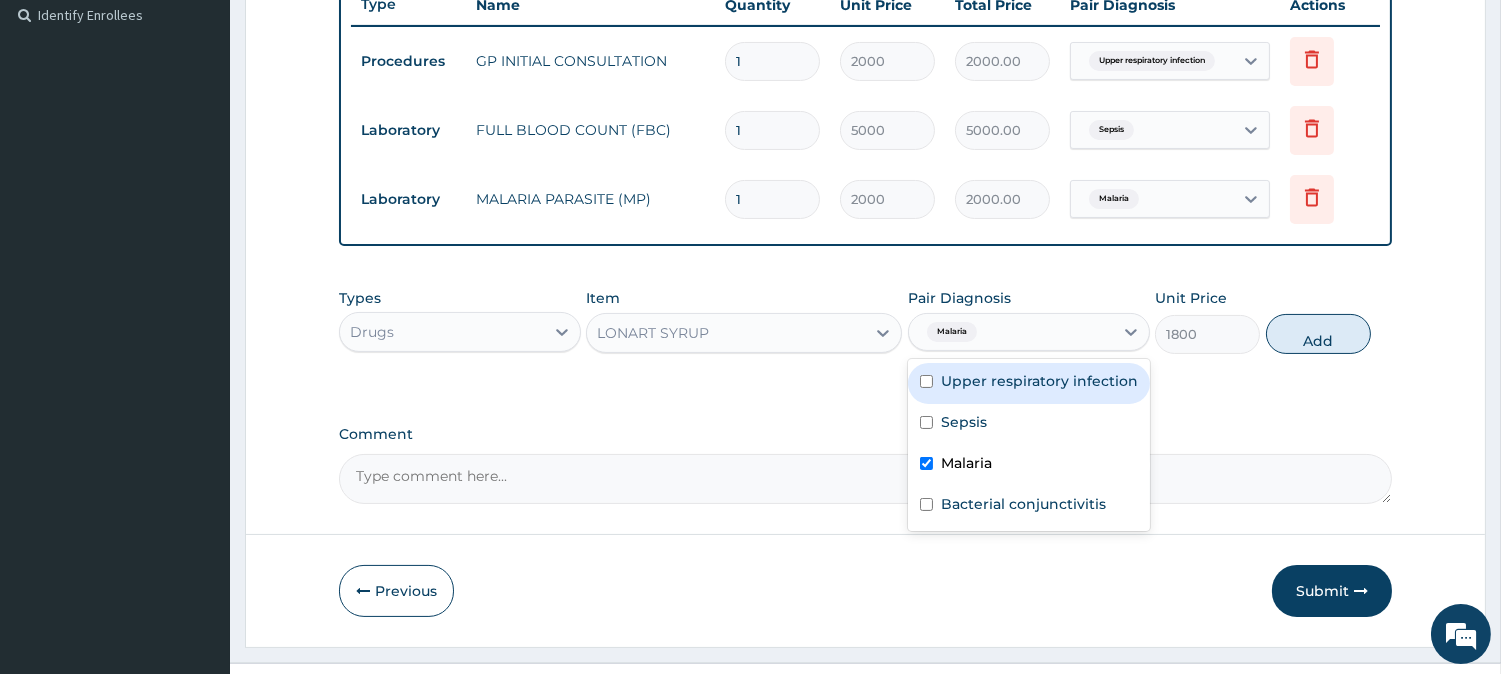 type on "0" 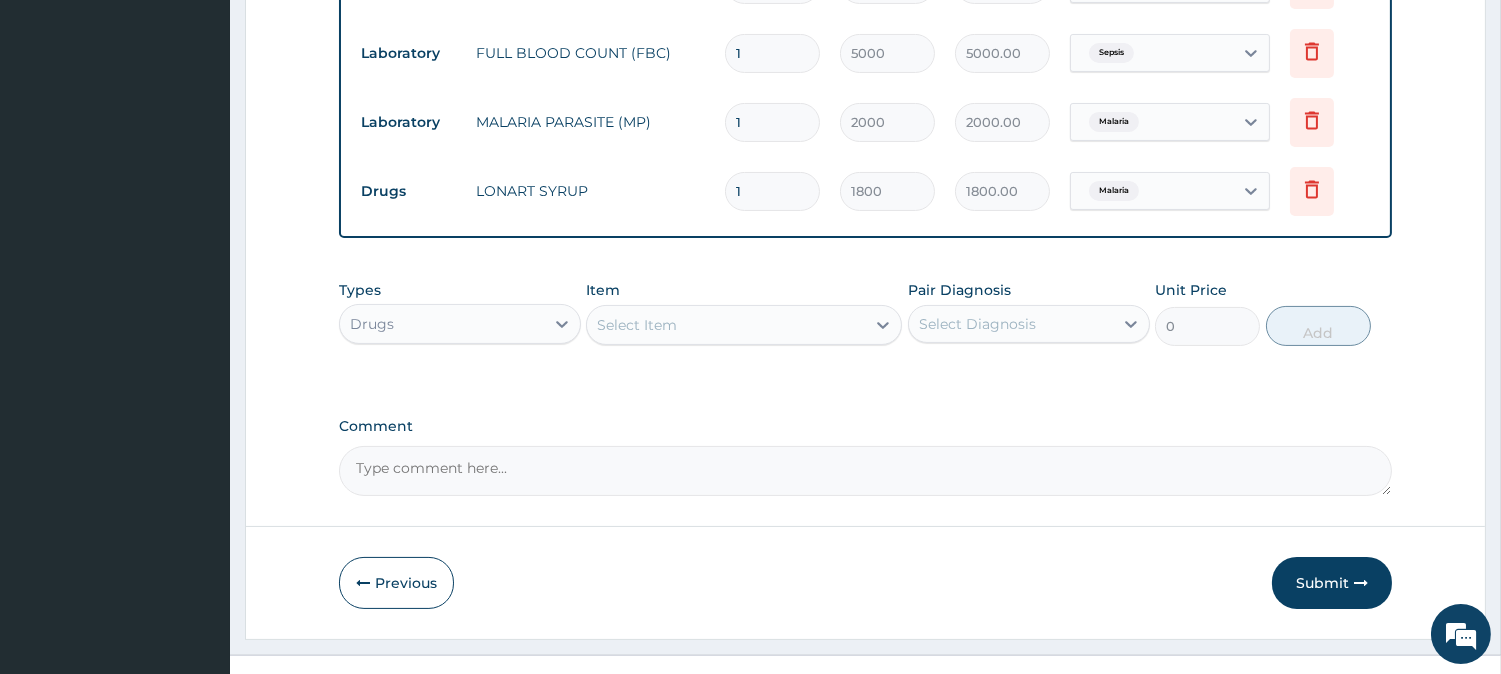 scroll, scrollTop: 663, scrollLeft: 0, axis: vertical 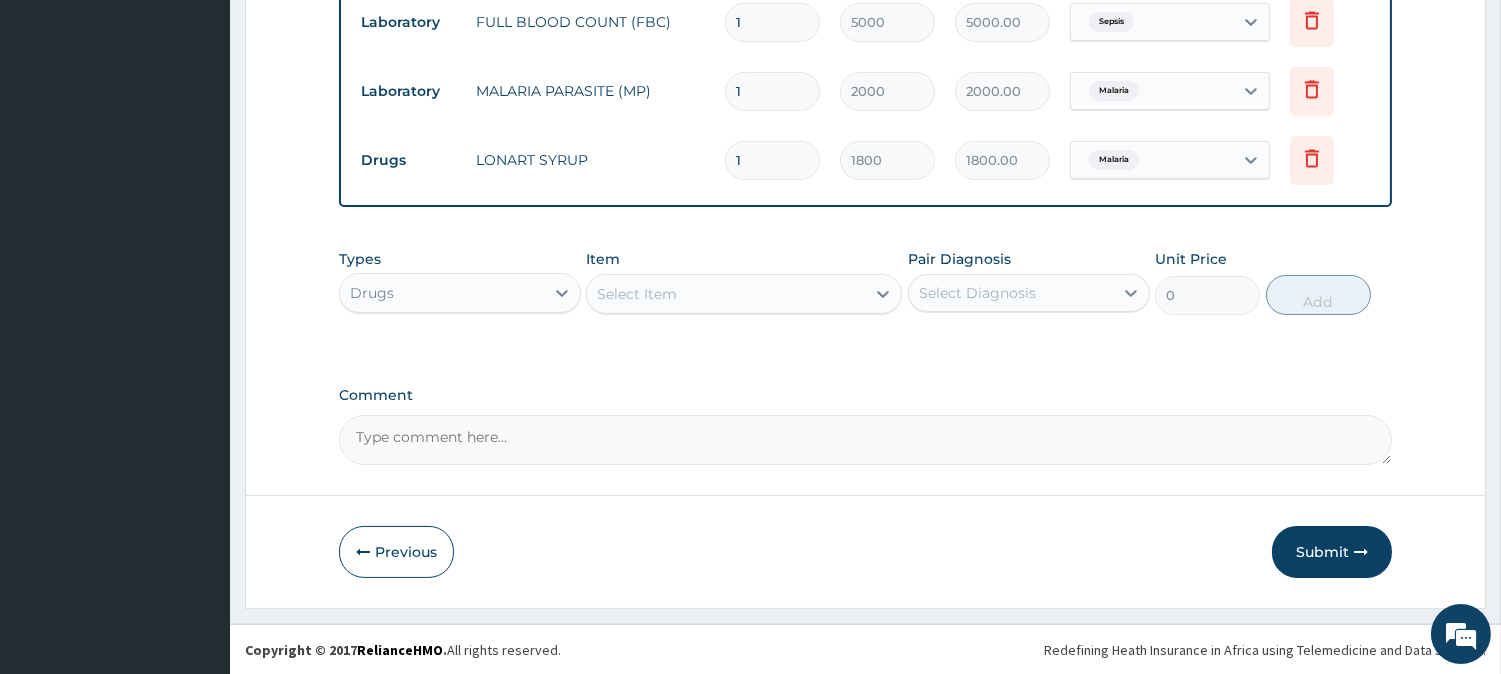 click on "Select Item" at bounding box center [726, 294] 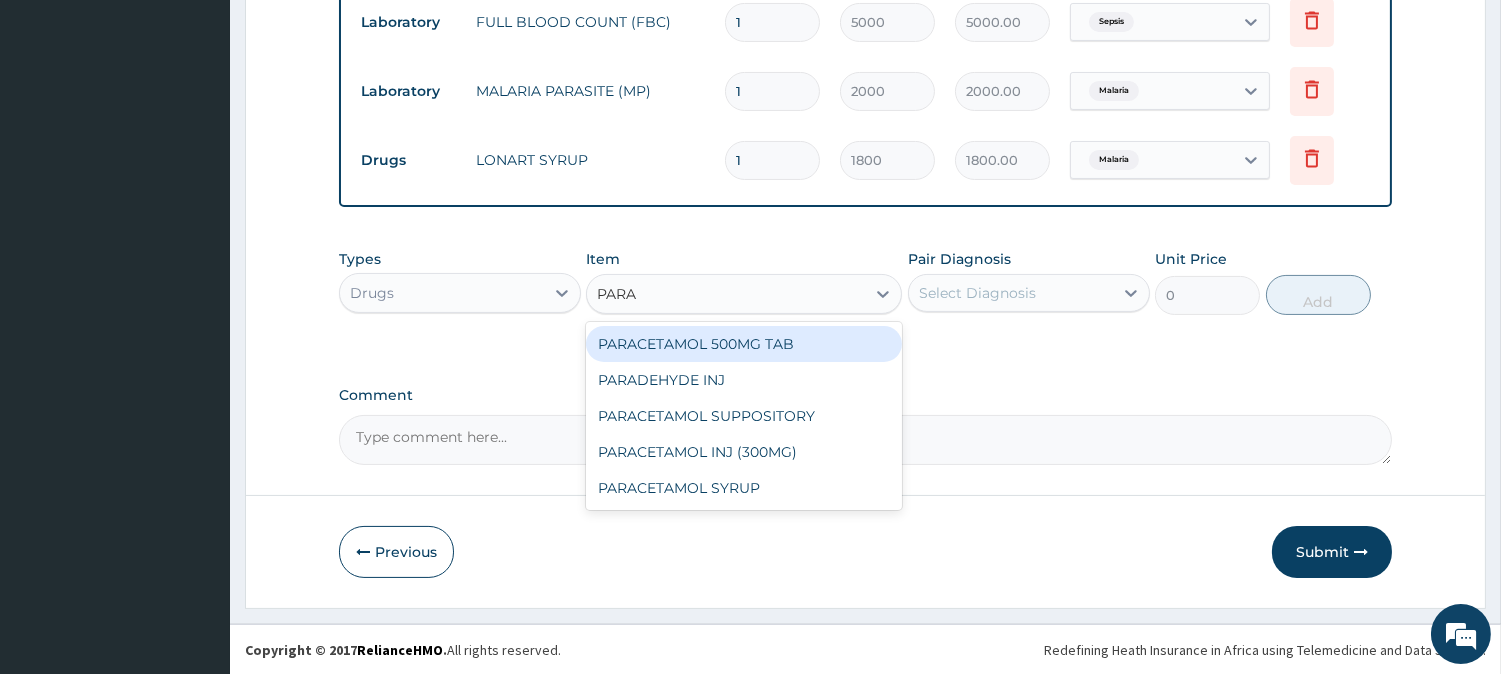 type on "PARAC" 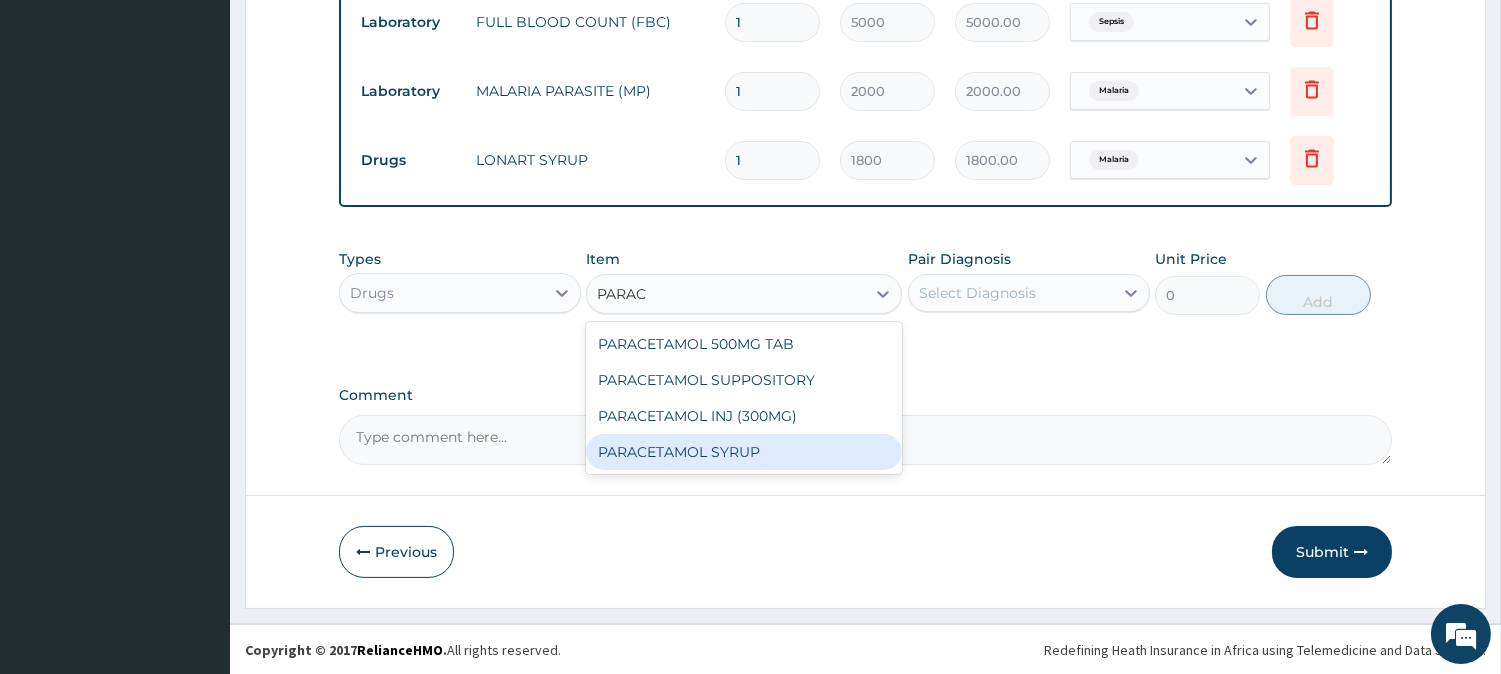 click on "PARACETAMOL SYRUP" at bounding box center [744, 452] 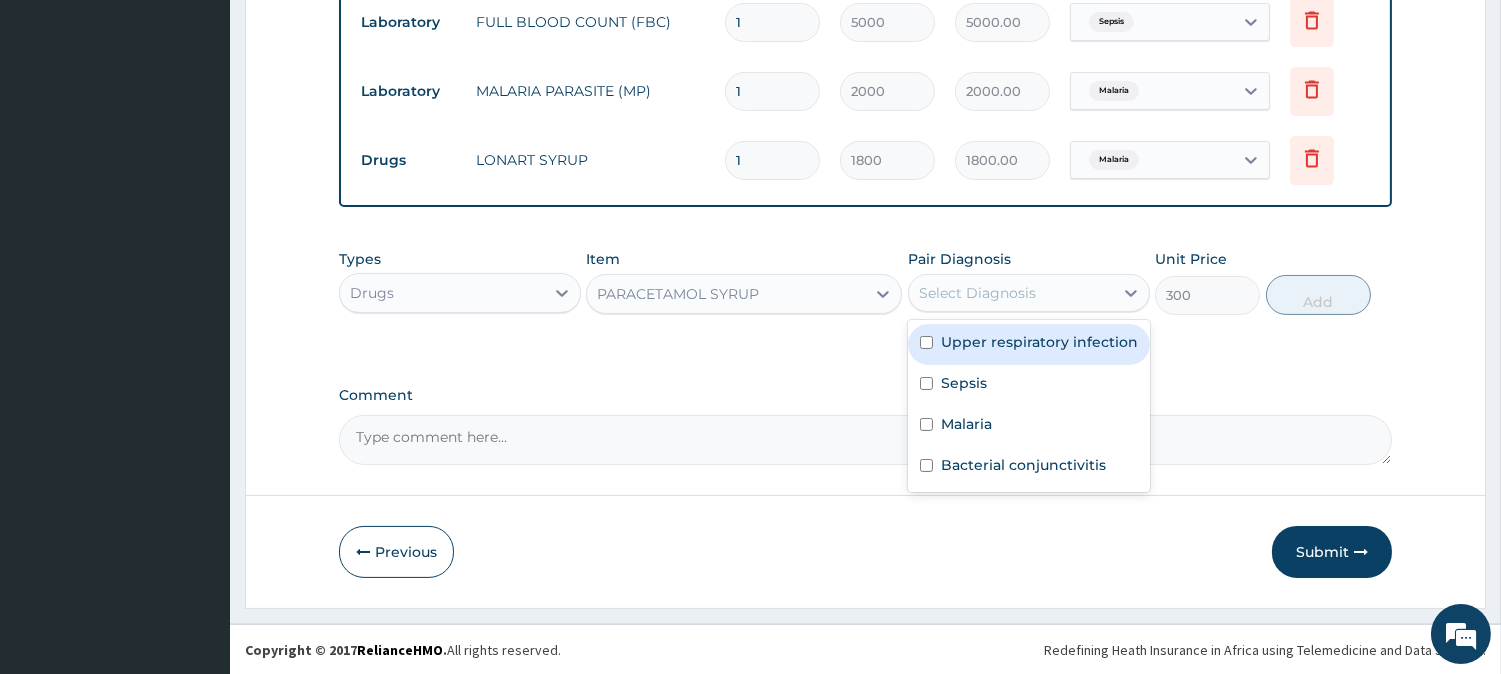 click on "Select Diagnosis" at bounding box center [1011, 293] 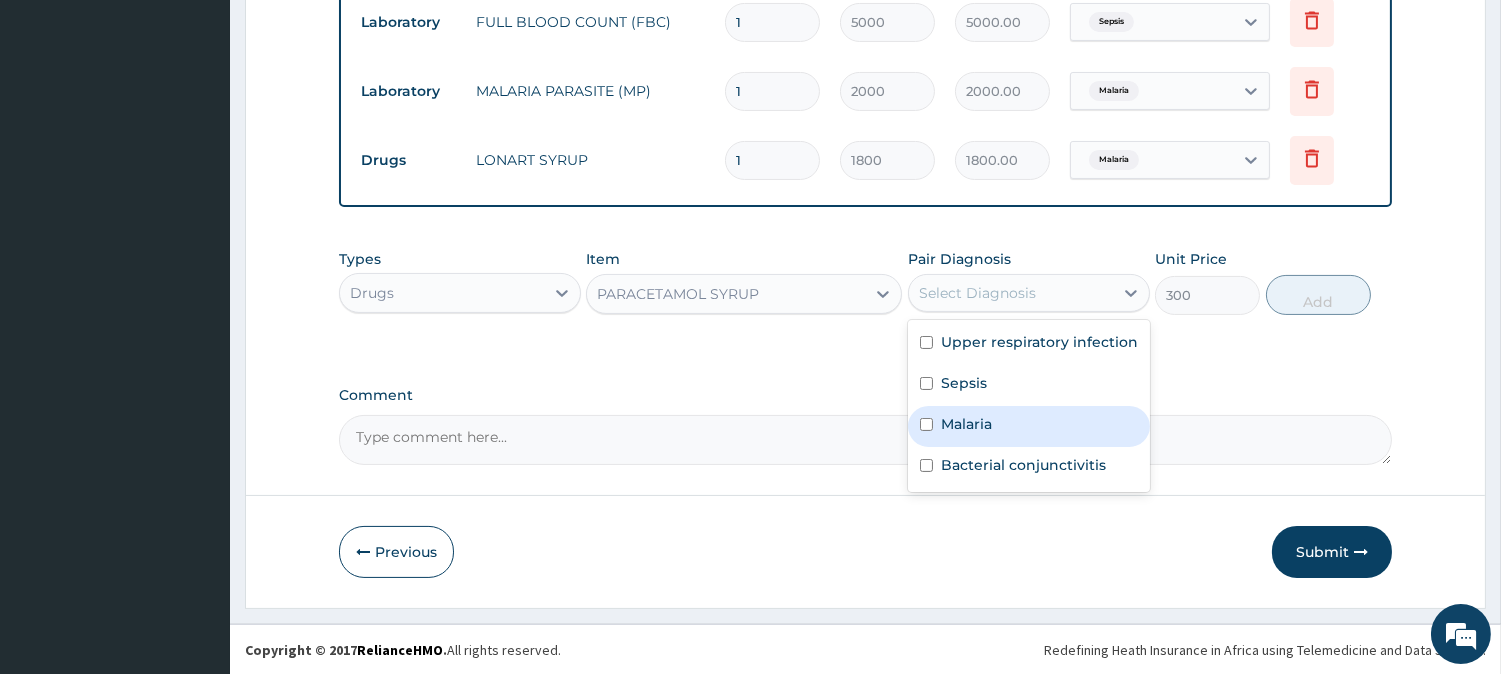 click on "Malaria" at bounding box center [1029, 426] 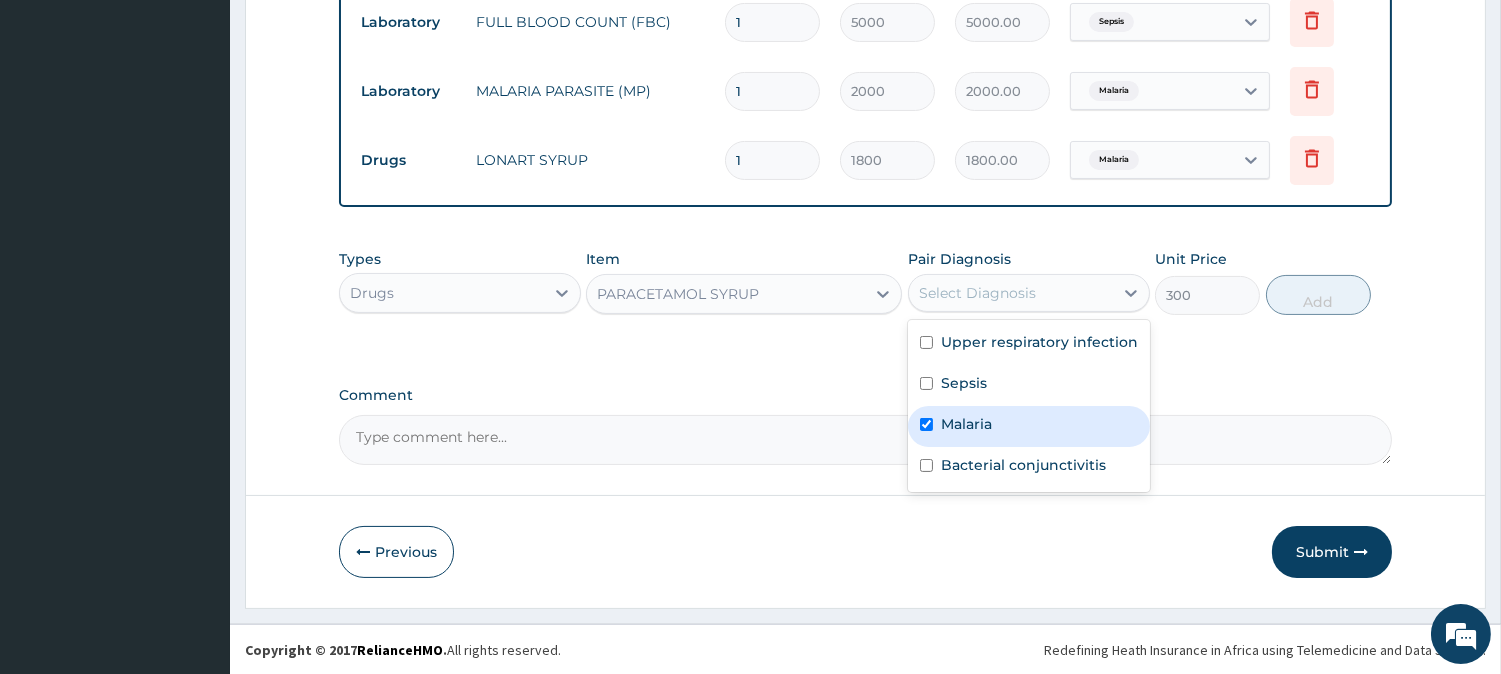 checkbox on "true" 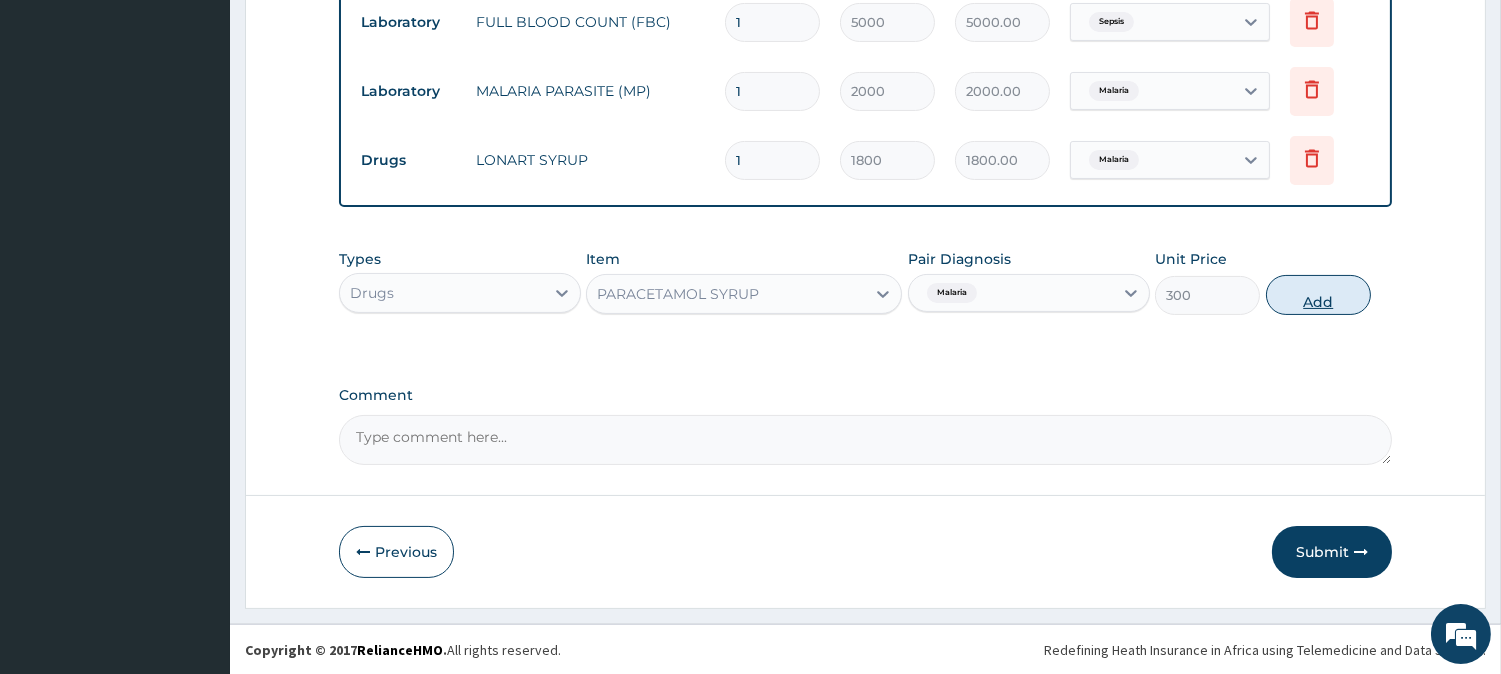 click on "Add" at bounding box center [1318, 295] 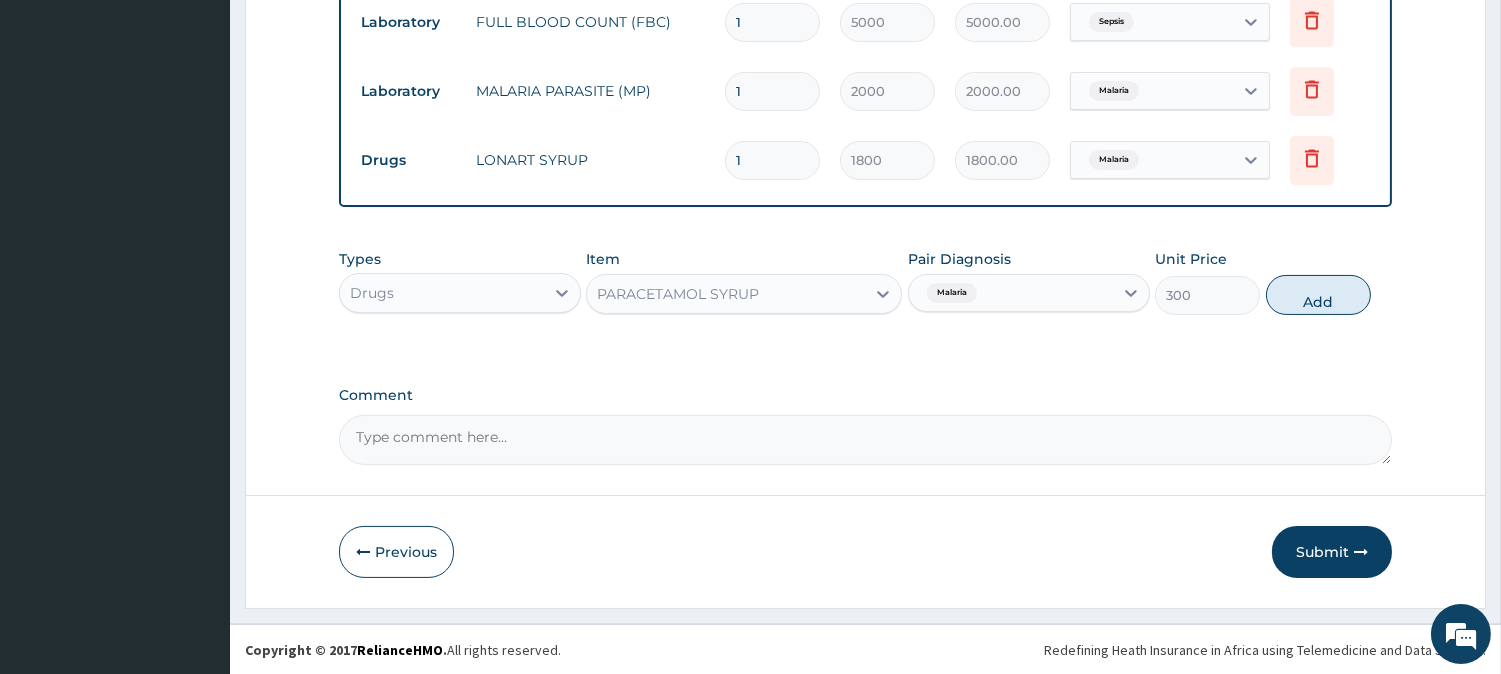 type on "0" 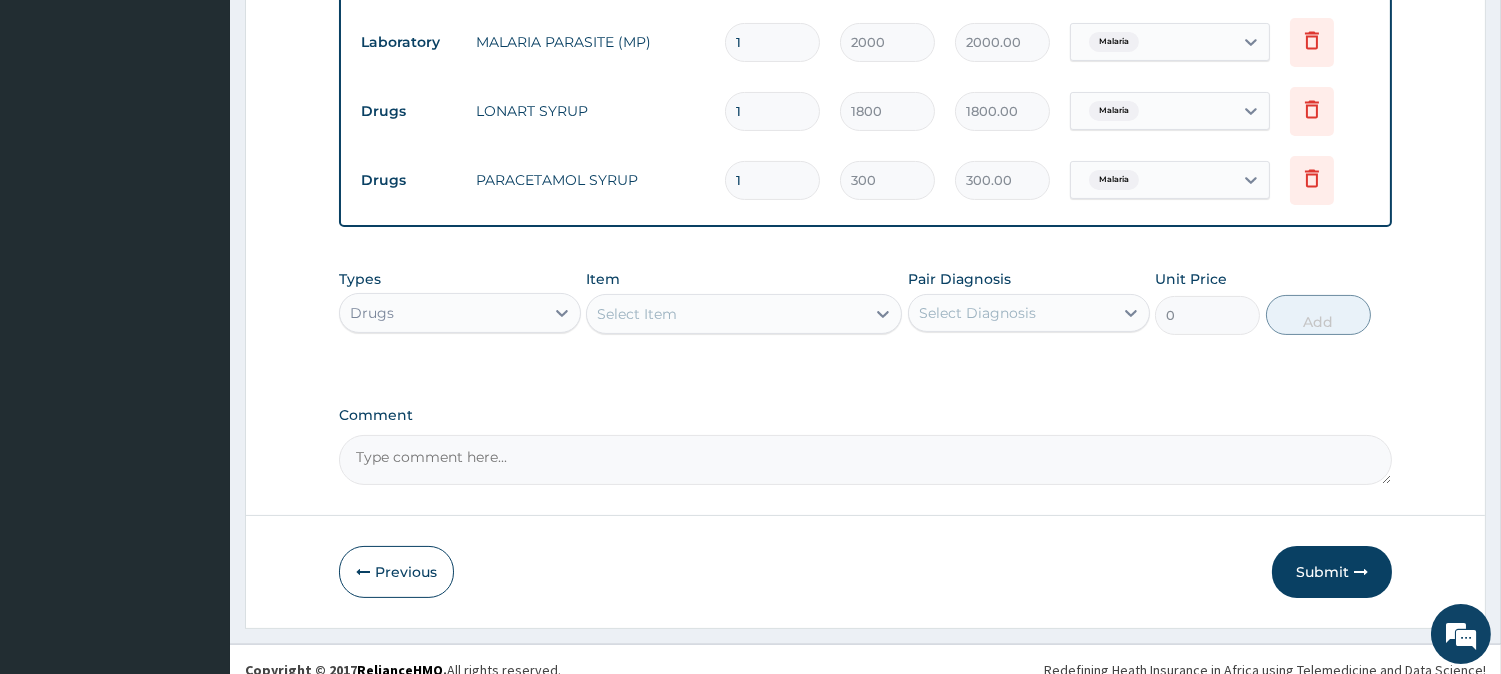 scroll, scrollTop: 733, scrollLeft: 0, axis: vertical 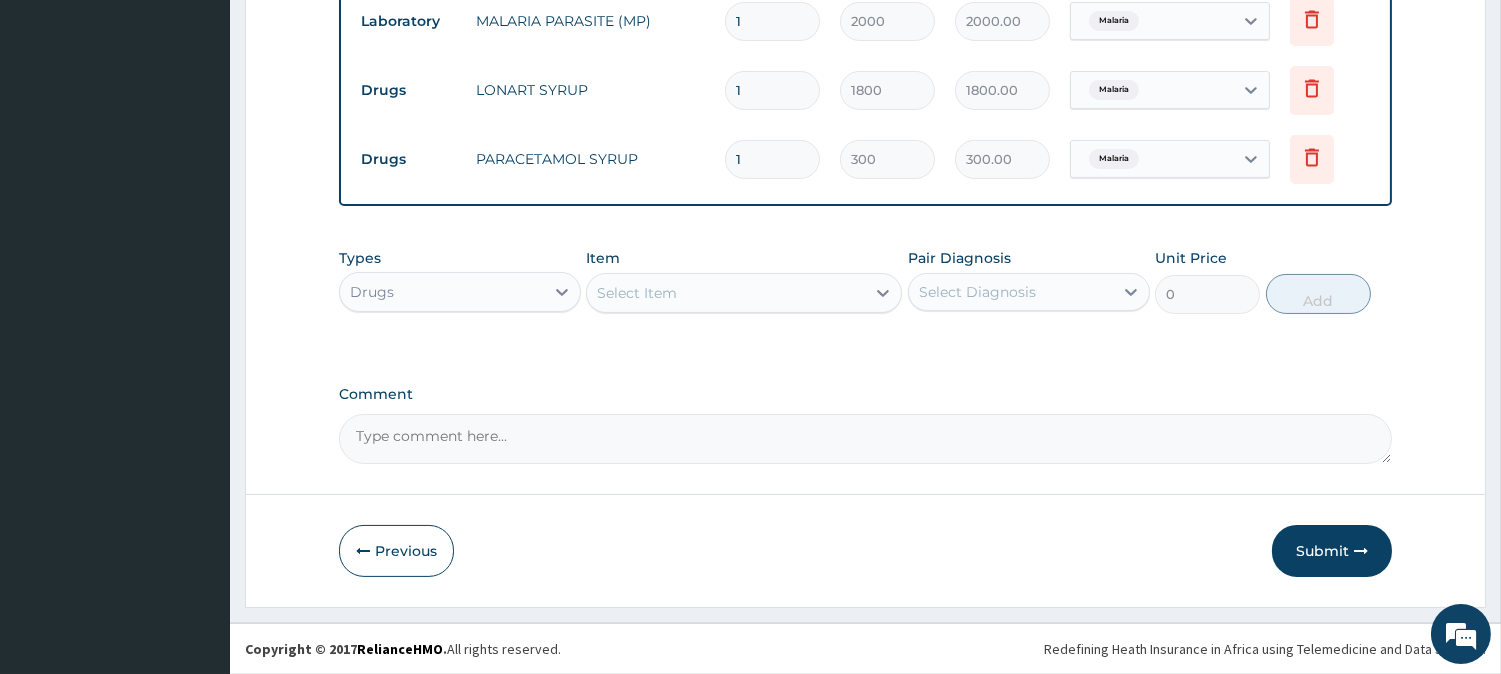 click on "Select Item" at bounding box center [726, 293] 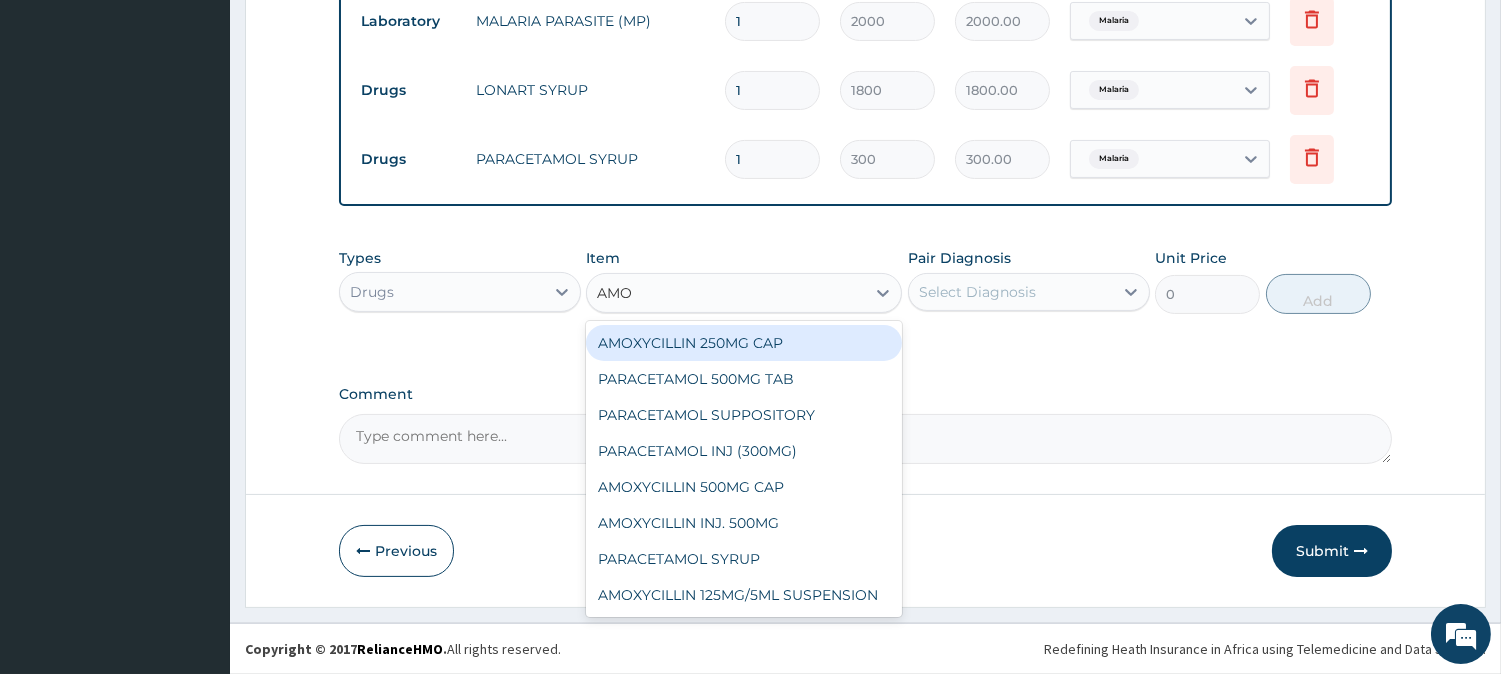 type on "AMOX" 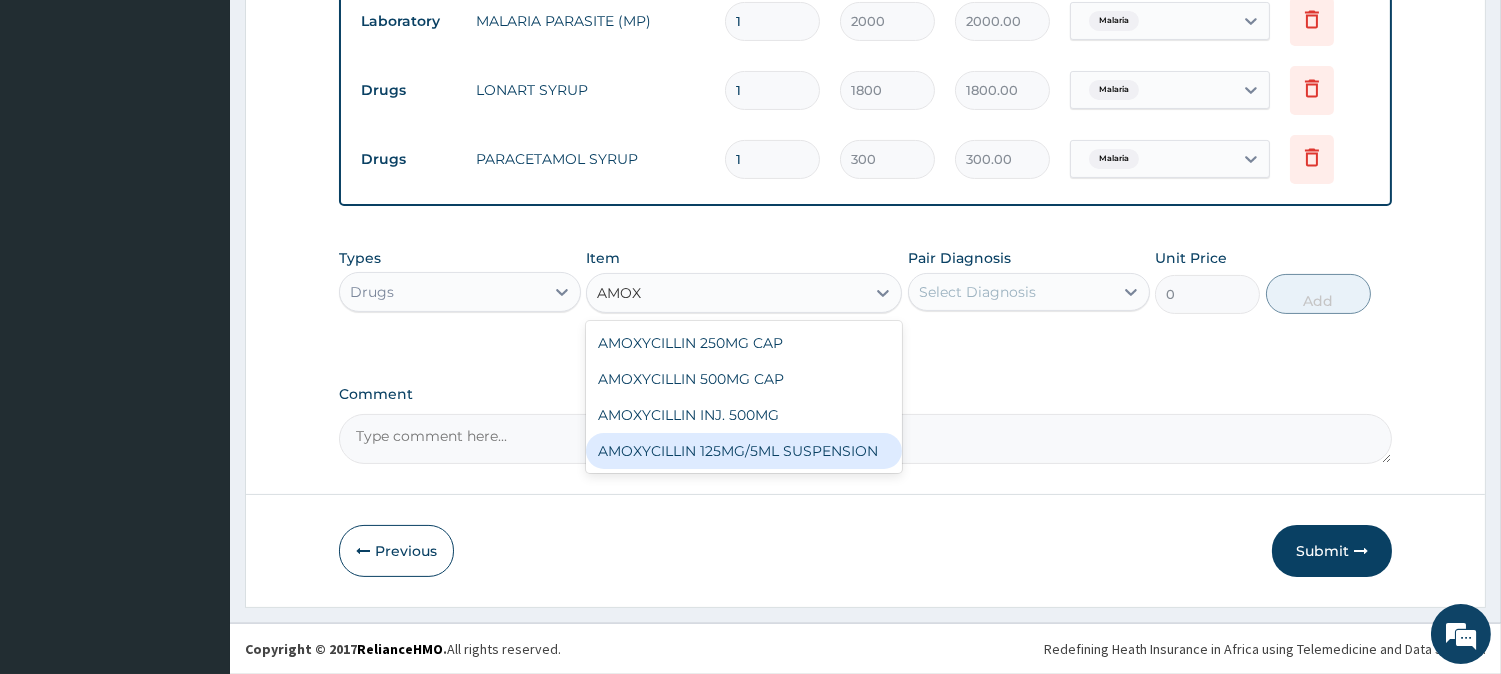 click on "AMOXYCILLIN 125MG/5ML SUSPENSION" at bounding box center (744, 451) 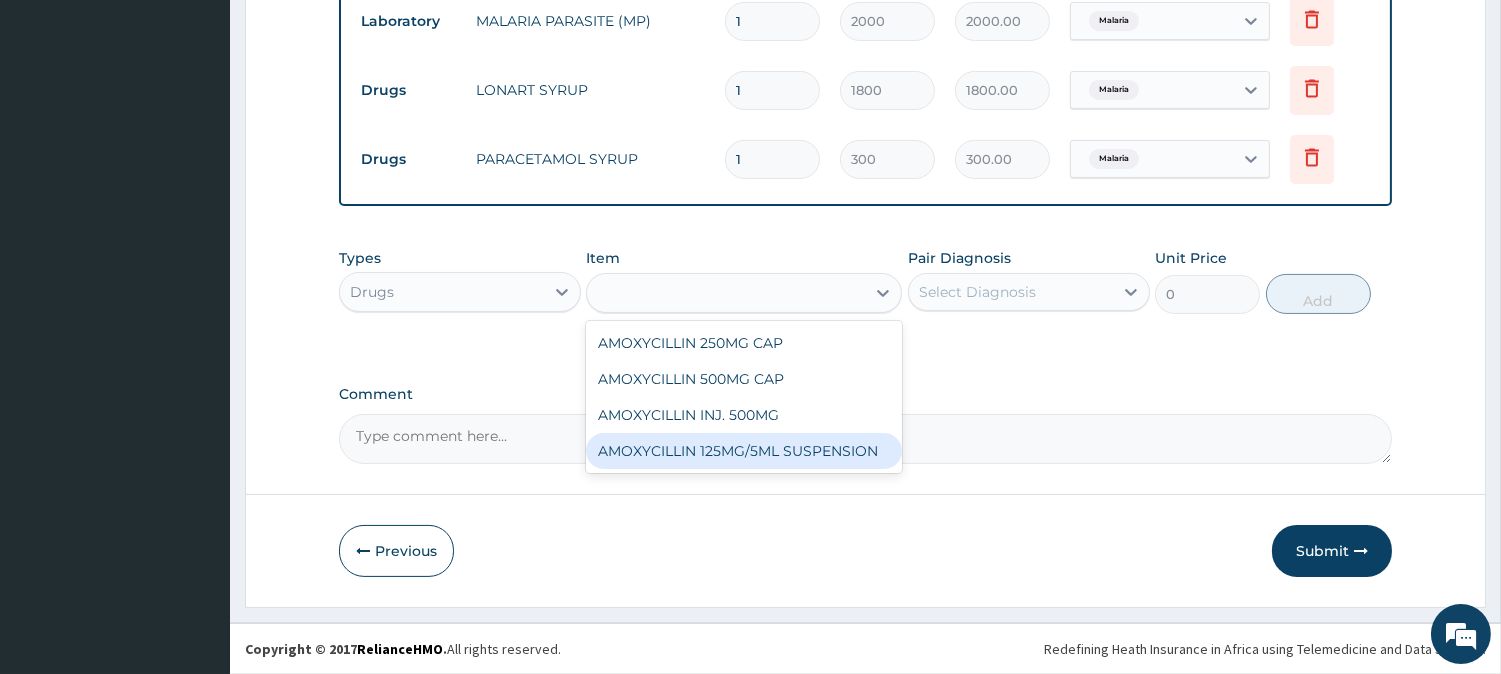 type on "800" 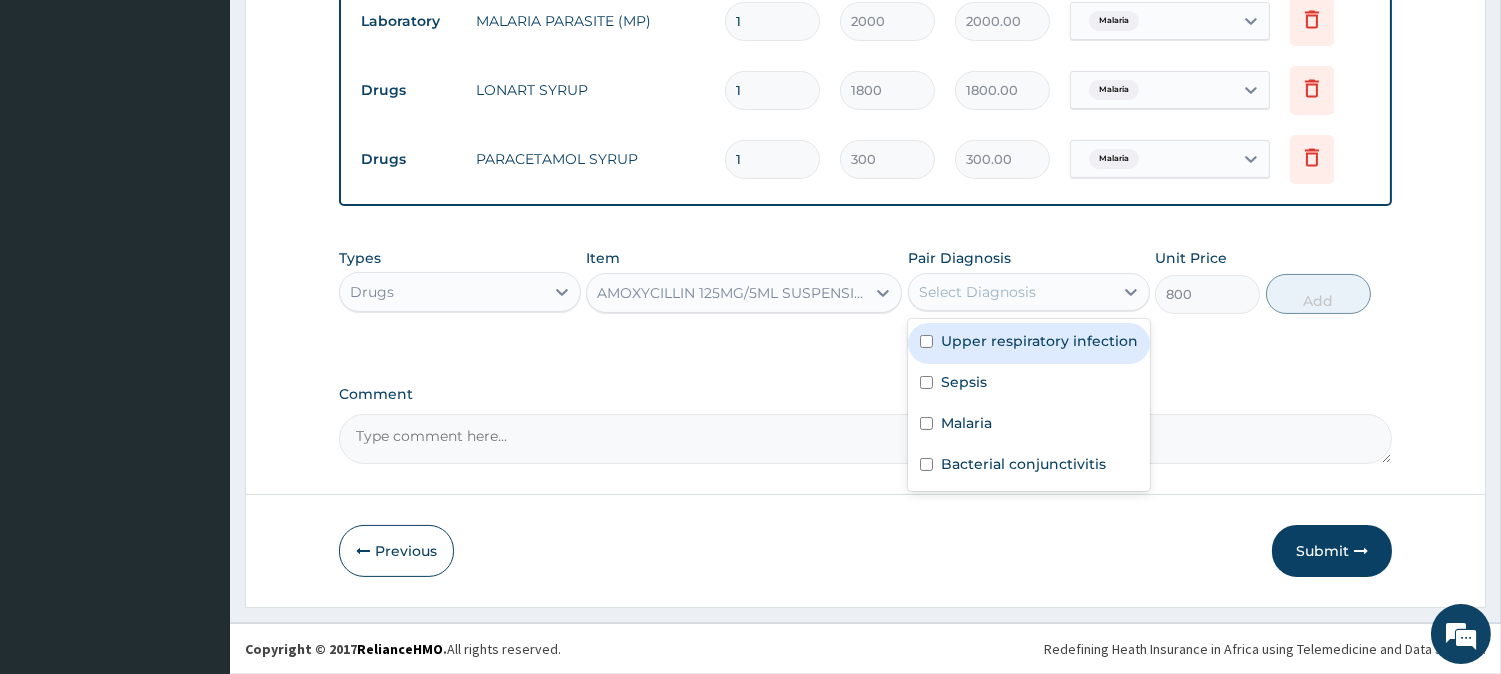 click on "Select Diagnosis" at bounding box center [977, 292] 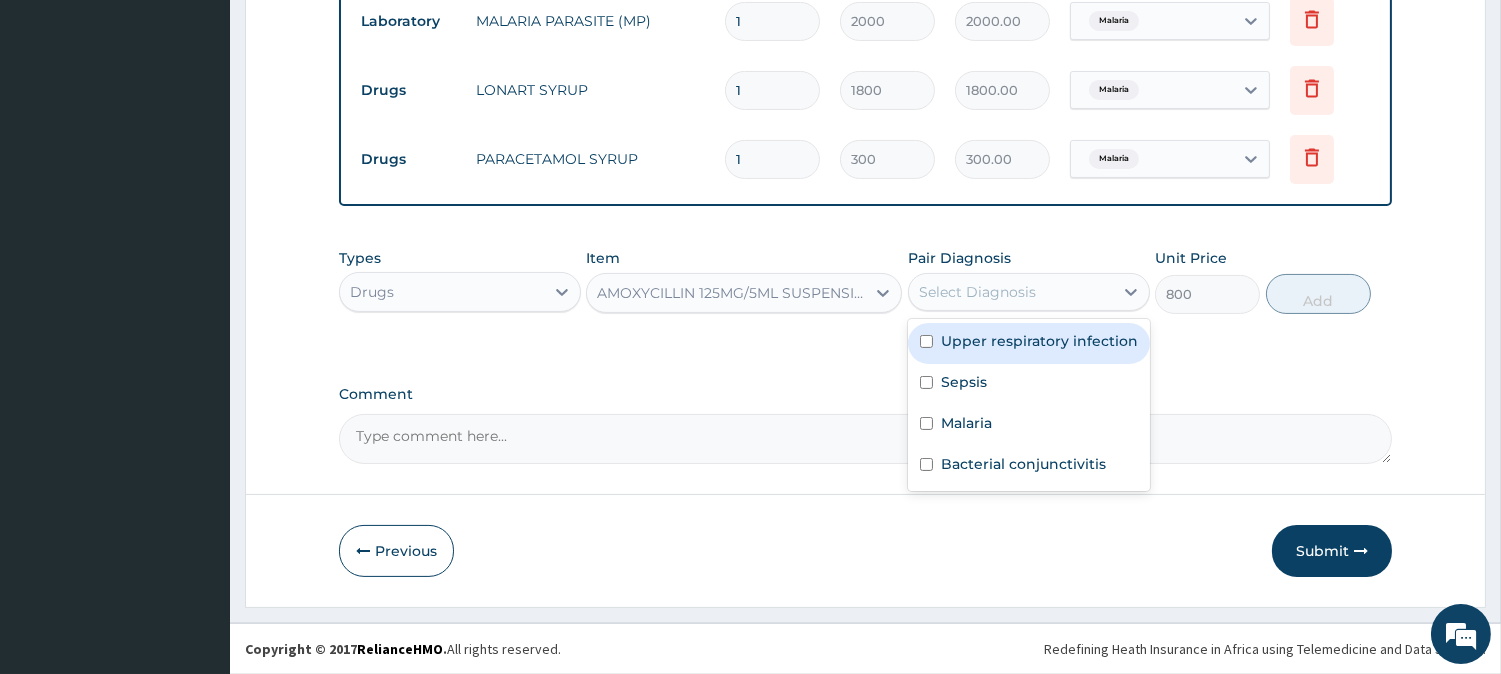 click on "Upper respiratory infection" at bounding box center [1039, 341] 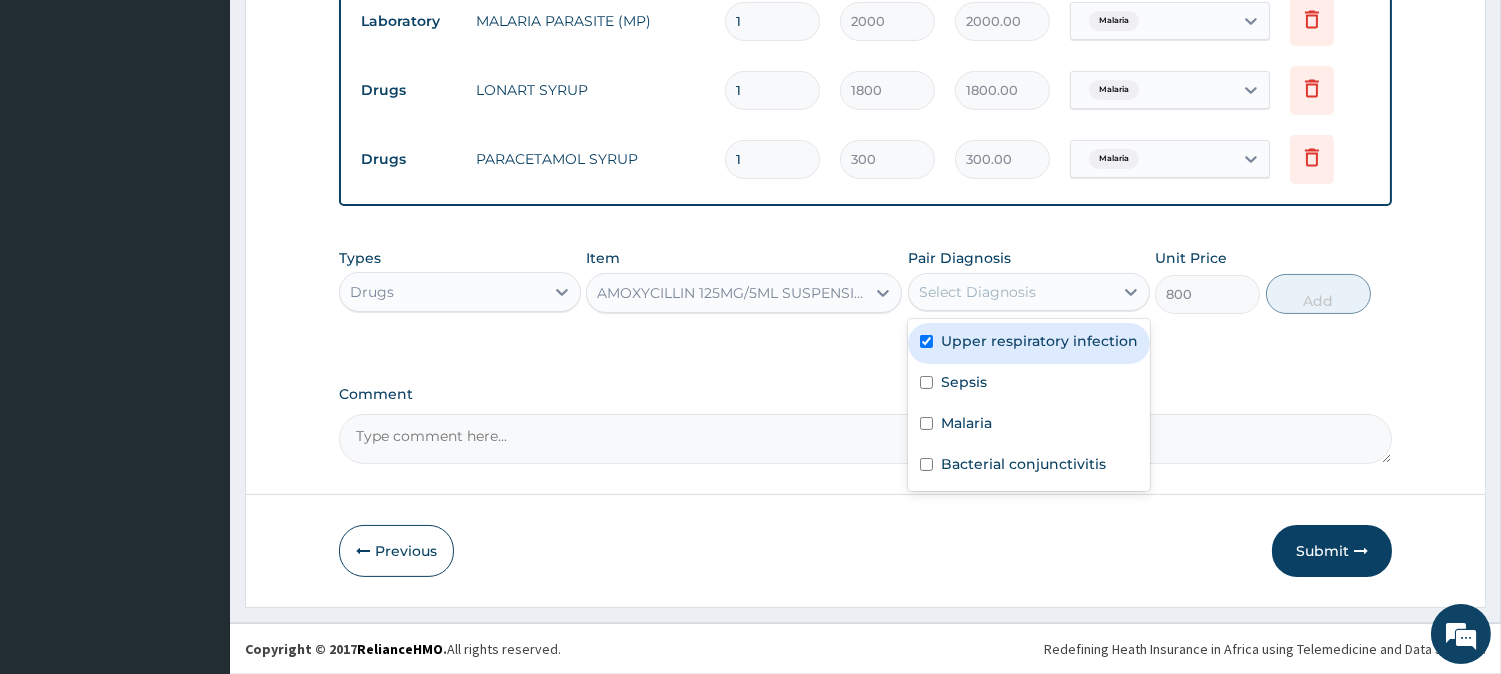 checkbox on "true" 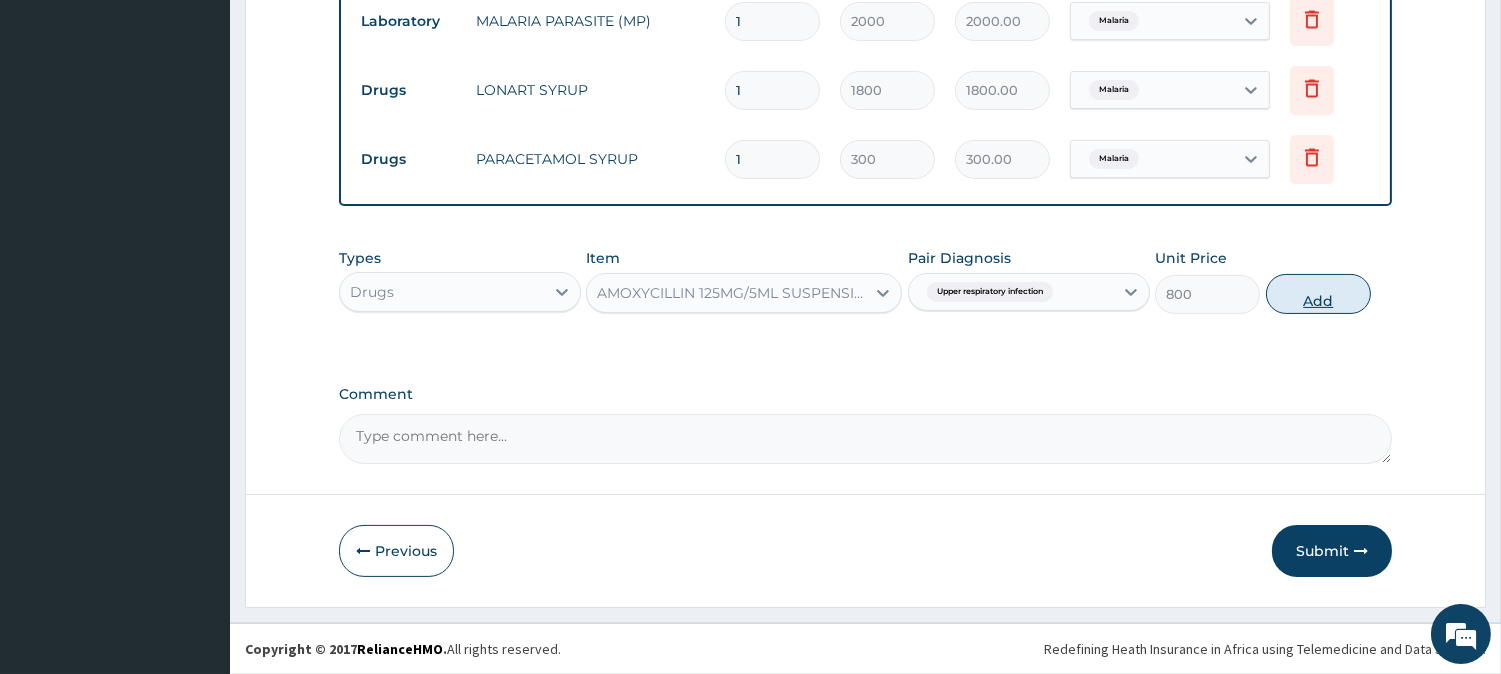 click on "Add" at bounding box center (1318, 294) 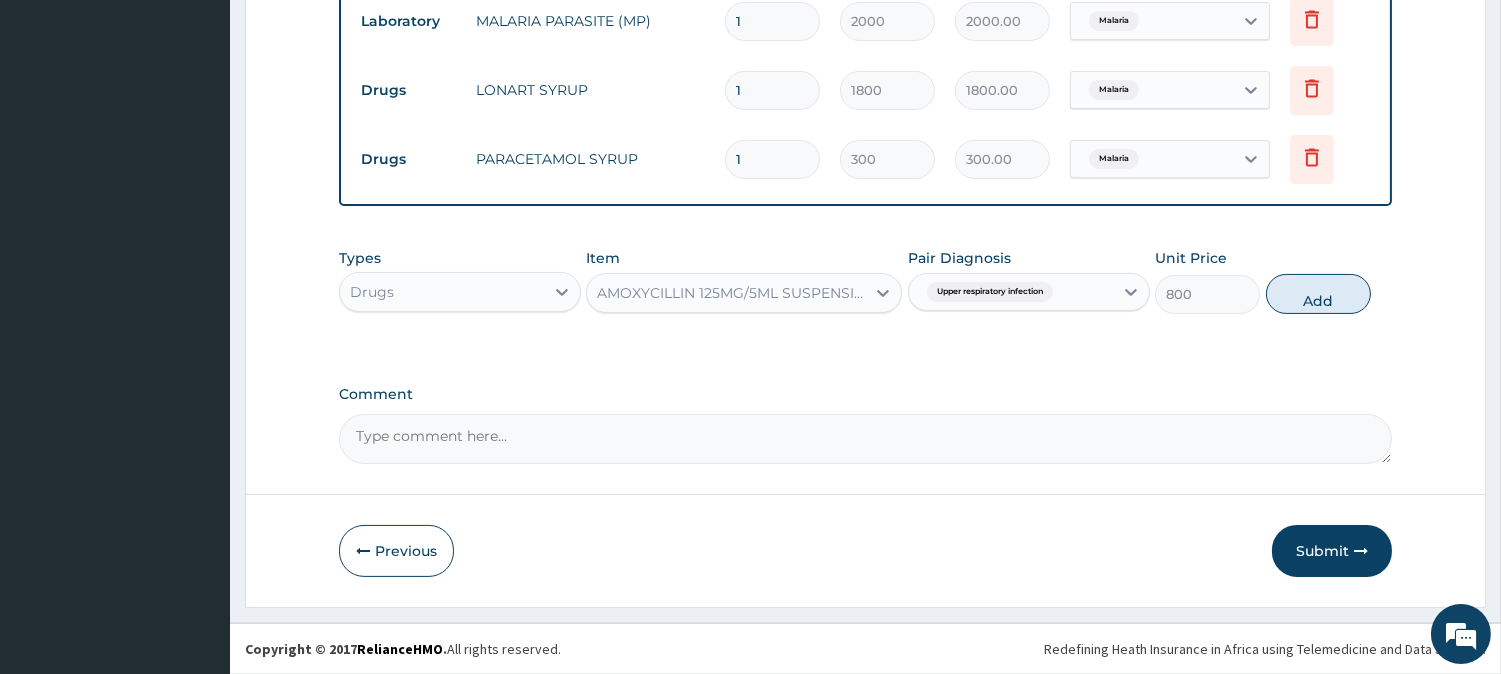 type on "0" 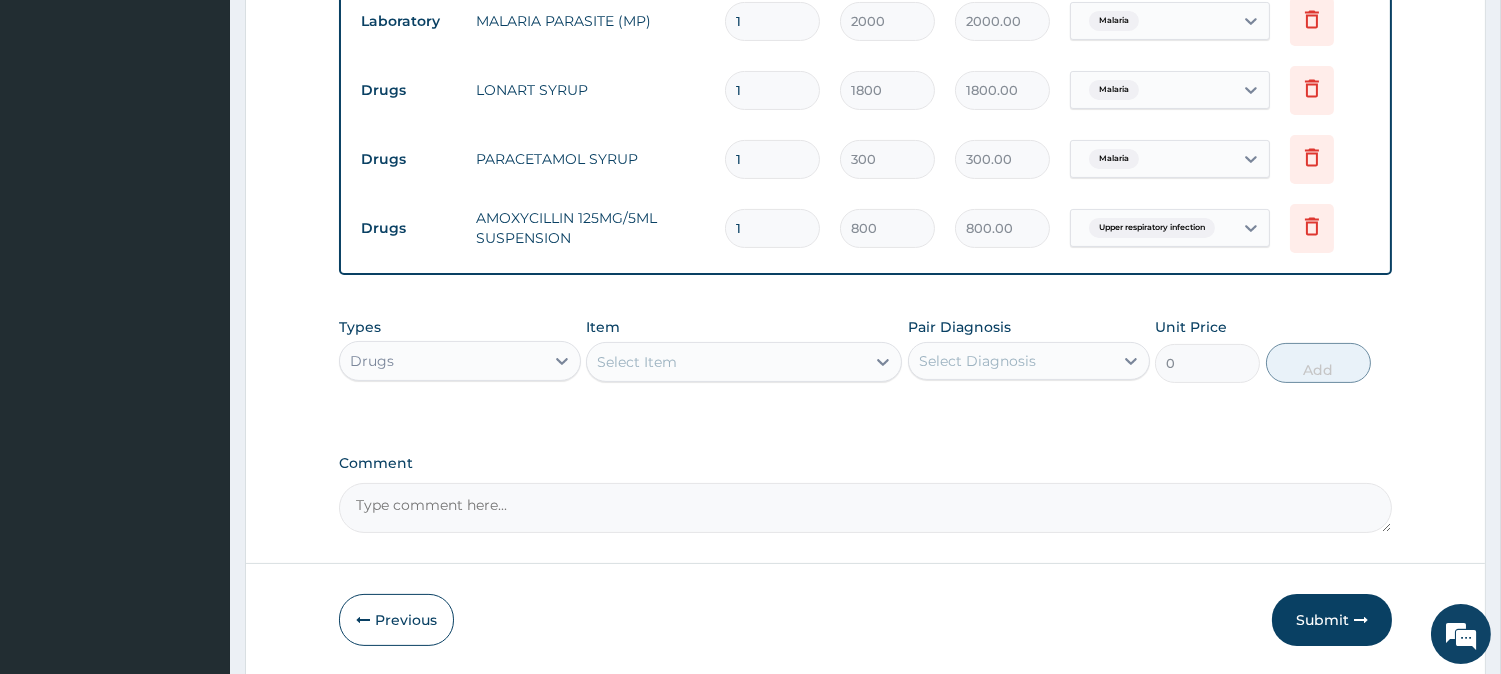 click on "Select Item" at bounding box center [637, 362] 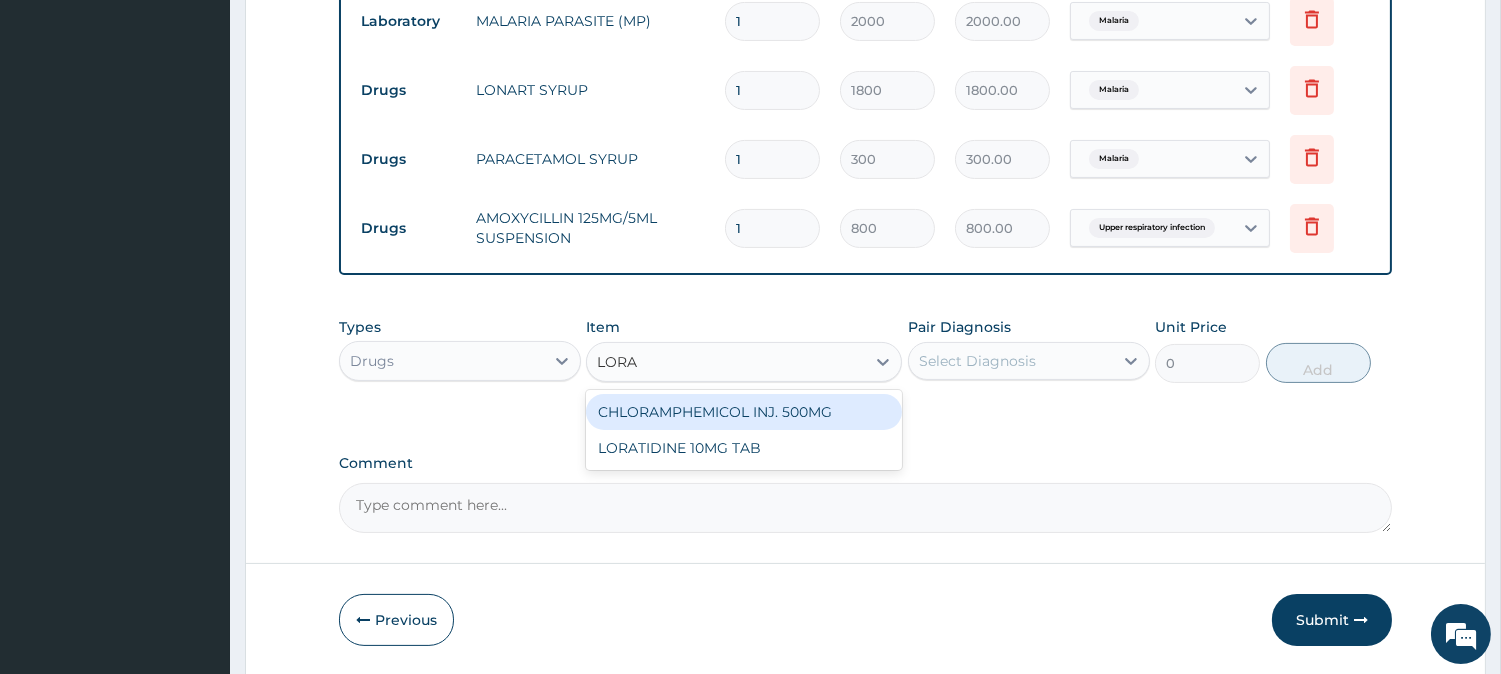 type on "LORAT" 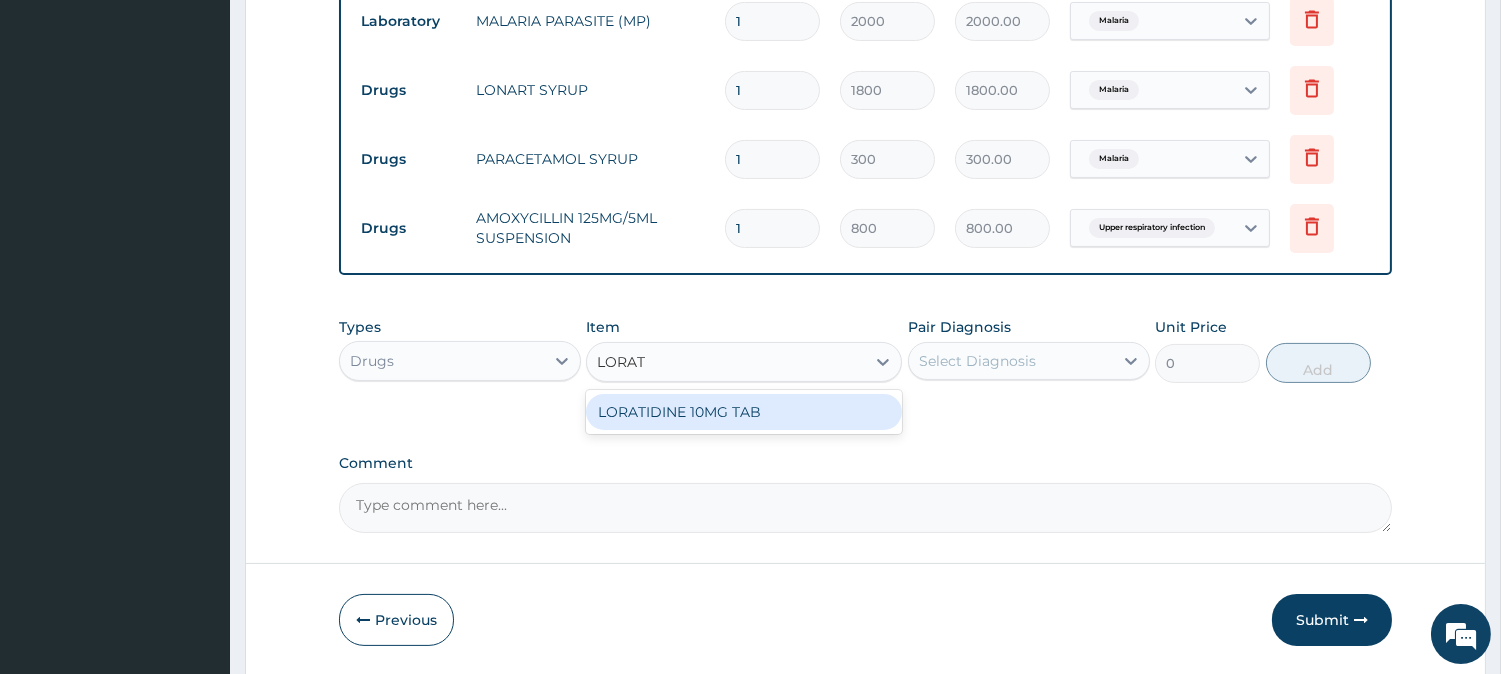 click on "LORATIDINE 10MG TAB" at bounding box center [744, 412] 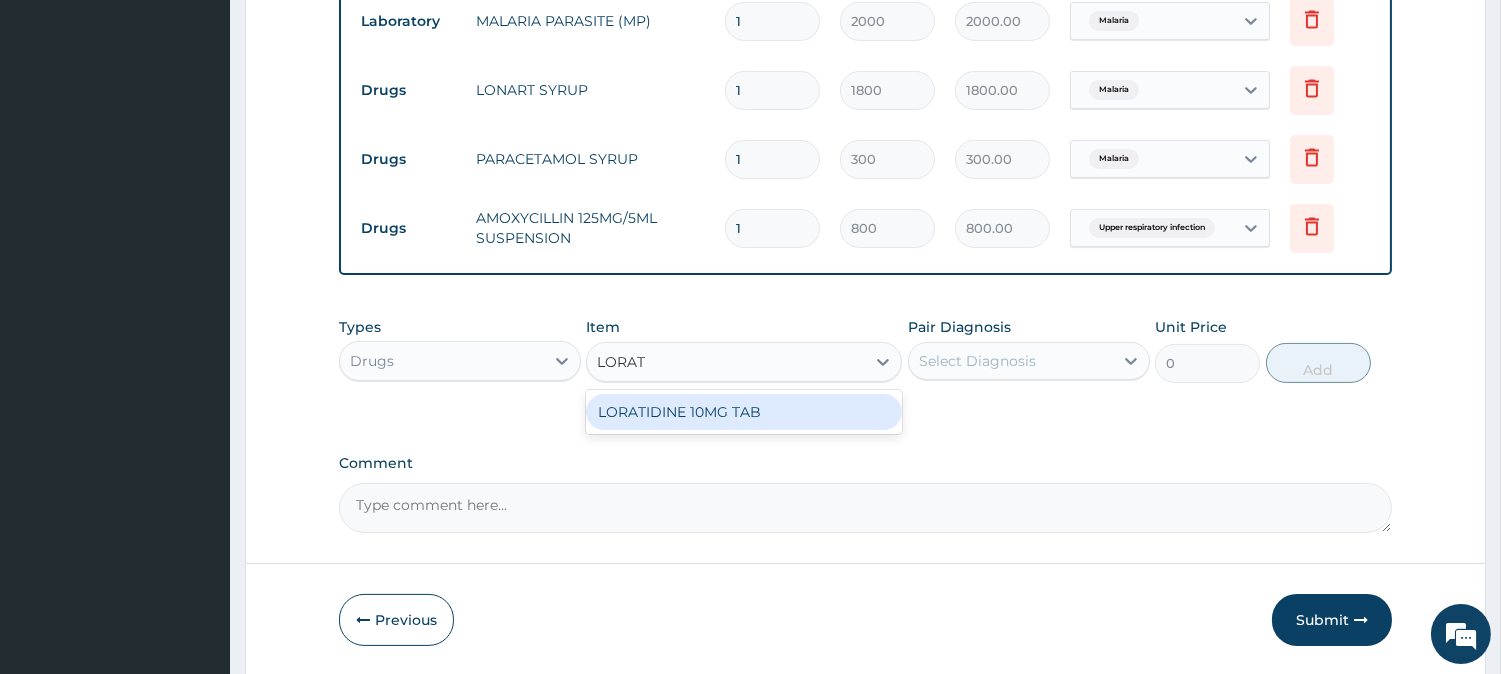 type 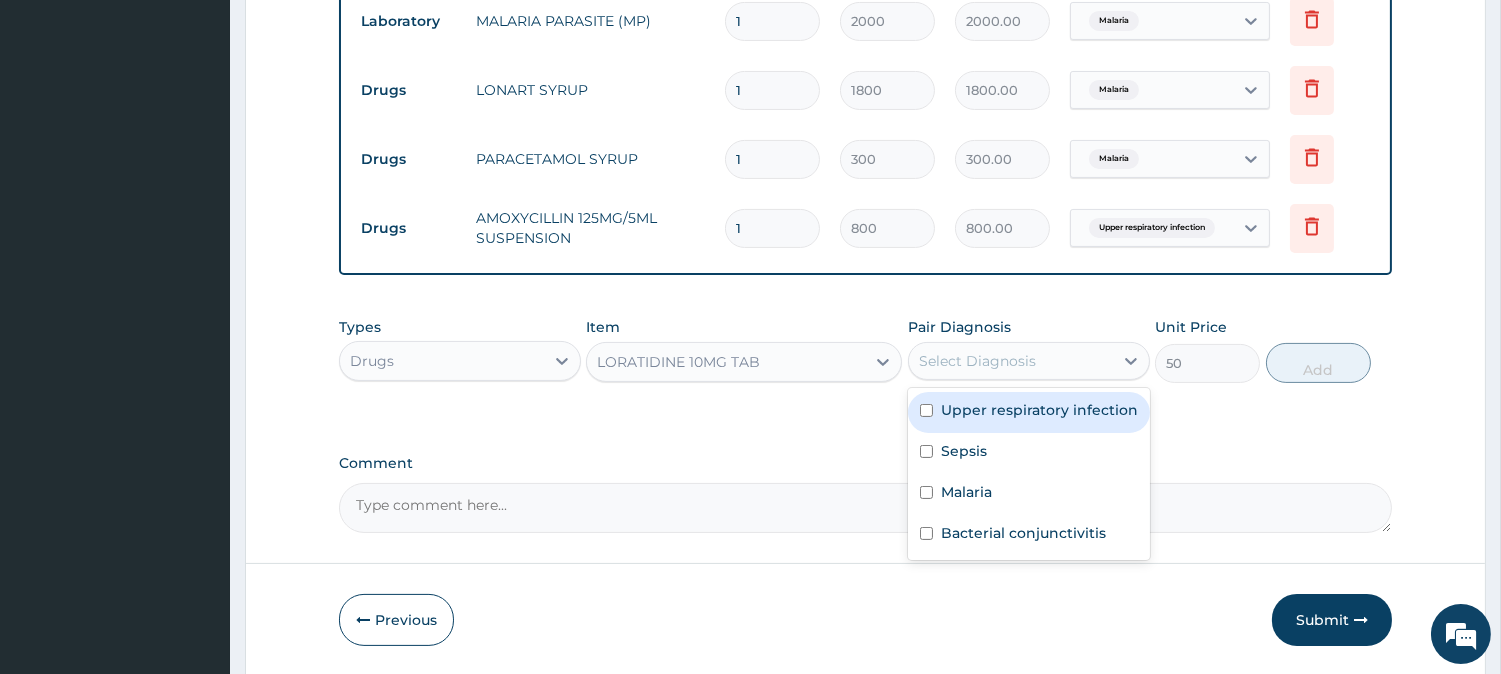 click on "Select Diagnosis" at bounding box center [977, 361] 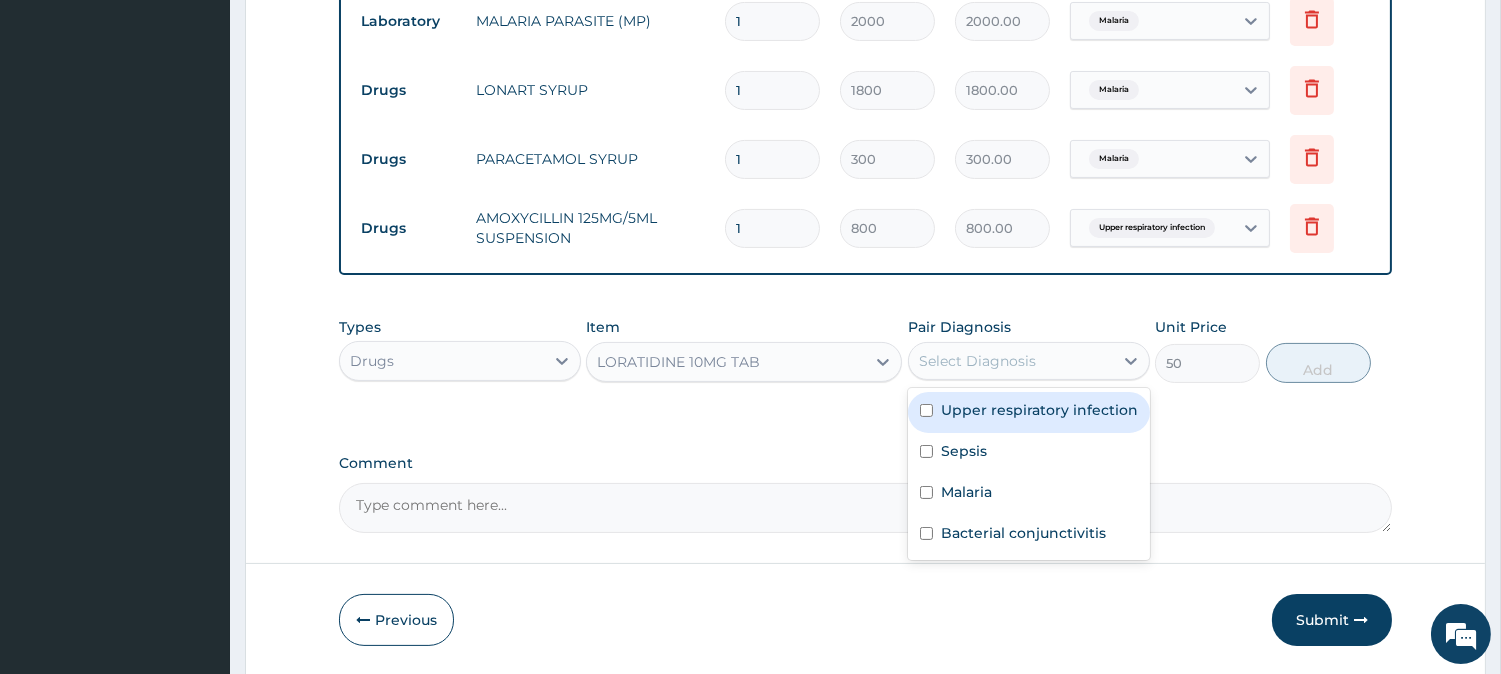 click on "Upper respiratory infection" at bounding box center (1039, 410) 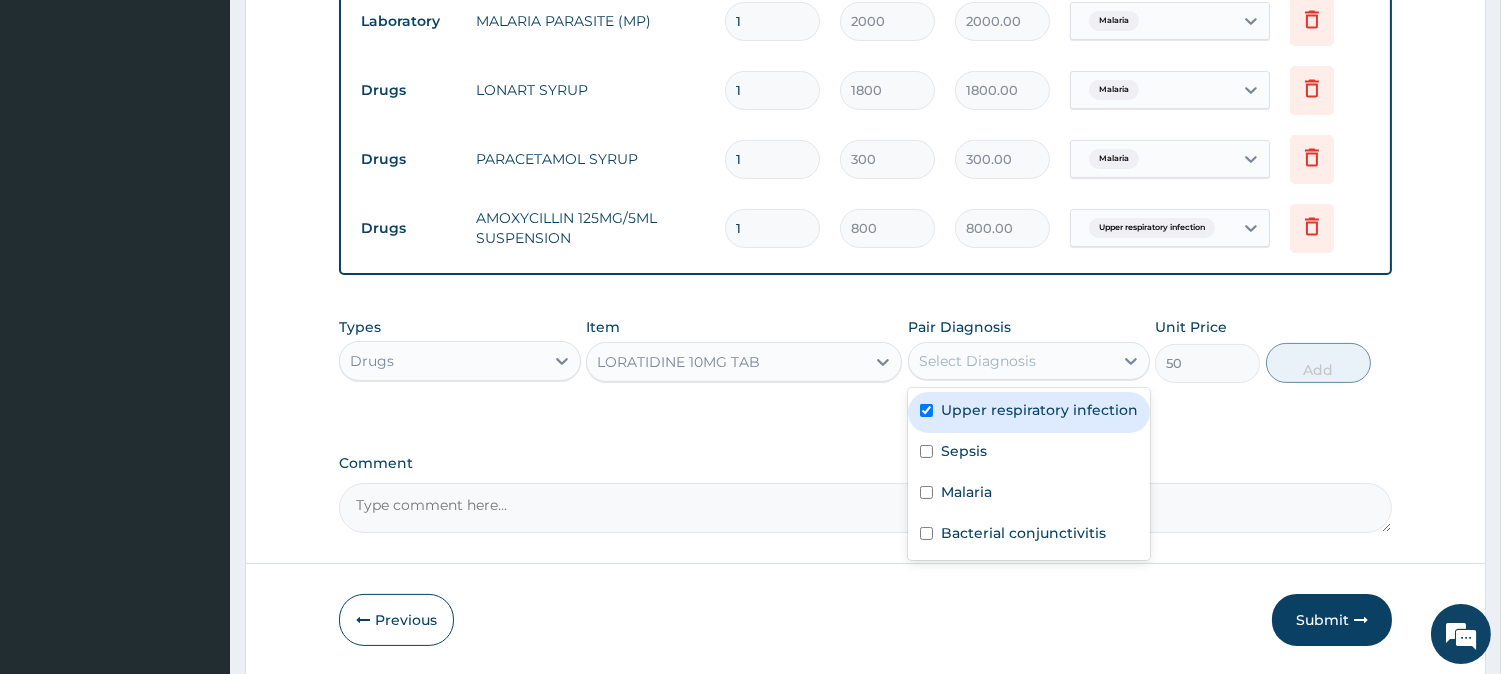 checkbox on "true" 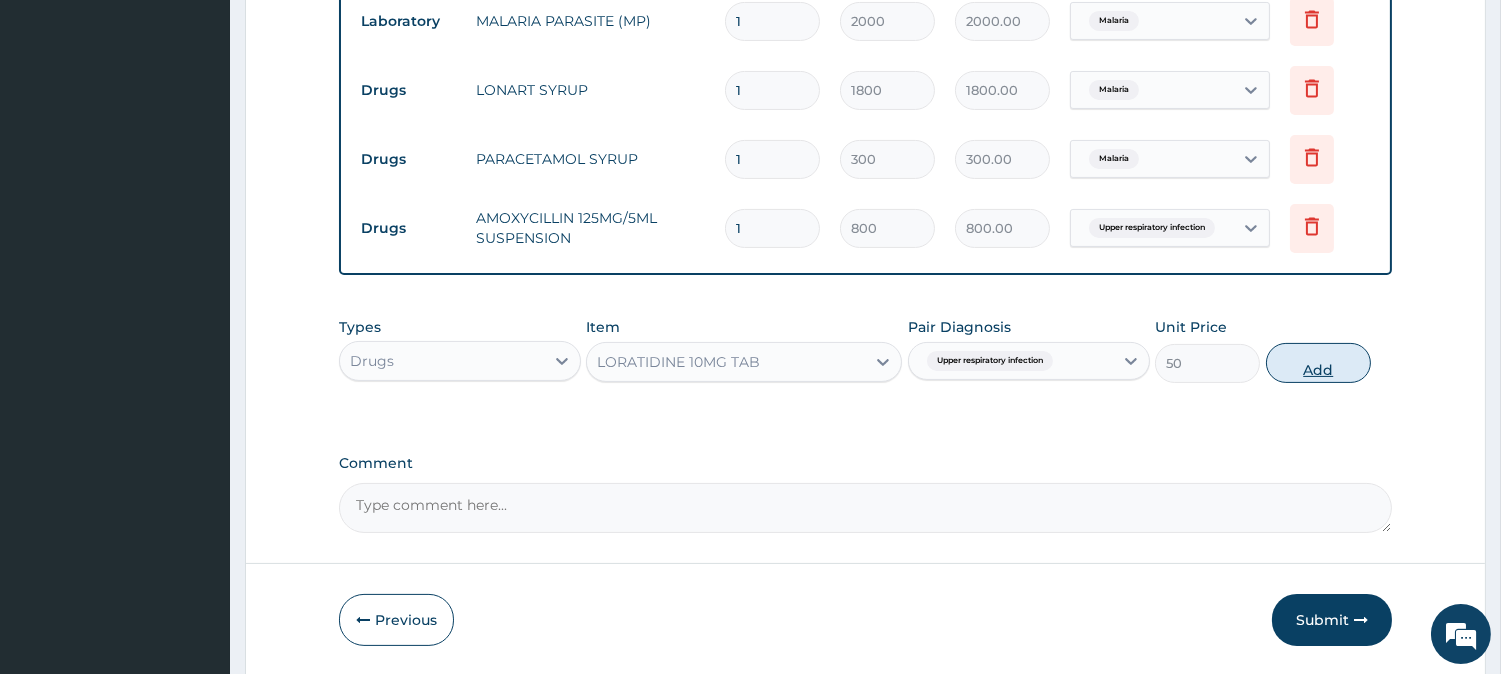 click on "Add" at bounding box center (1318, 363) 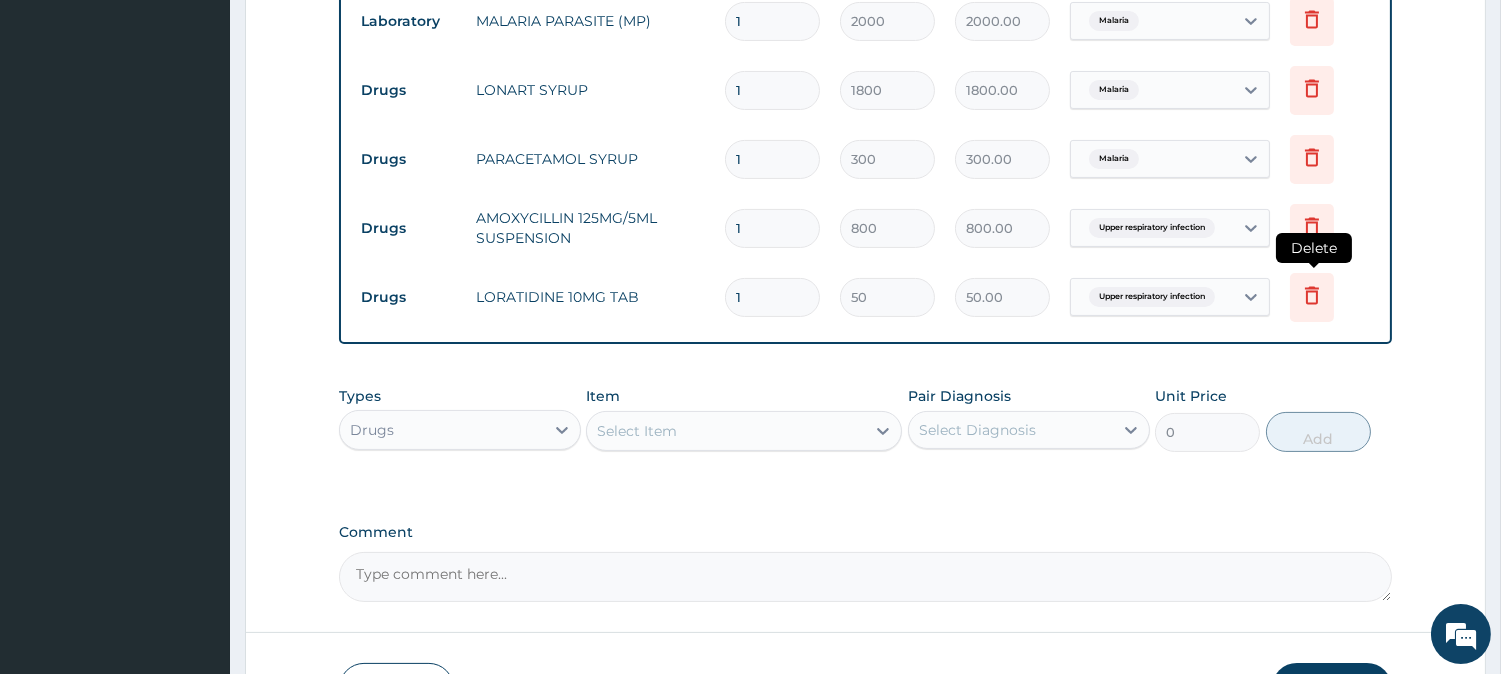 click 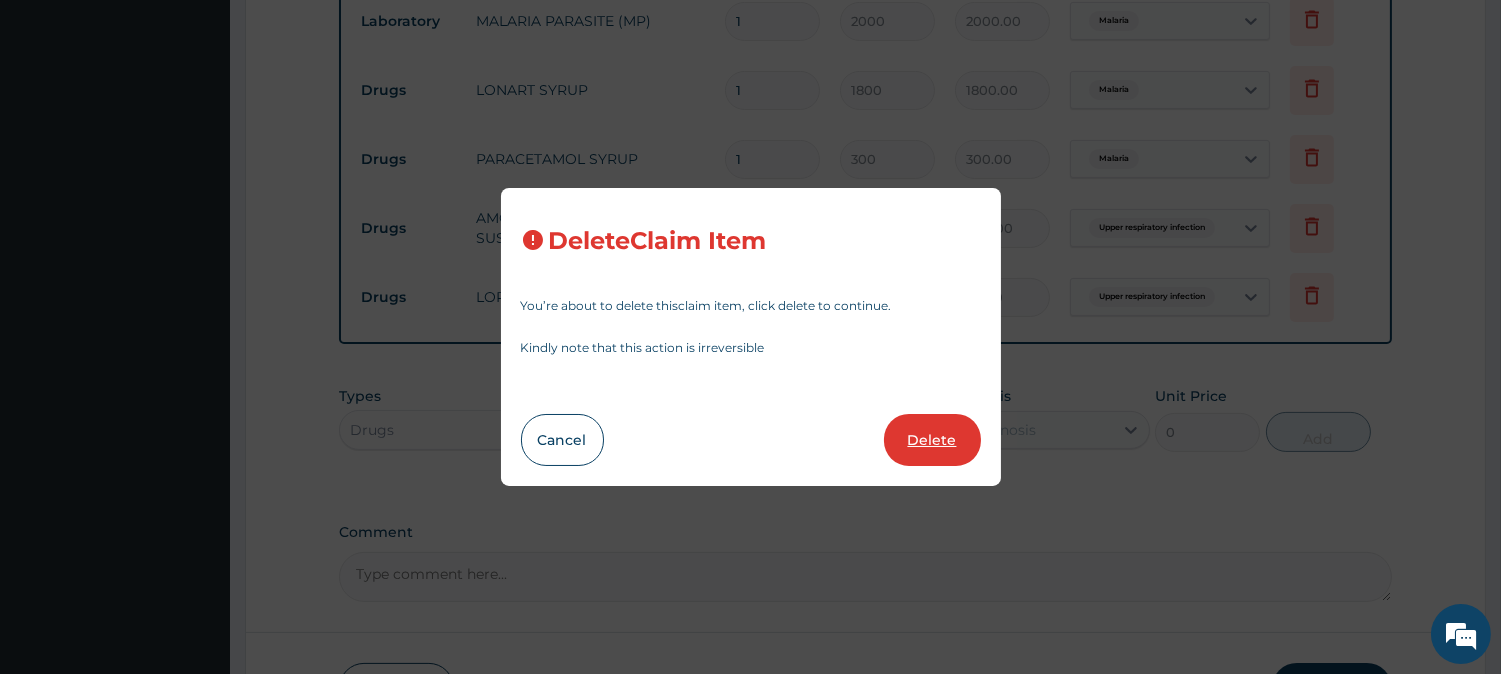 click on "Delete" at bounding box center [932, 440] 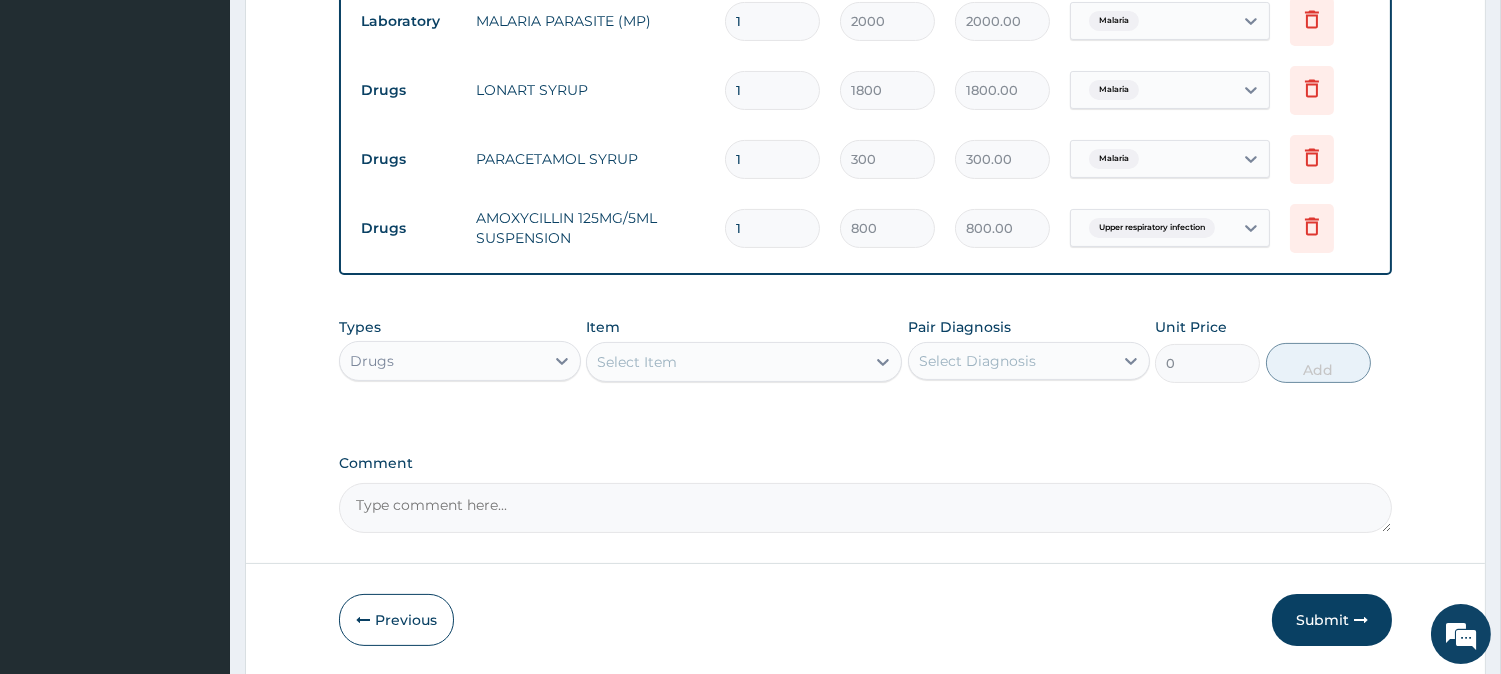 click on "Select Item" at bounding box center [637, 362] 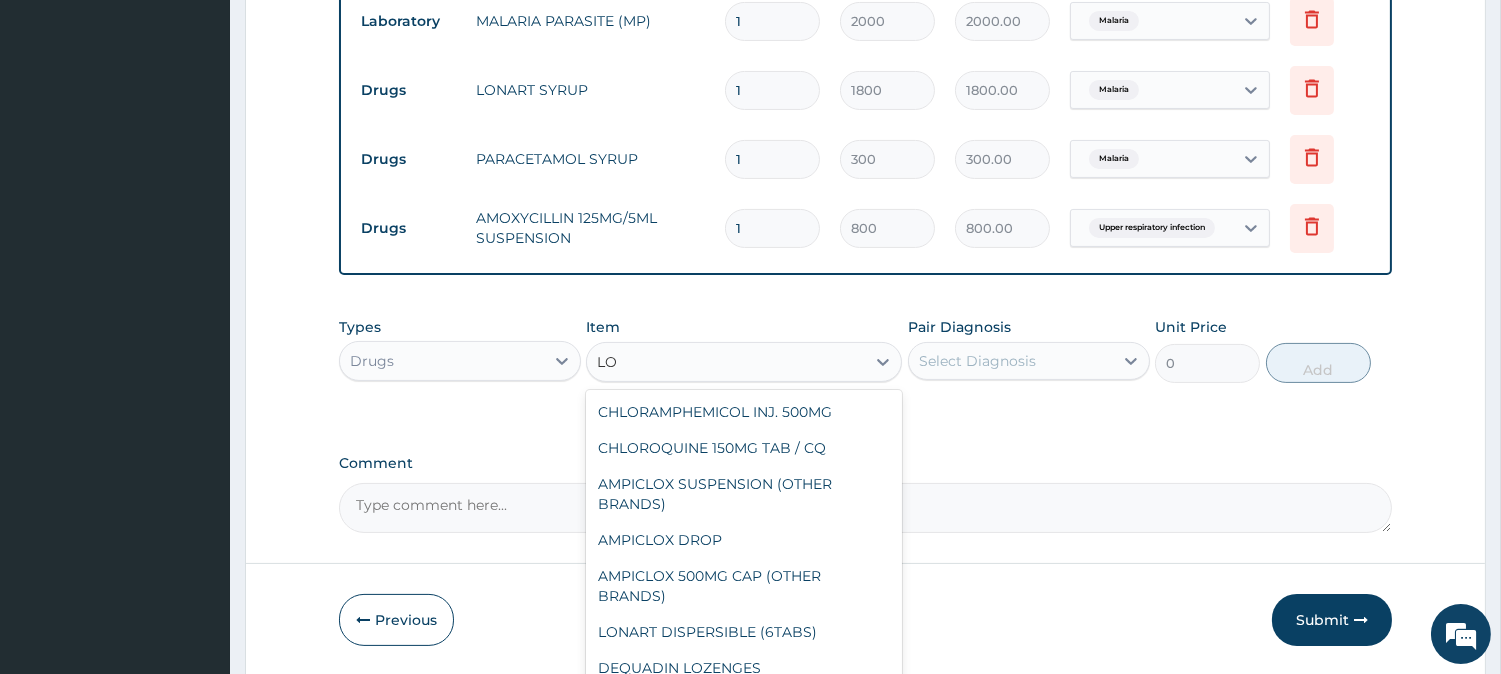 type on "L" 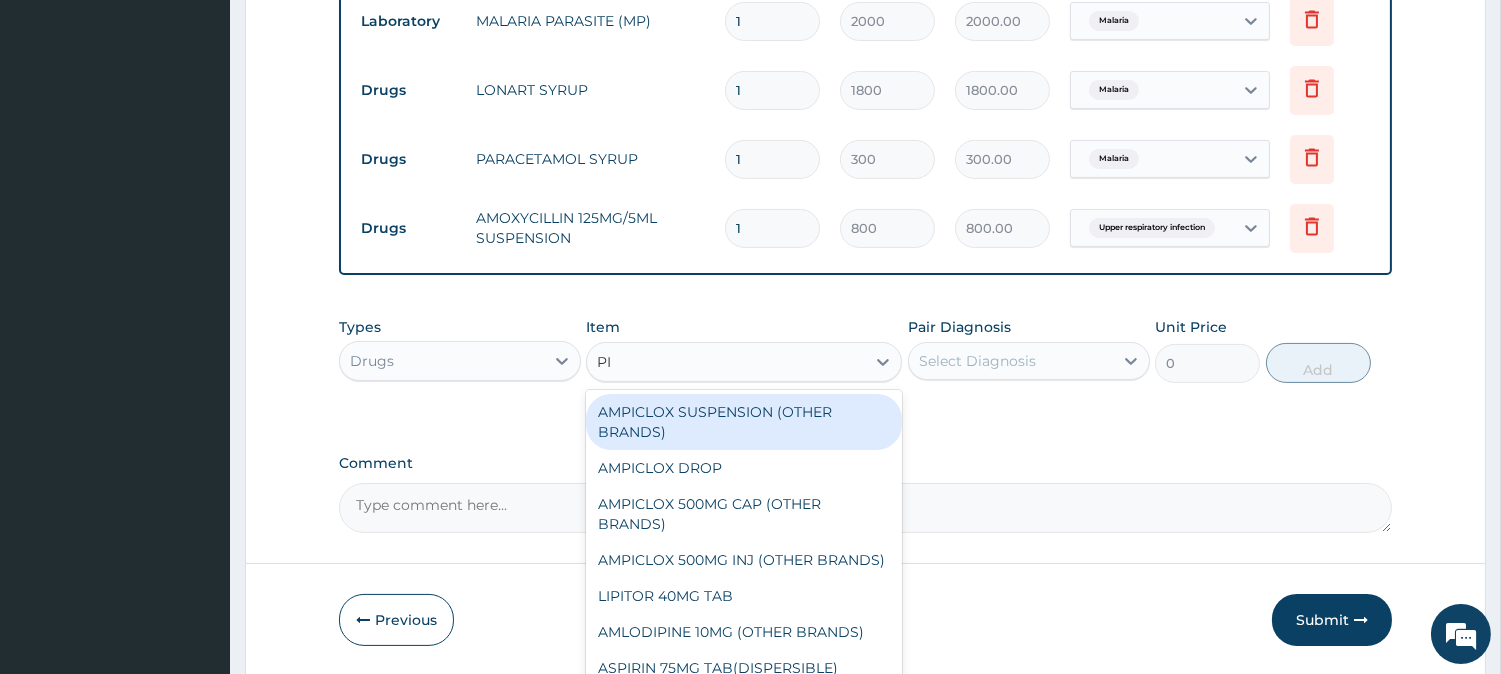 type on "PIR" 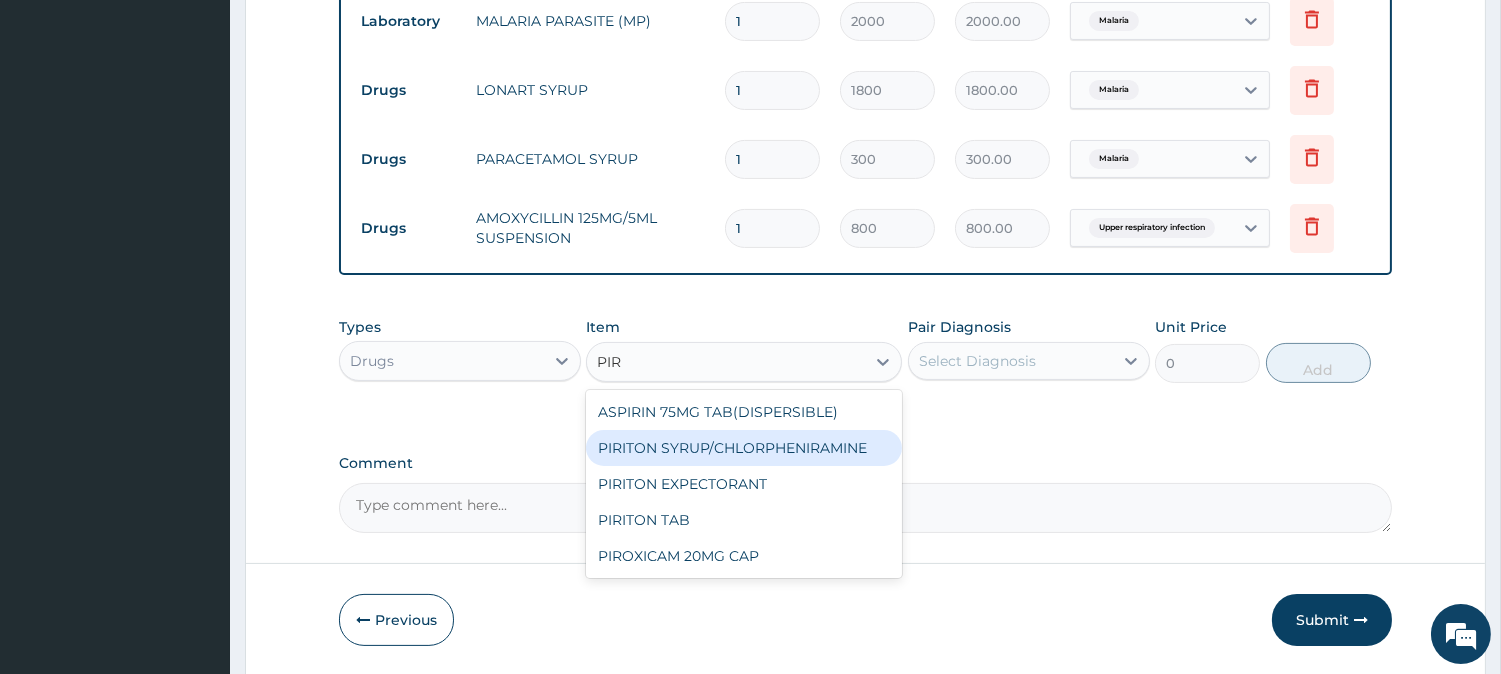 click on "PIRITON SYRUP/CHLORPHENIRAMINE" at bounding box center (744, 448) 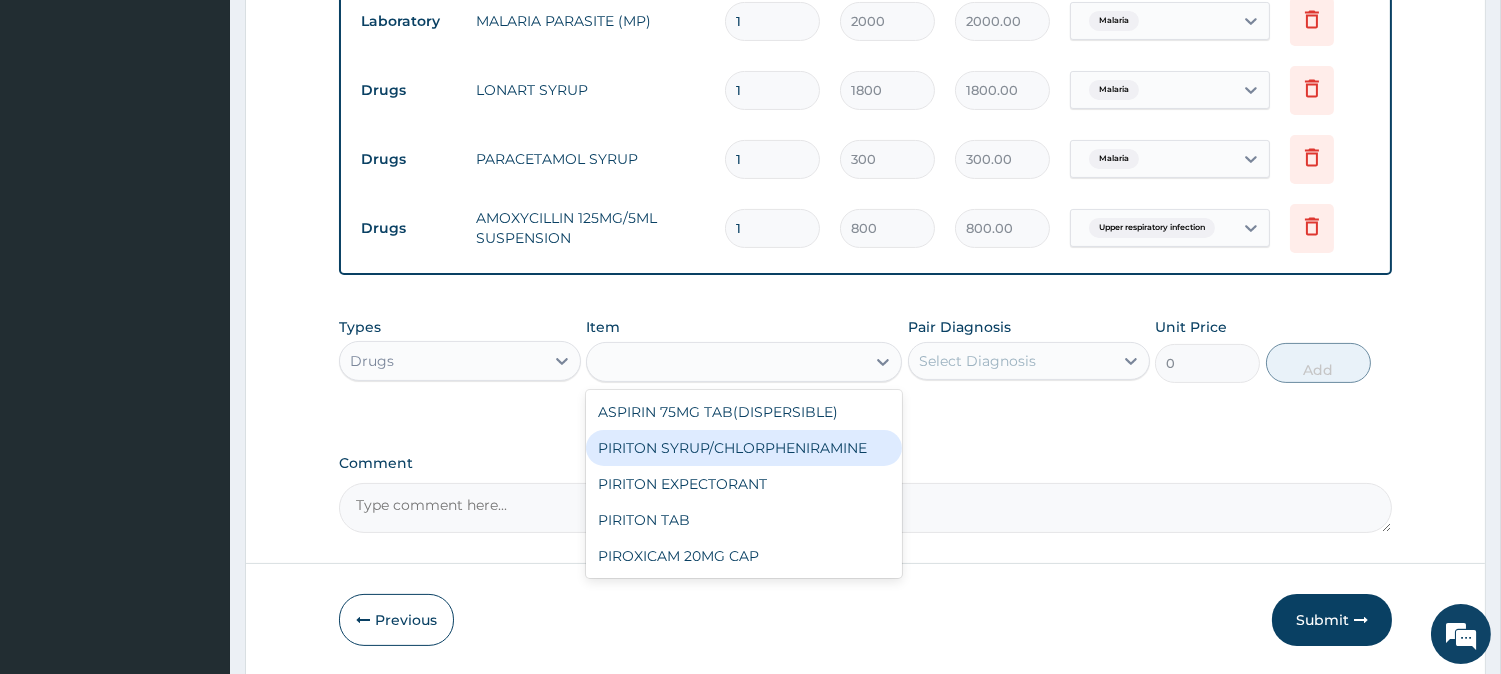 type on "500" 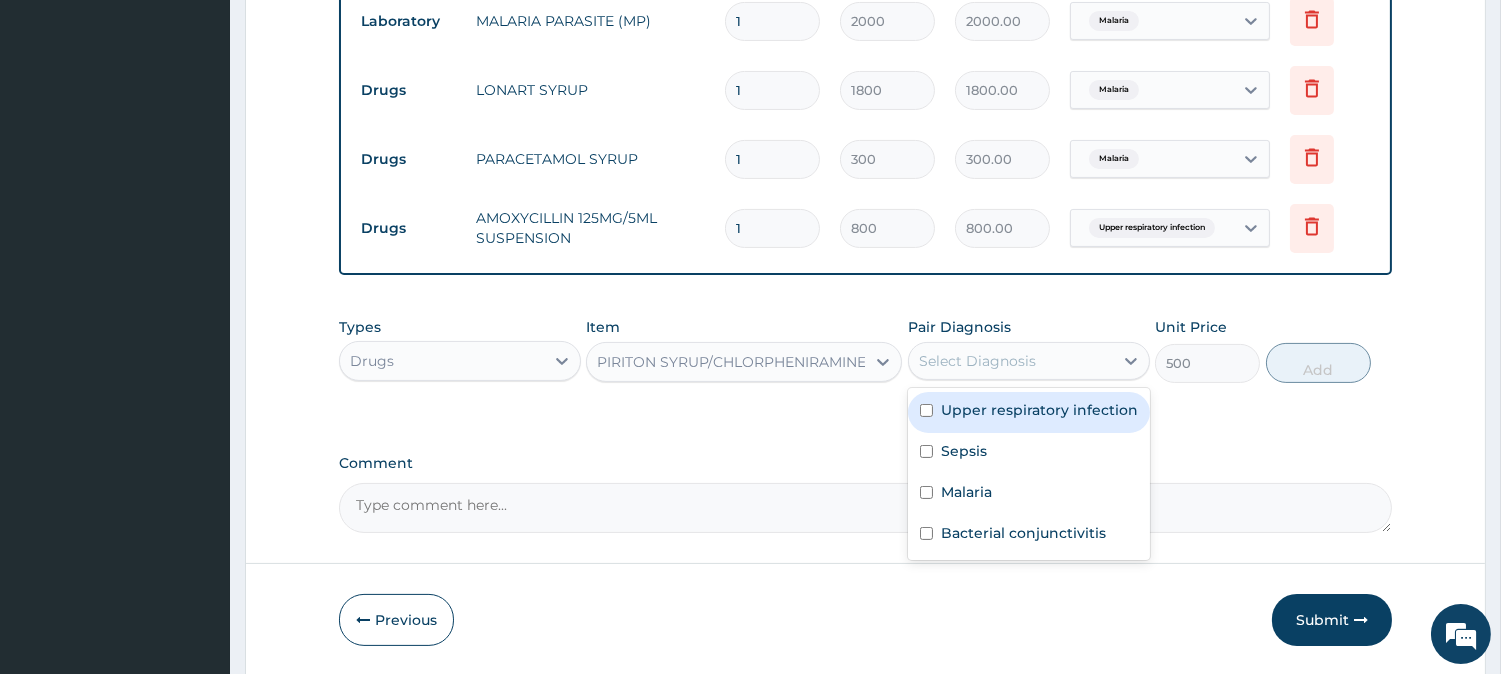click on "Select Diagnosis" at bounding box center (1011, 361) 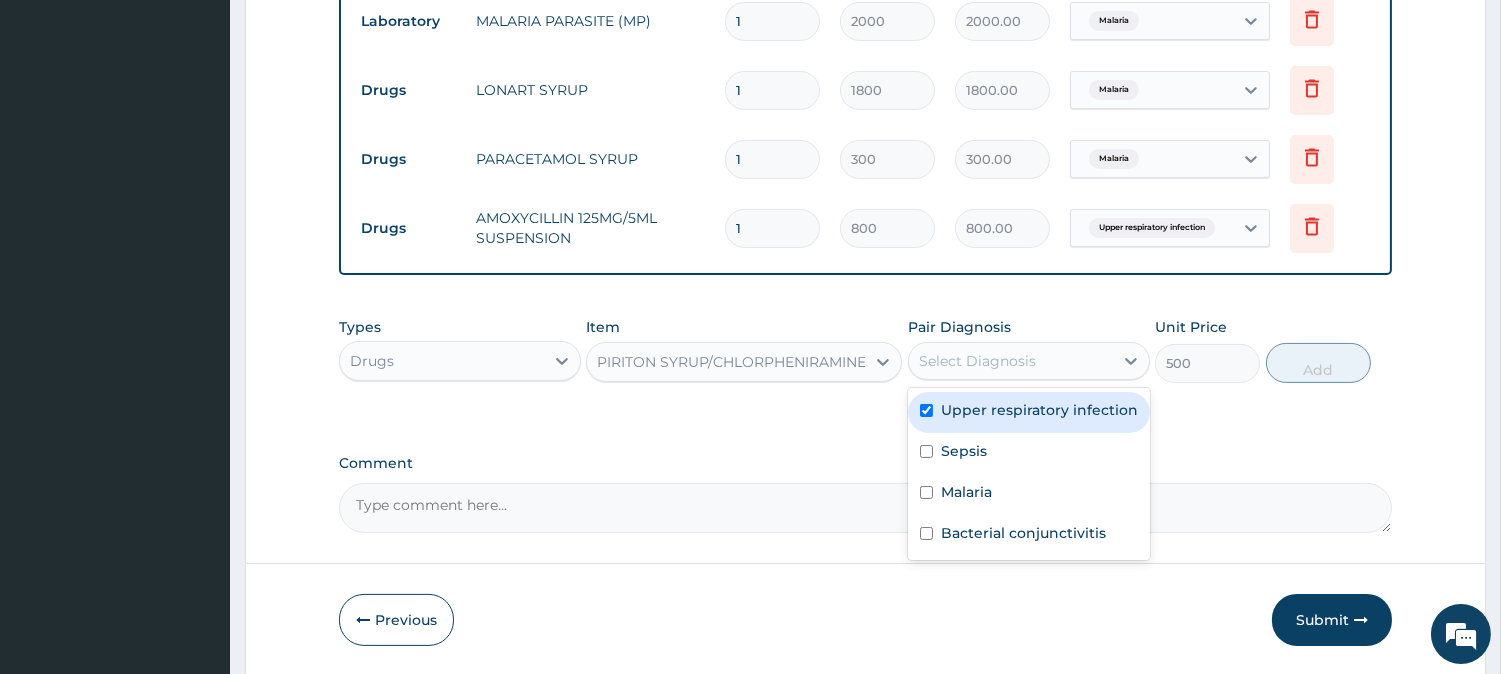 checkbox on "true" 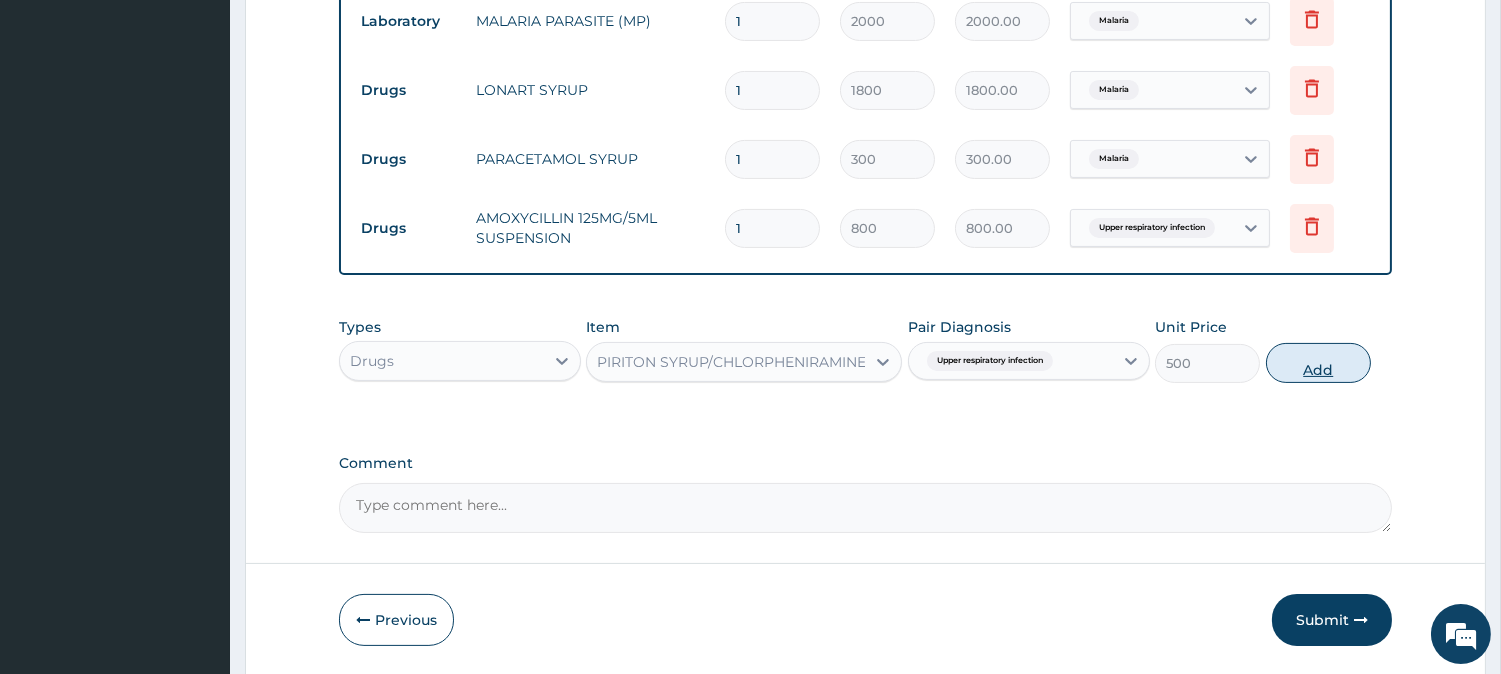 click on "Add" at bounding box center (1318, 363) 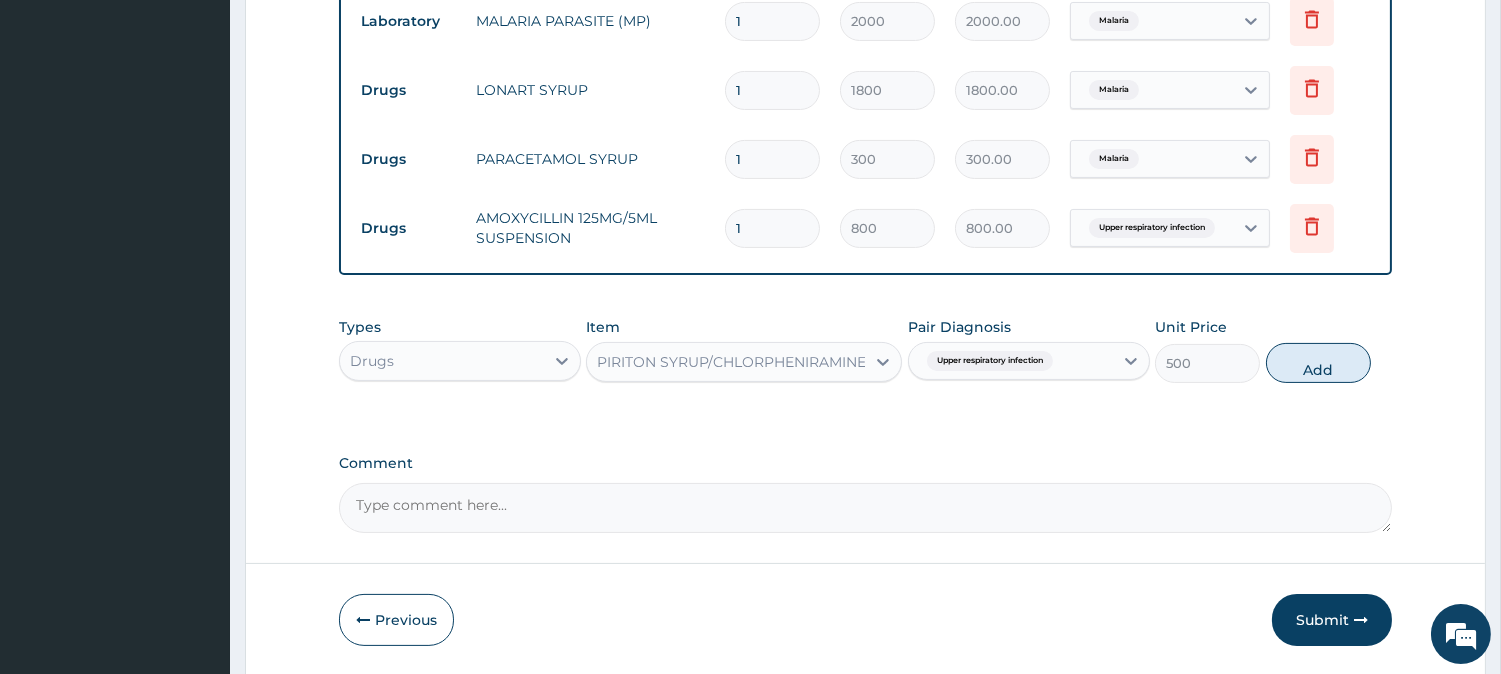 type on "0" 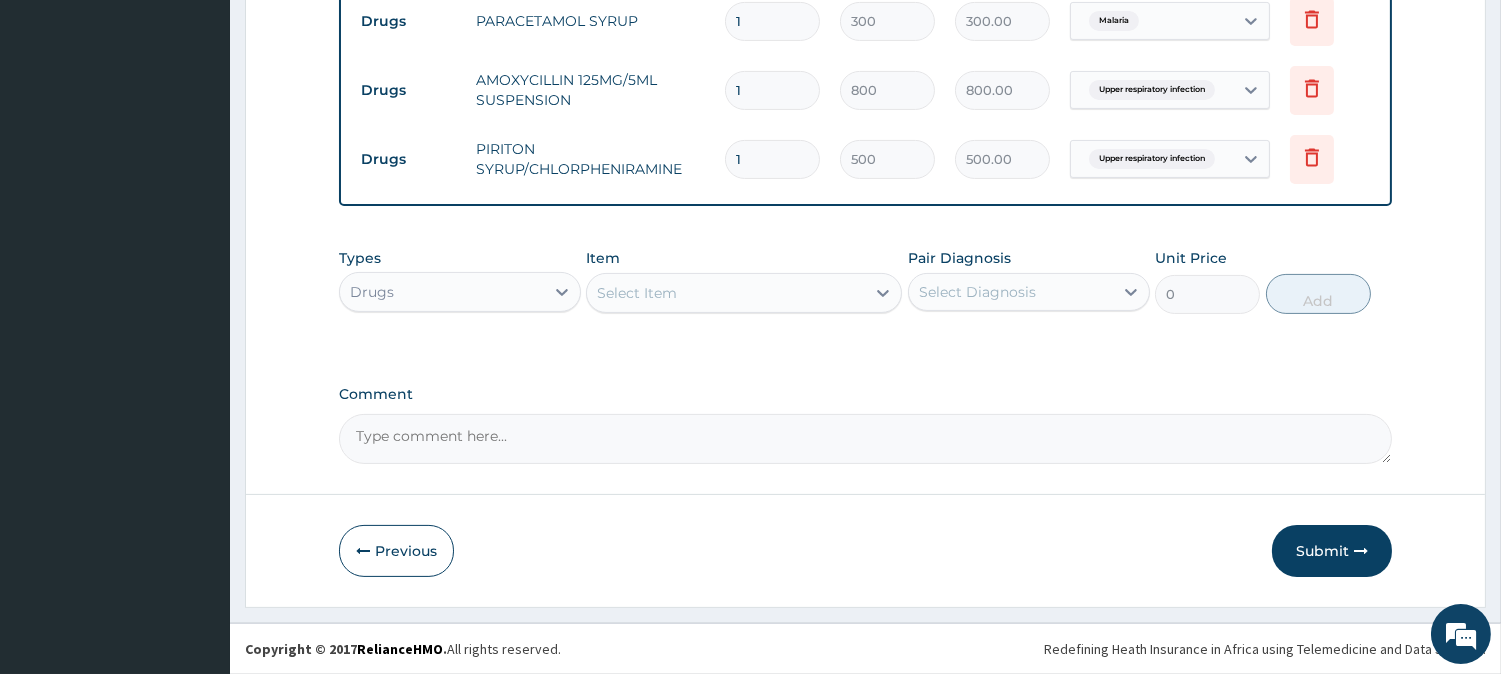 scroll, scrollTop: 872, scrollLeft: 0, axis: vertical 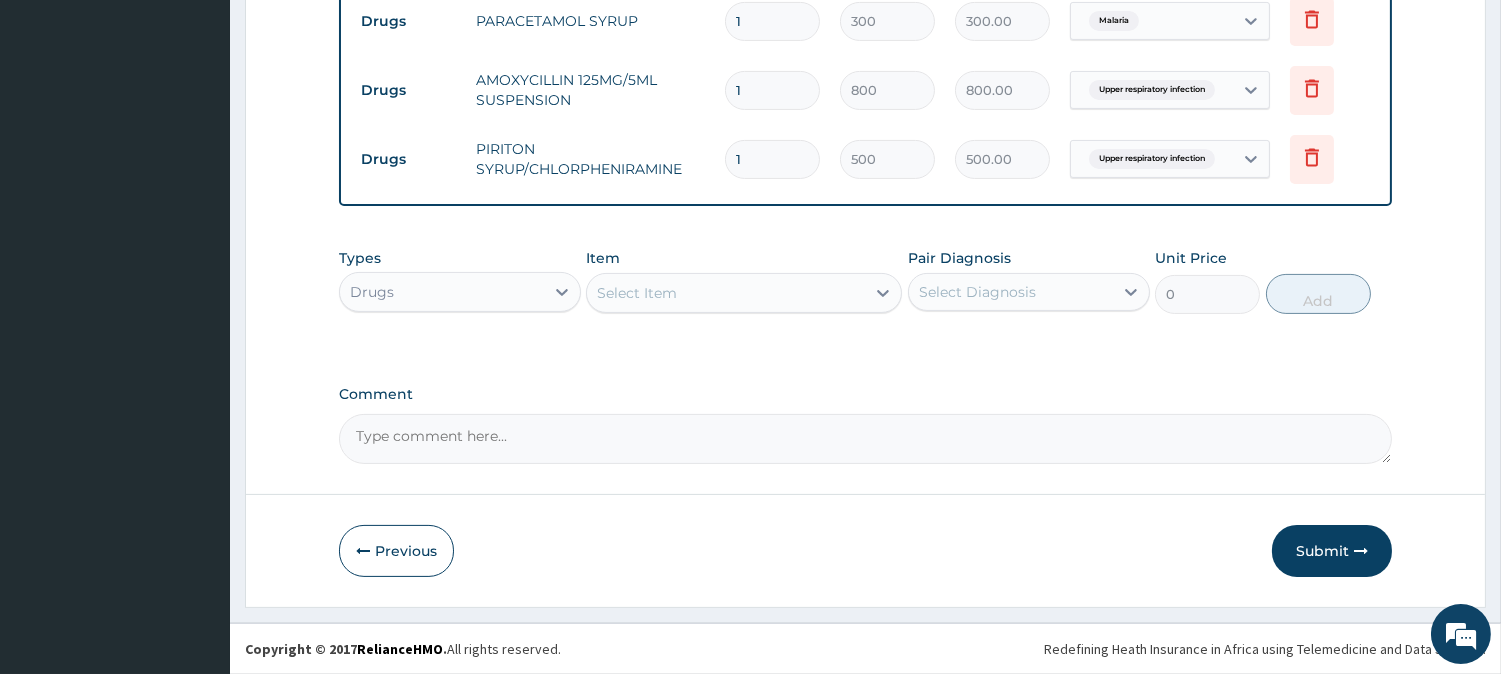 click on "Comment" at bounding box center (865, 439) 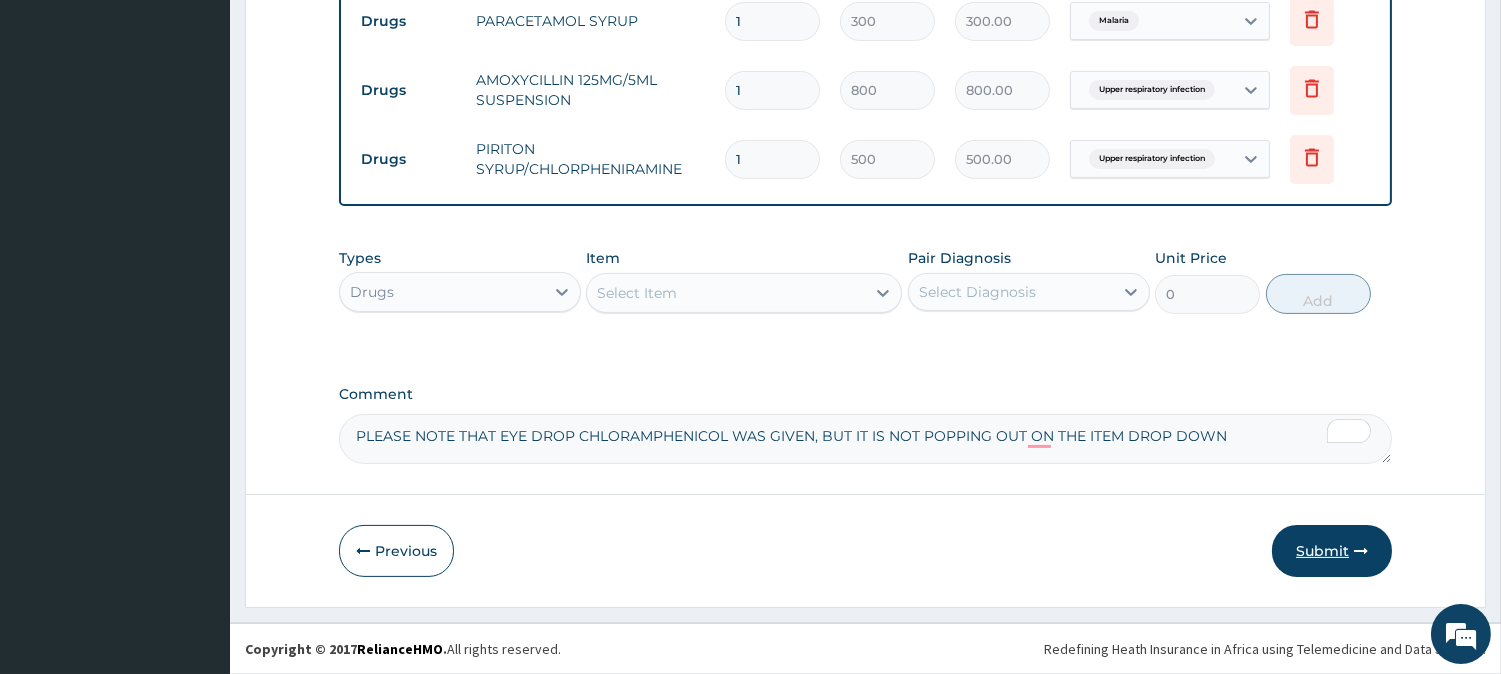 type on "PLEASE NOTE THAT EYE DROP CHLORAMPHENICOL WAS GIVEN, BUT IT IS NOT POPPING OUT ON THE ITEM DROP DOWN" 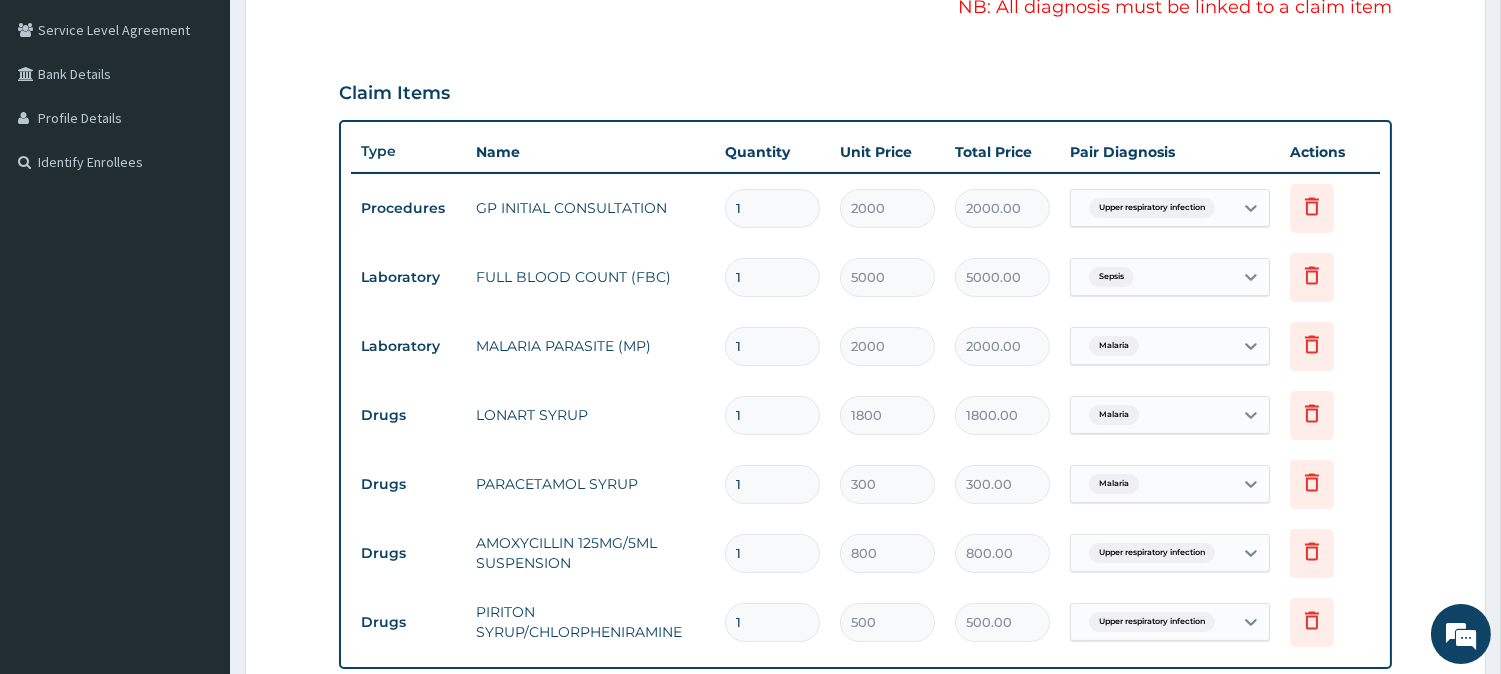 scroll, scrollTop: 444, scrollLeft: 0, axis: vertical 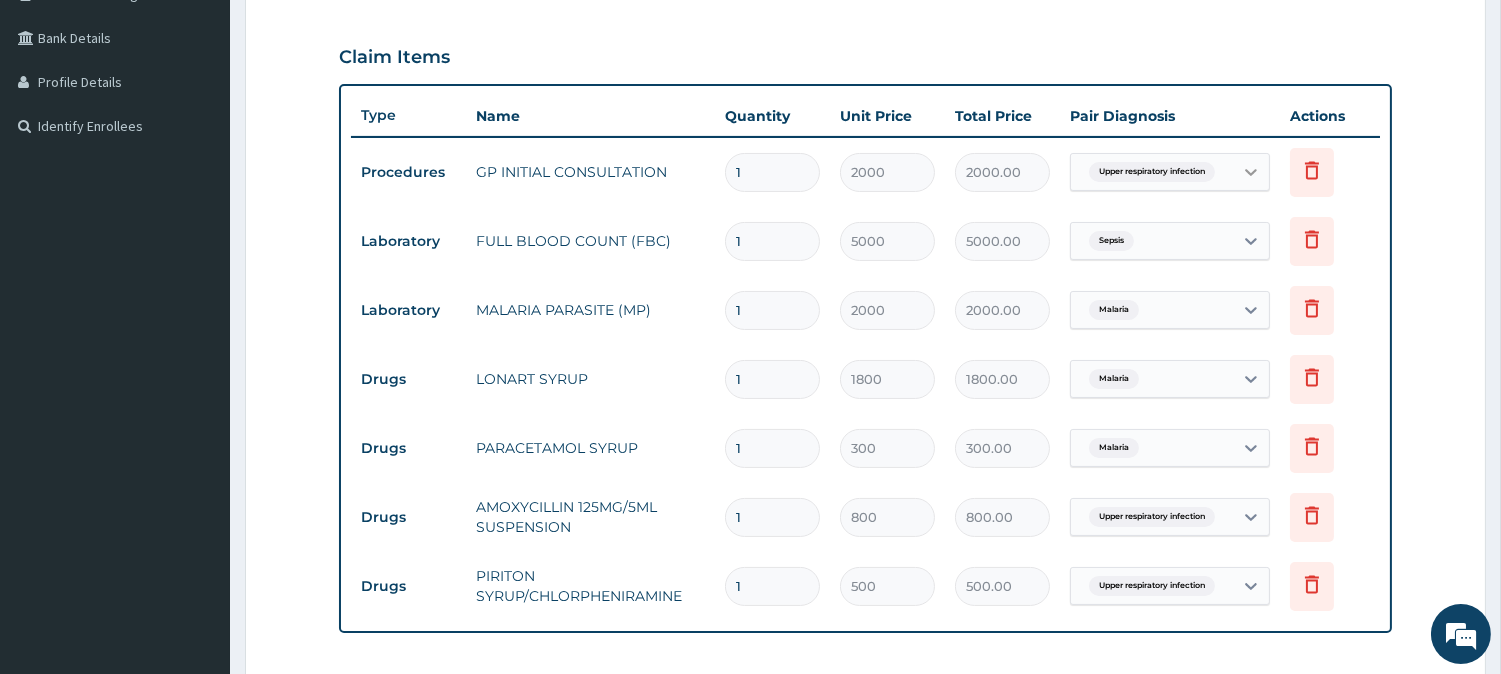 click 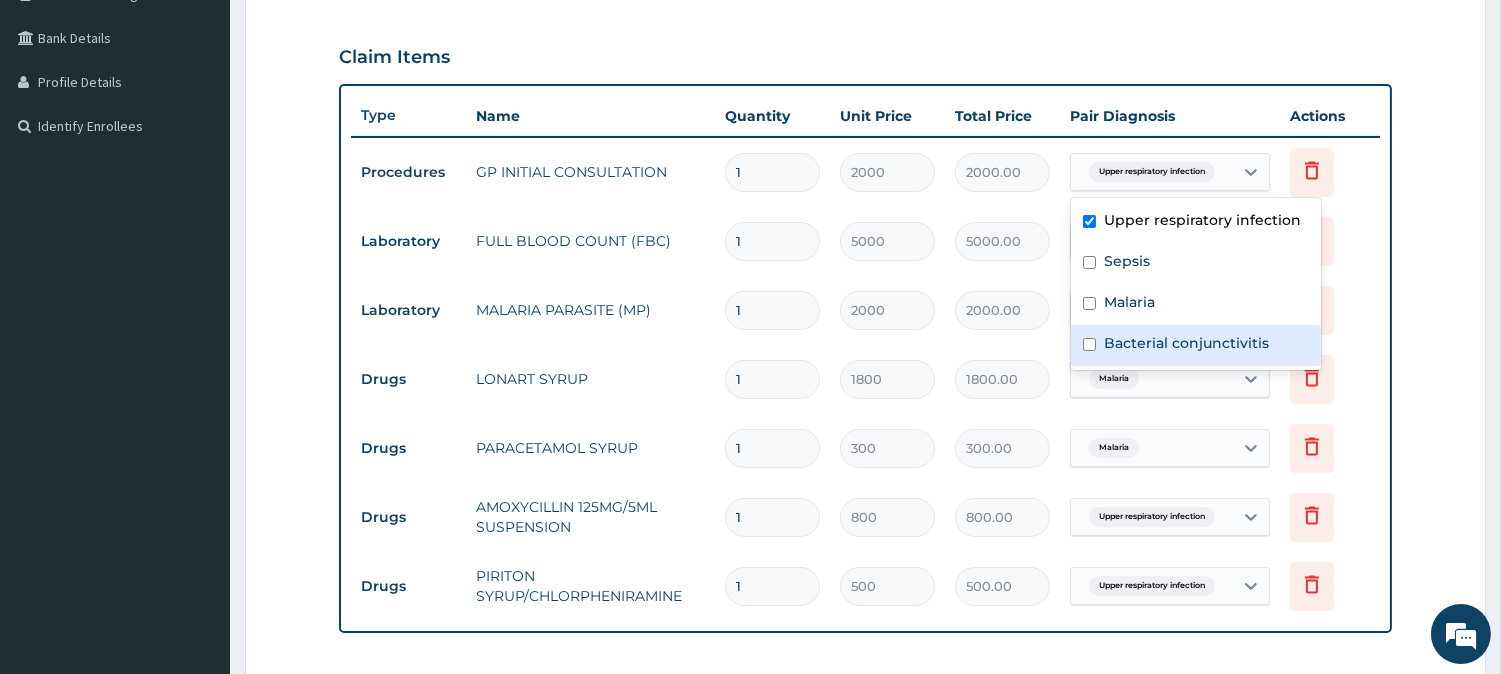 click on "Bacterial conjunctivitis" at bounding box center [1186, 343] 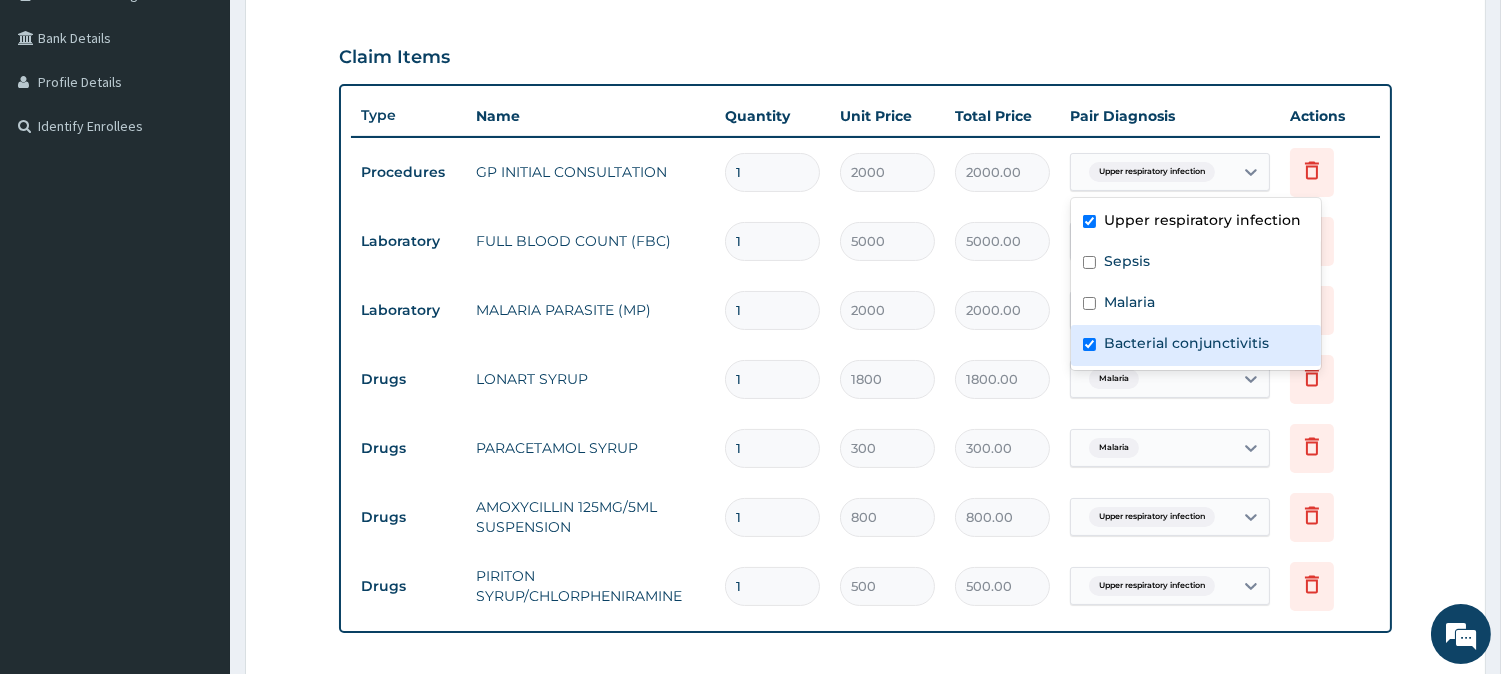 checkbox on "true" 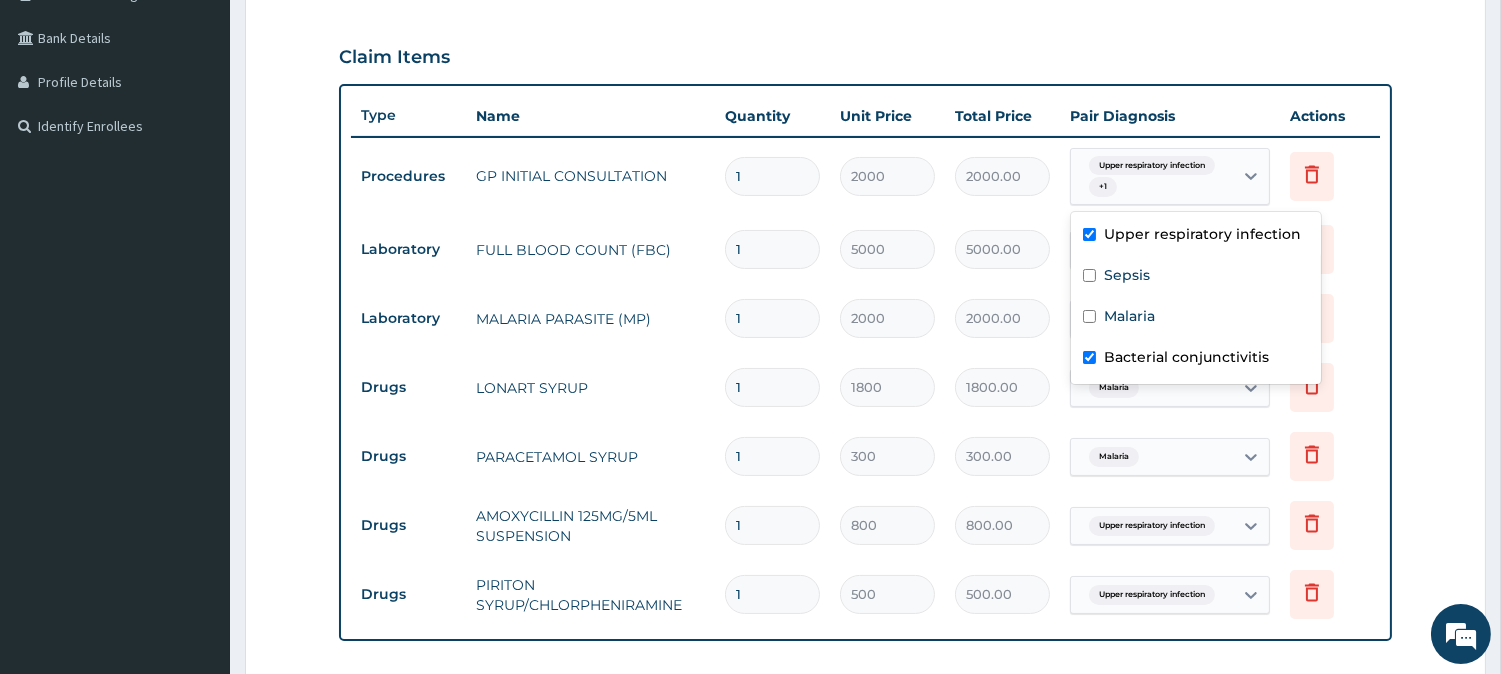 click on "Upper respiratory infection" at bounding box center [1202, 234] 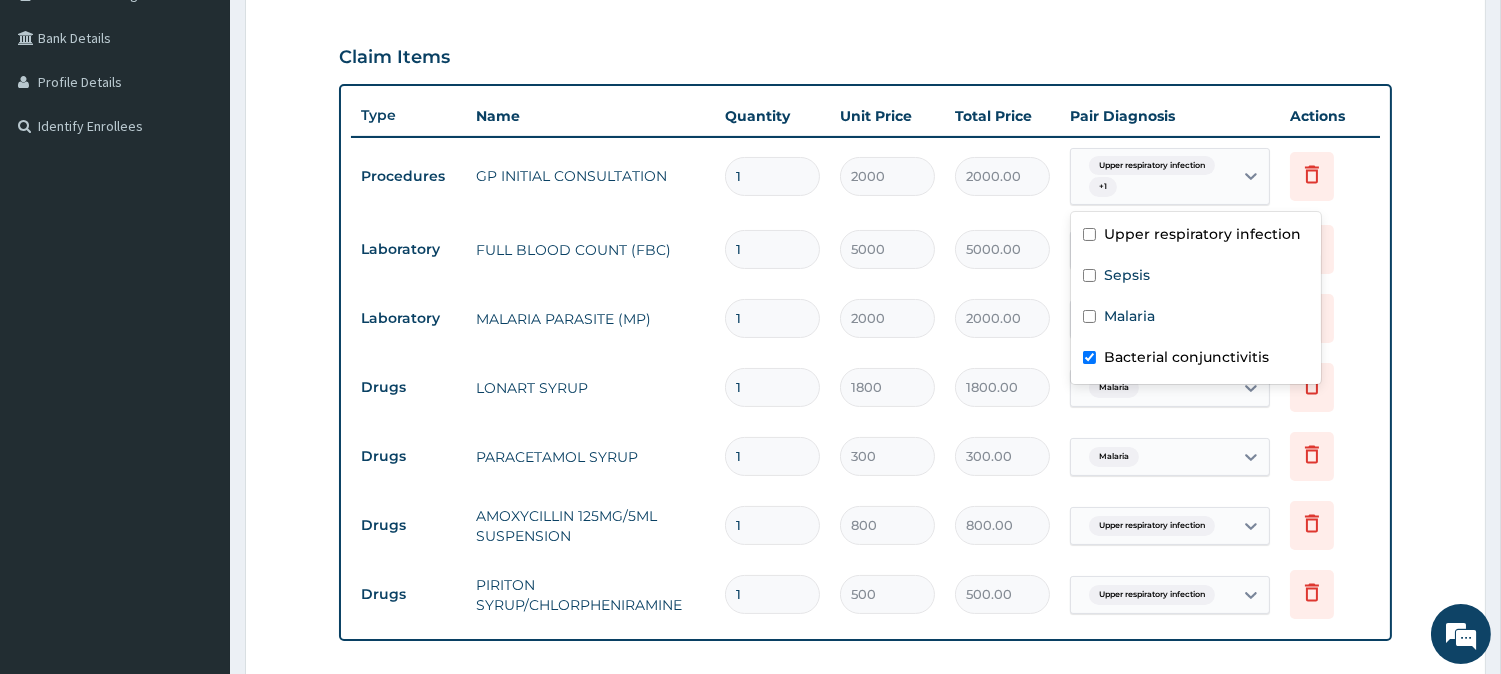 checkbox on "false" 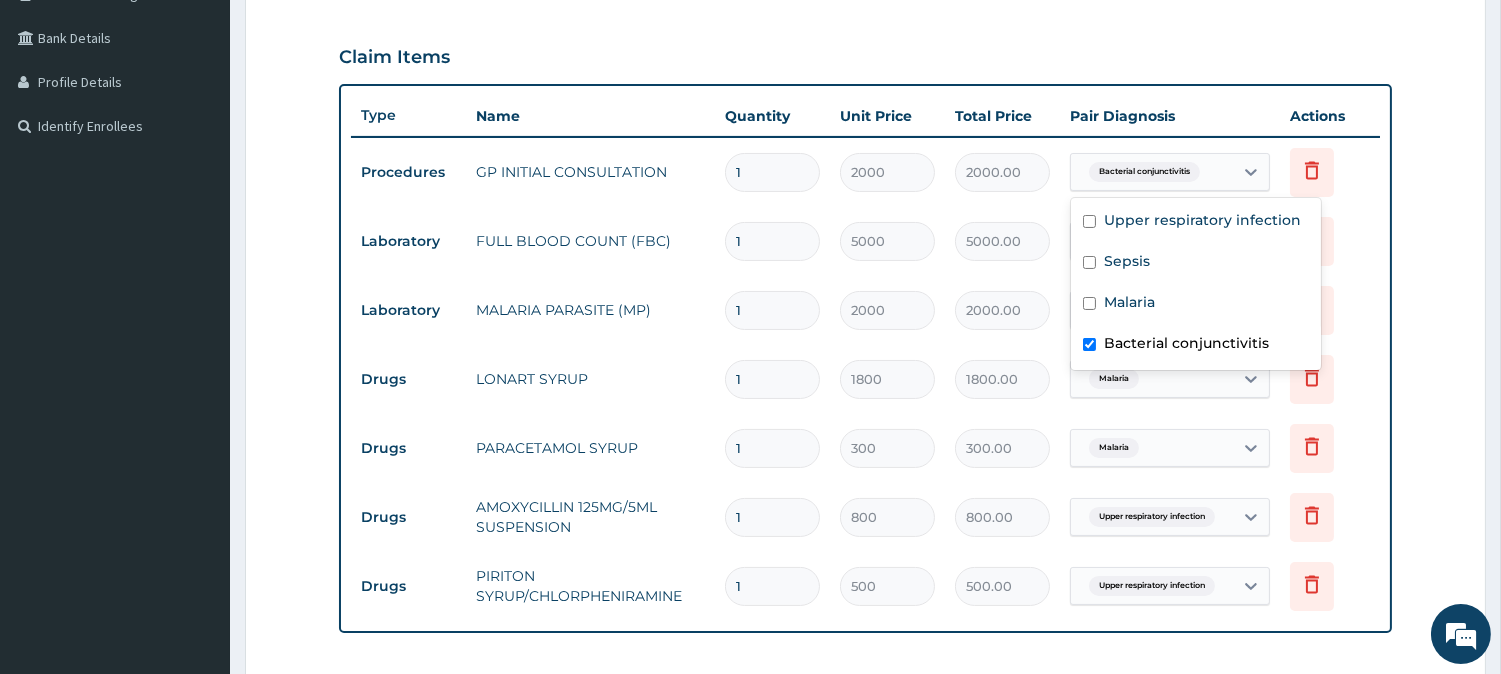 click on "Type Name Quantity Unit Price Total Price Pair Diagnosis Actions Procedures GP INITIAL CONSULTATION 1 2000 2000.00 option Upper respiratory infection, deselected. option Bacterial conjunctivitis focused, 4 of 4. 4 results available. Use Up and Down to choose options, press Enter to select the currently focused option, press Escape to exit the menu, press Tab to select the option and exit the menu. Bacterial conjunctivitis Delete Laboratory FULL BLOOD COUNT (FBC) 1 5000 5000.00 Sepsis Delete Laboratory MALARIA PARASITE (MP) 1 2000 2000.00 Malaria Delete Drugs LONART SYRUP 1 1800 1800.00 Malaria Delete Drugs PARACETAMOL SYRUP 1 300 300.00 Malaria Delete Drugs AMOXYCILLIN 125MG/5ML SUSPENSION 1 800 800.00 Upper respiratory infection Delete Drugs PIRITON SYRUP/CHLORPHENIRAMINE 1 500 500.00 Upper respiratory infection Delete" at bounding box center (865, 358) 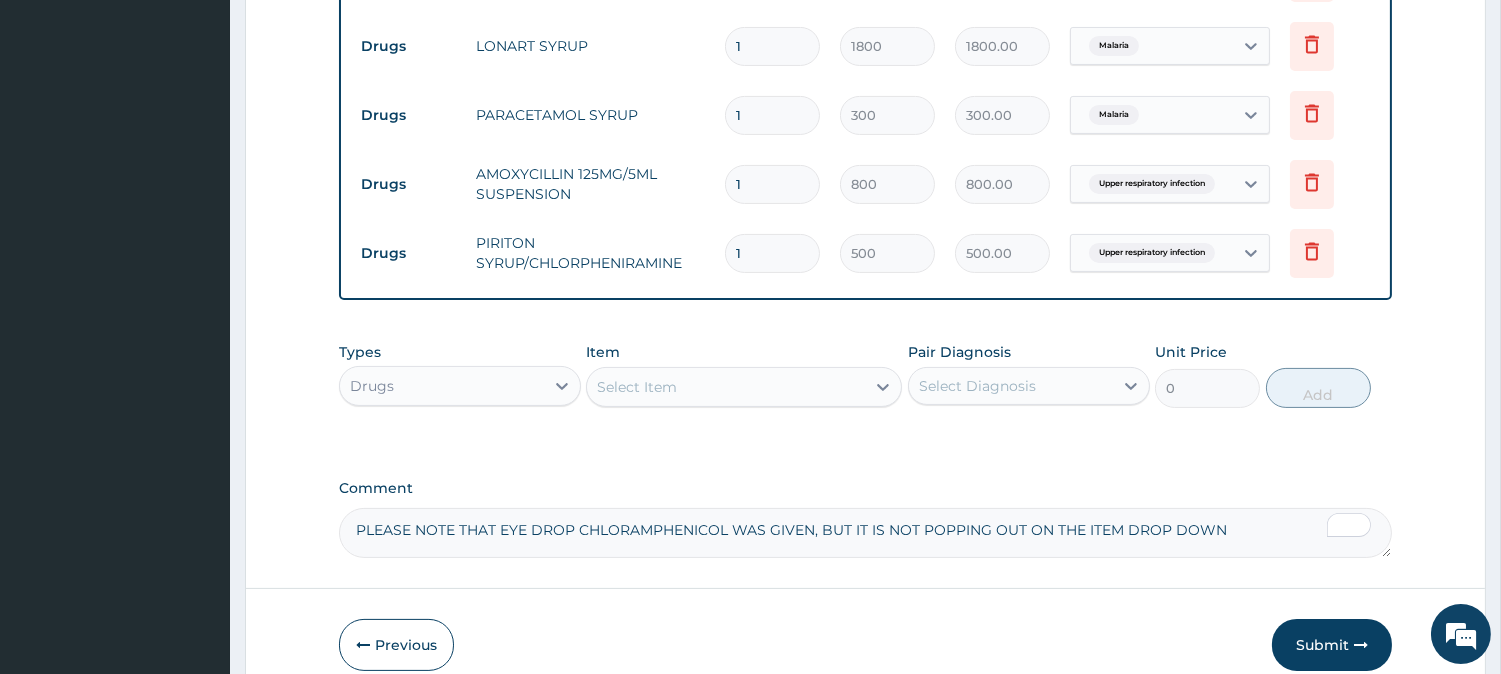 scroll, scrollTop: 872, scrollLeft: 0, axis: vertical 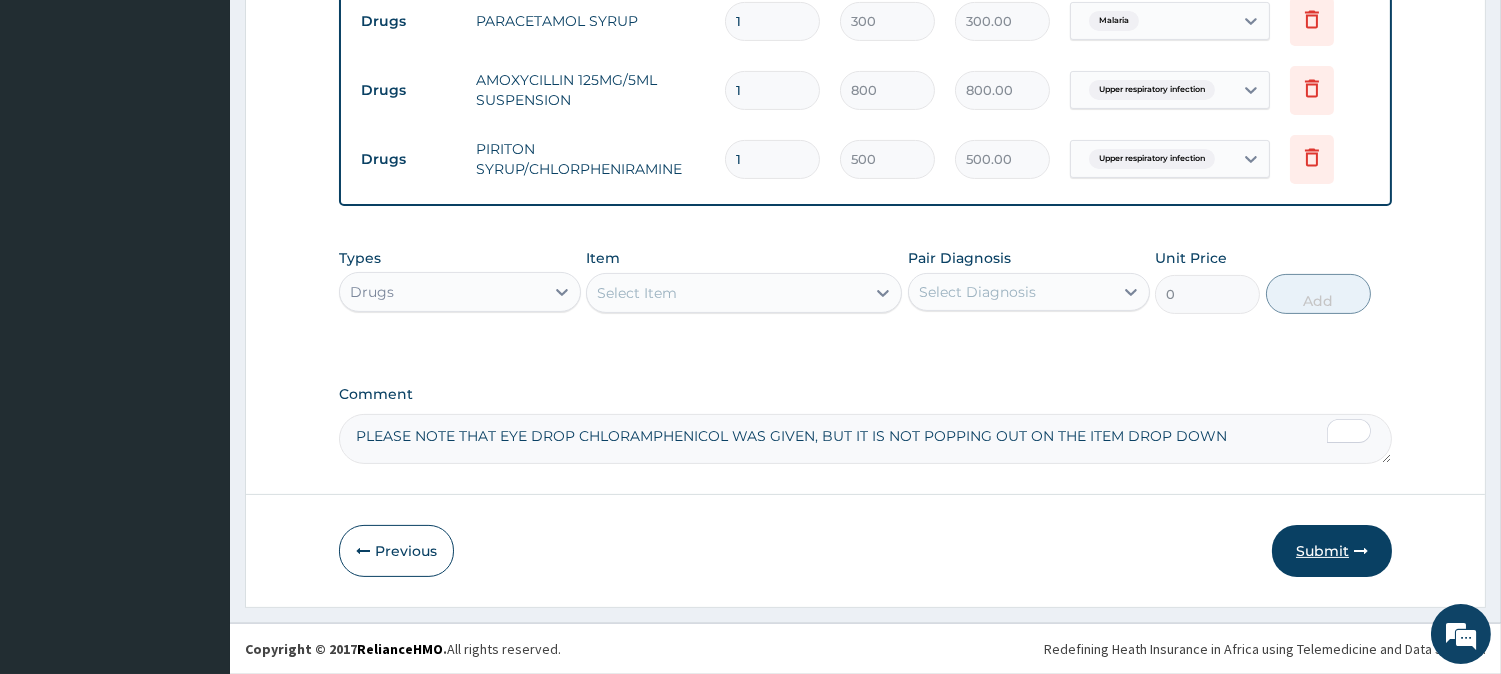 click on "Submit" at bounding box center [1332, 551] 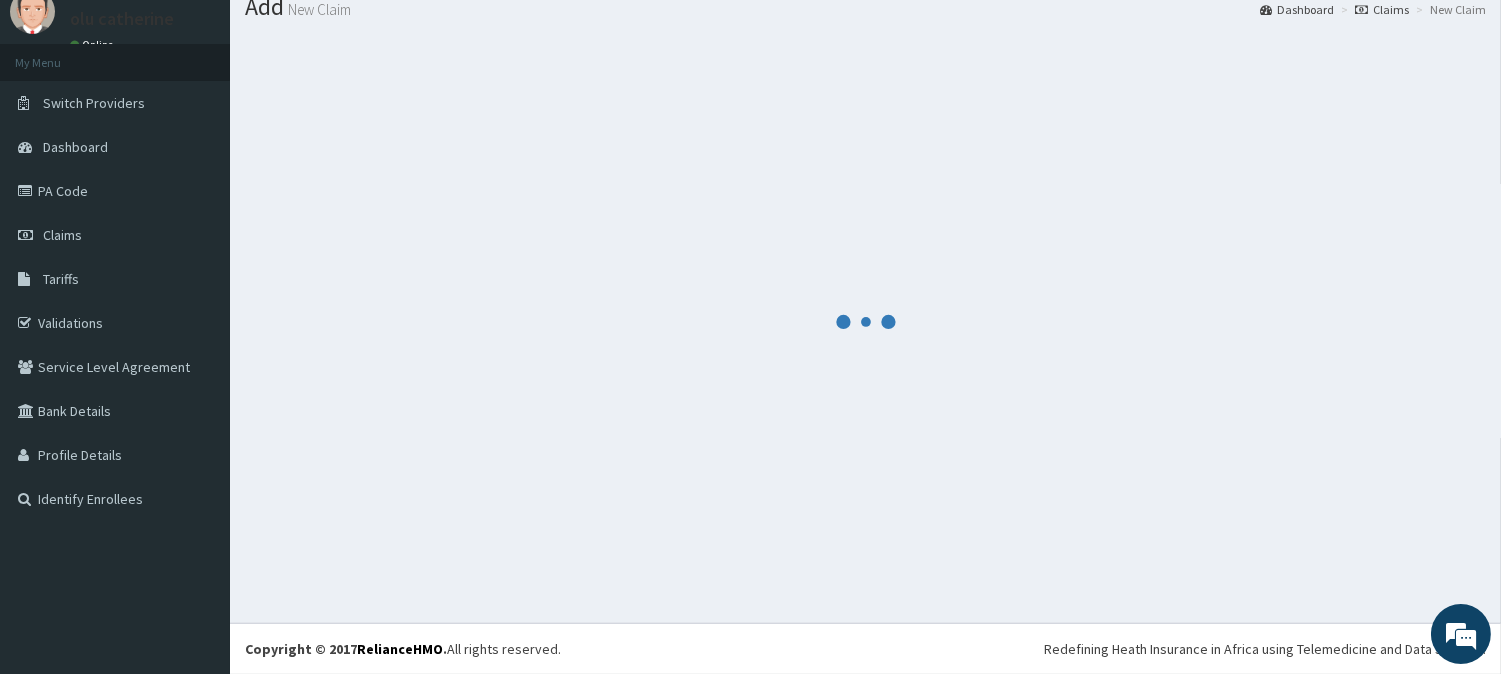 scroll, scrollTop: 872, scrollLeft: 0, axis: vertical 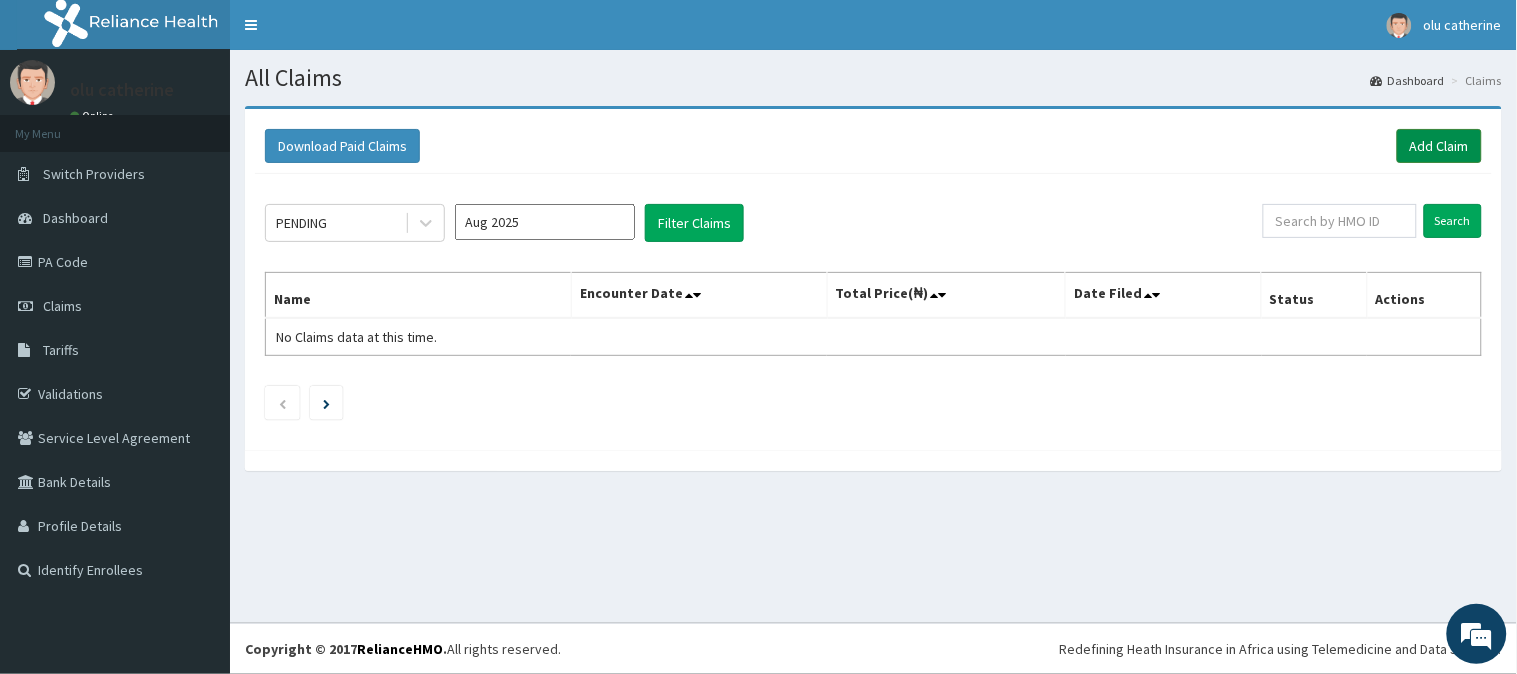 click on "Add Claim" at bounding box center [1439, 146] 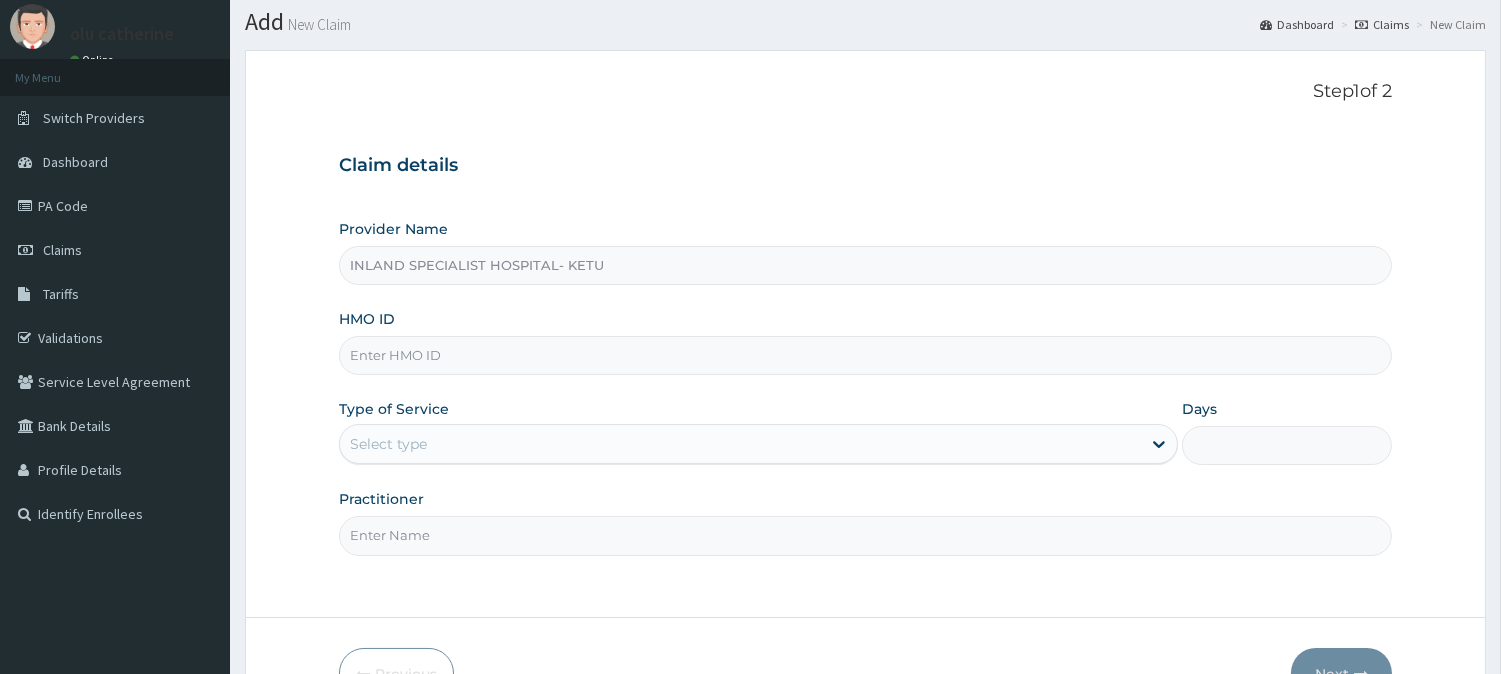 scroll, scrollTop: 177, scrollLeft: 0, axis: vertical 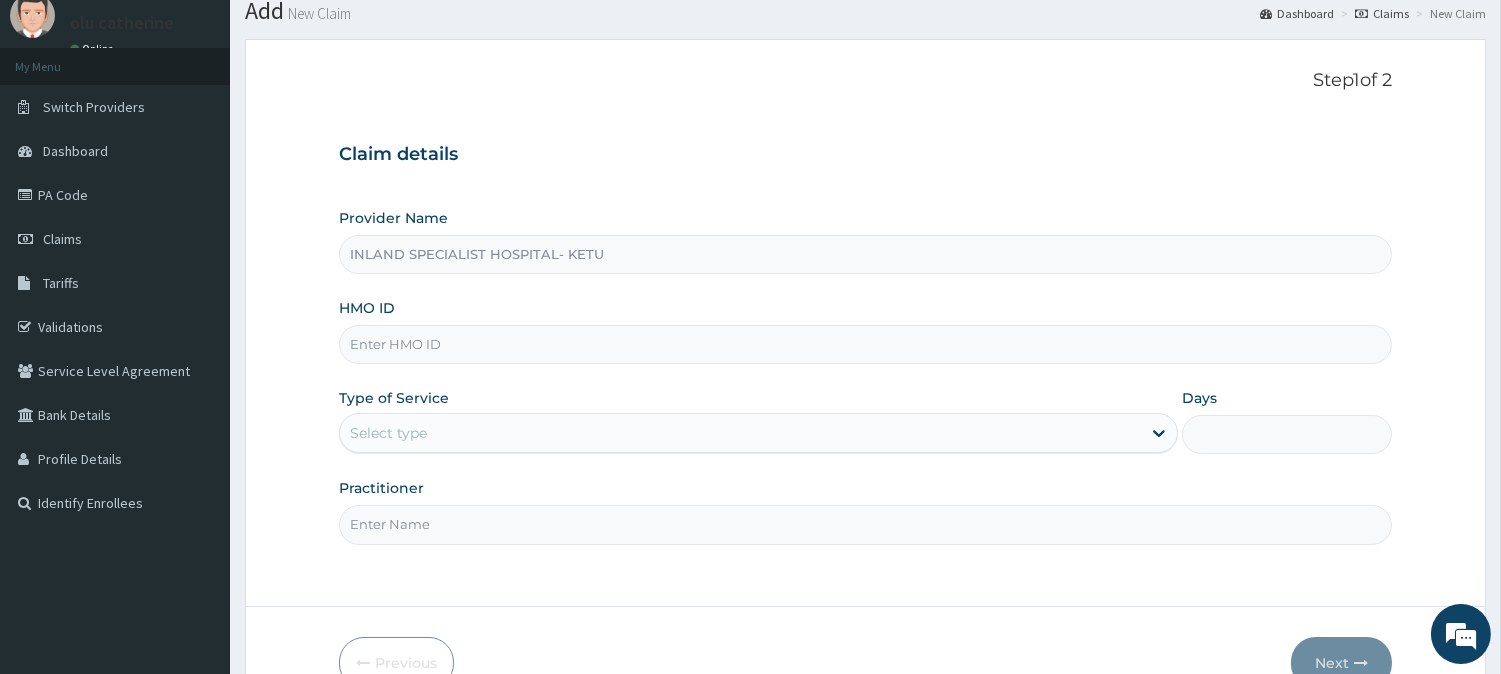 click on "HMO ID" at bounding box center [865, 344] 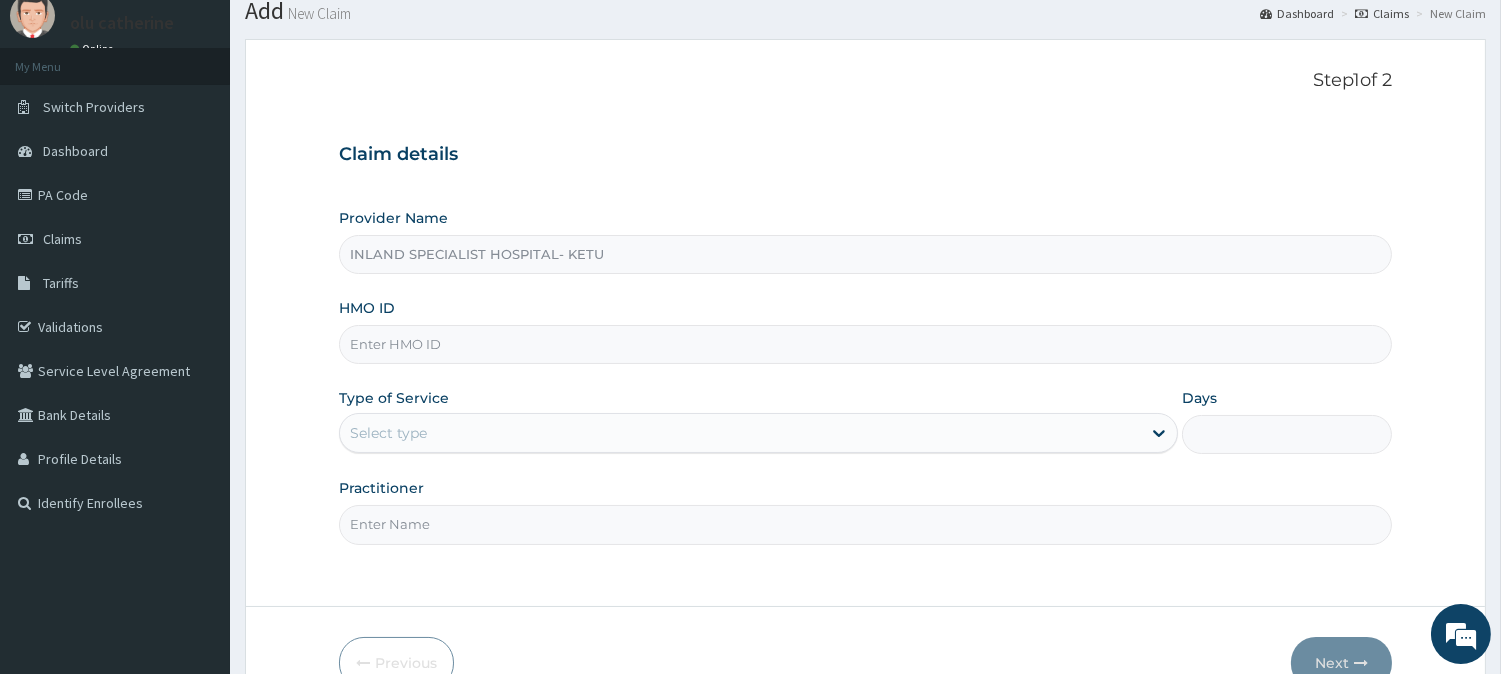 paste on "UBP/10347/B" 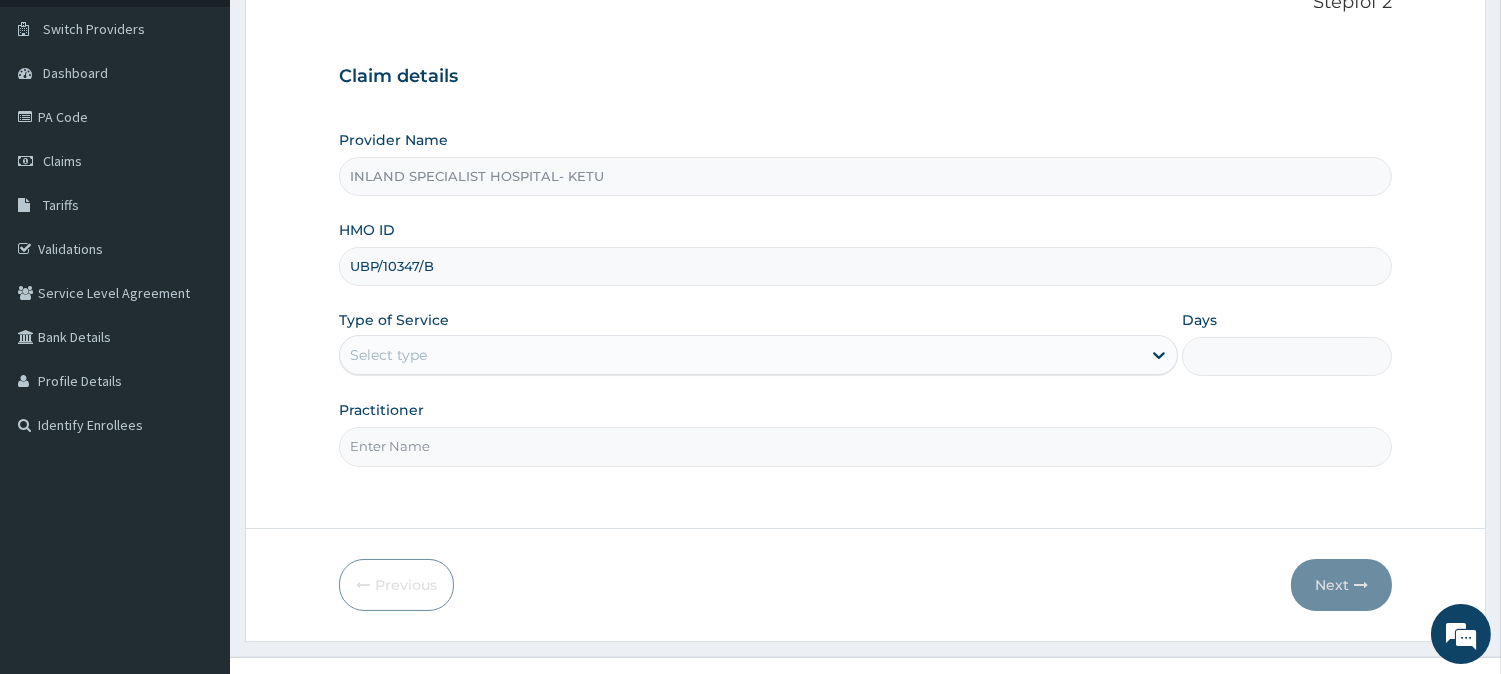 scroll, scrollTop: 178, scrollLeft: 0, axis: vertical 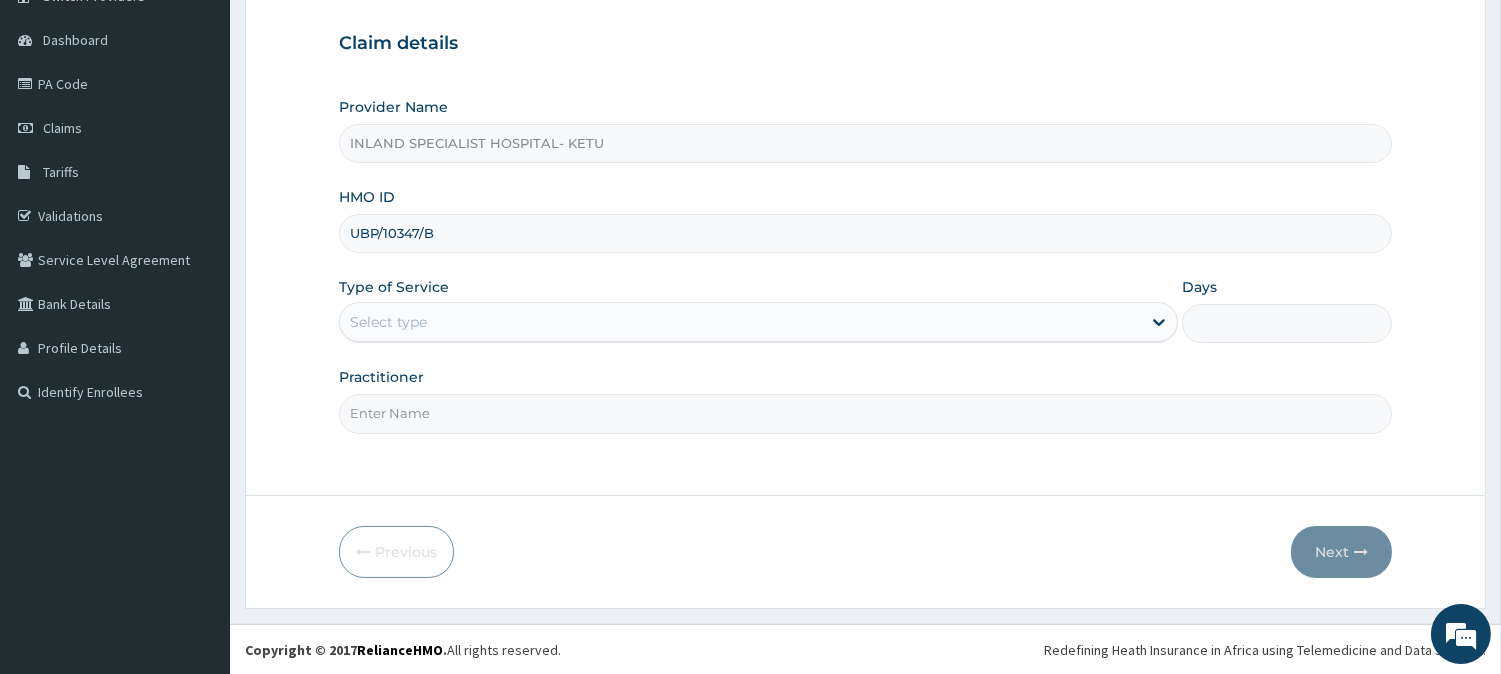 type on "UBP/10347/B" 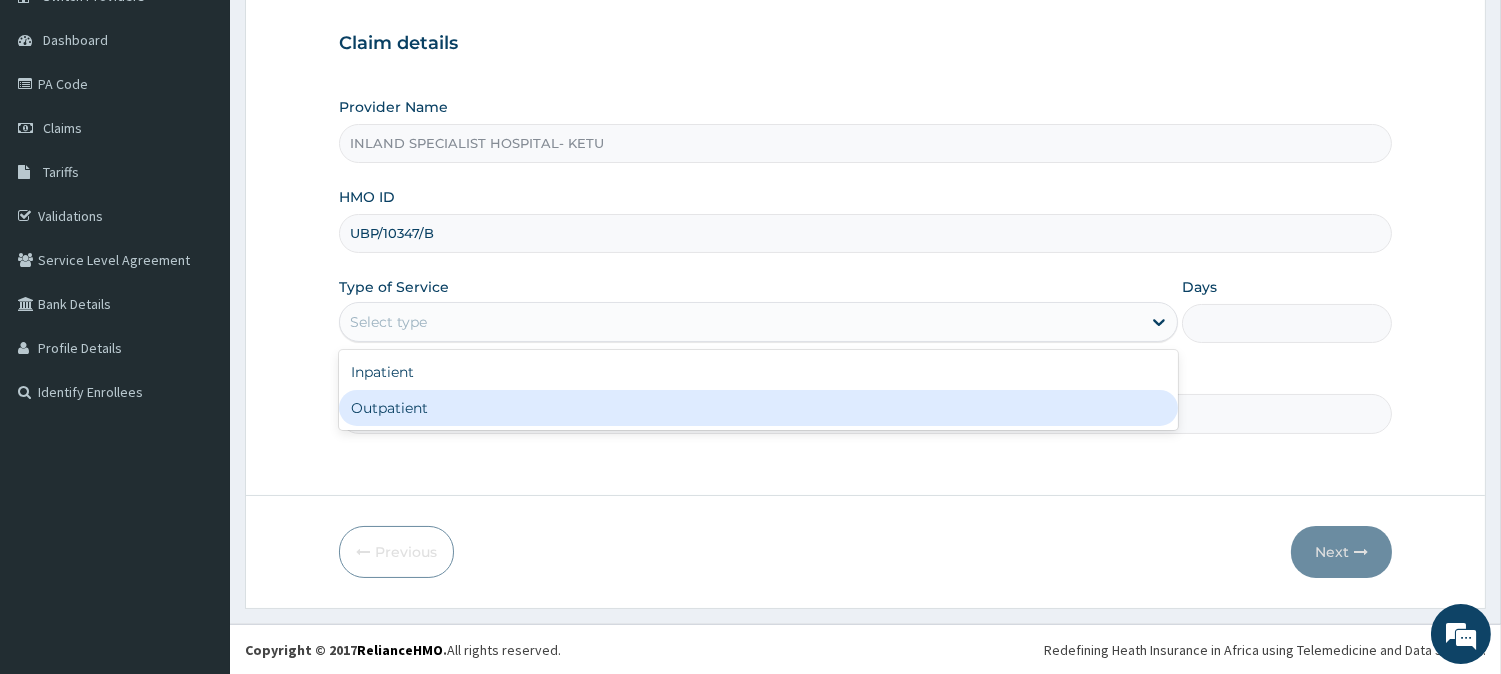 click on "Outpatient" at bounding box center (758, 408) 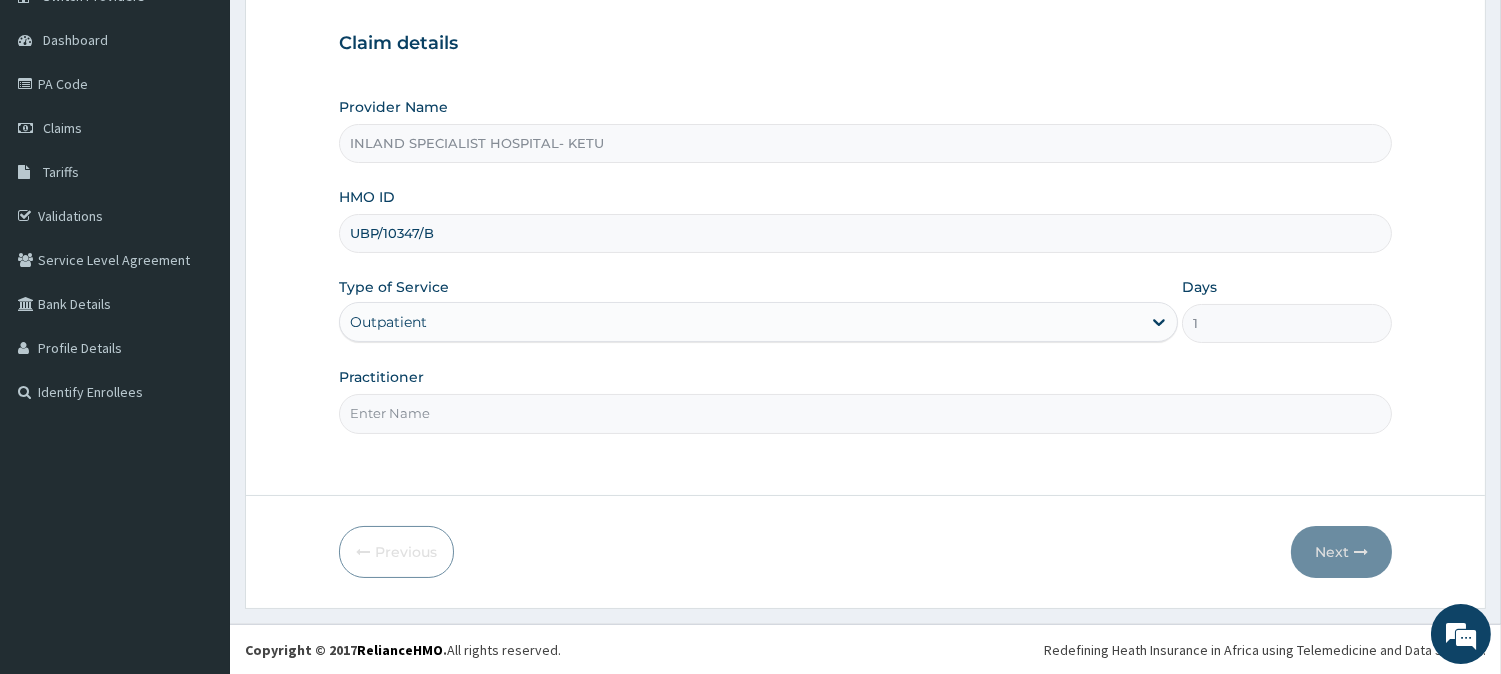 click on "Practitioner" at bounding box center (865, 413) 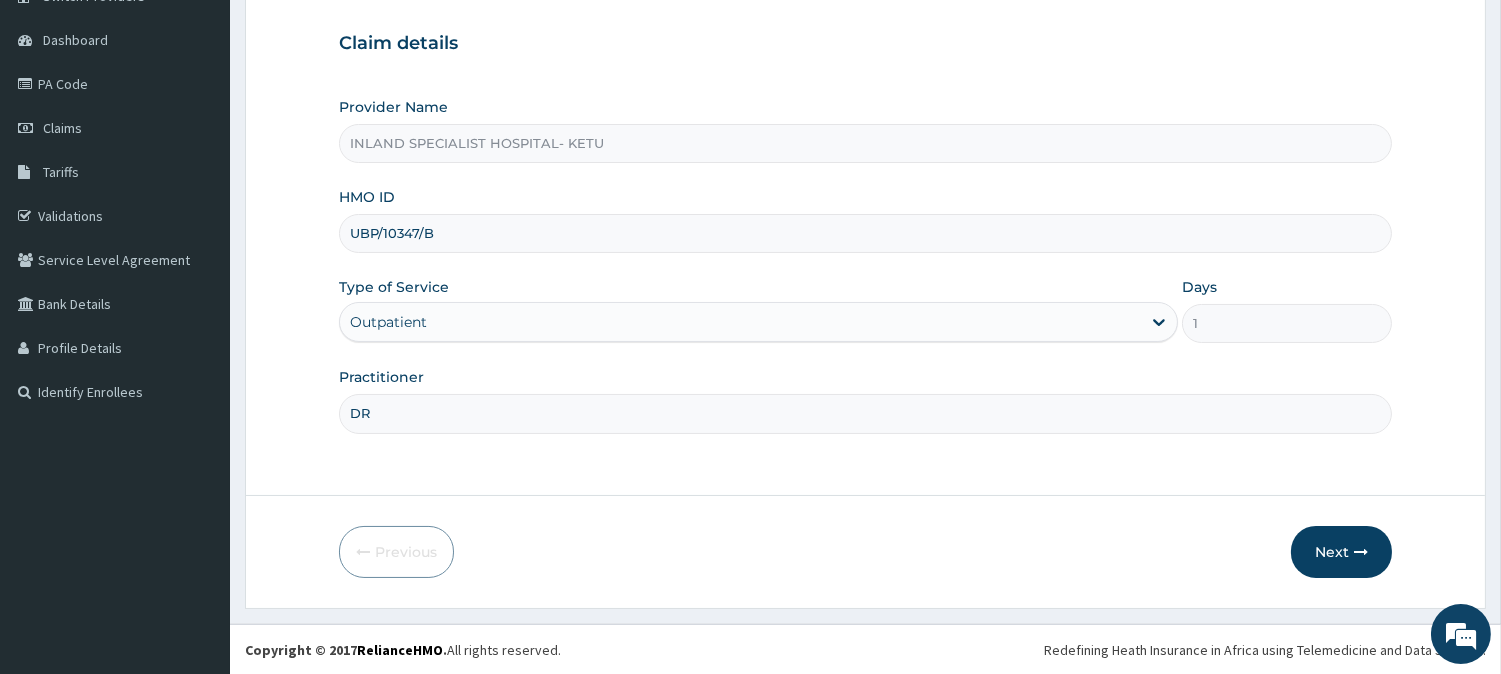 scroll, scrollTop: 0, scrollLeft: 0, axis: both 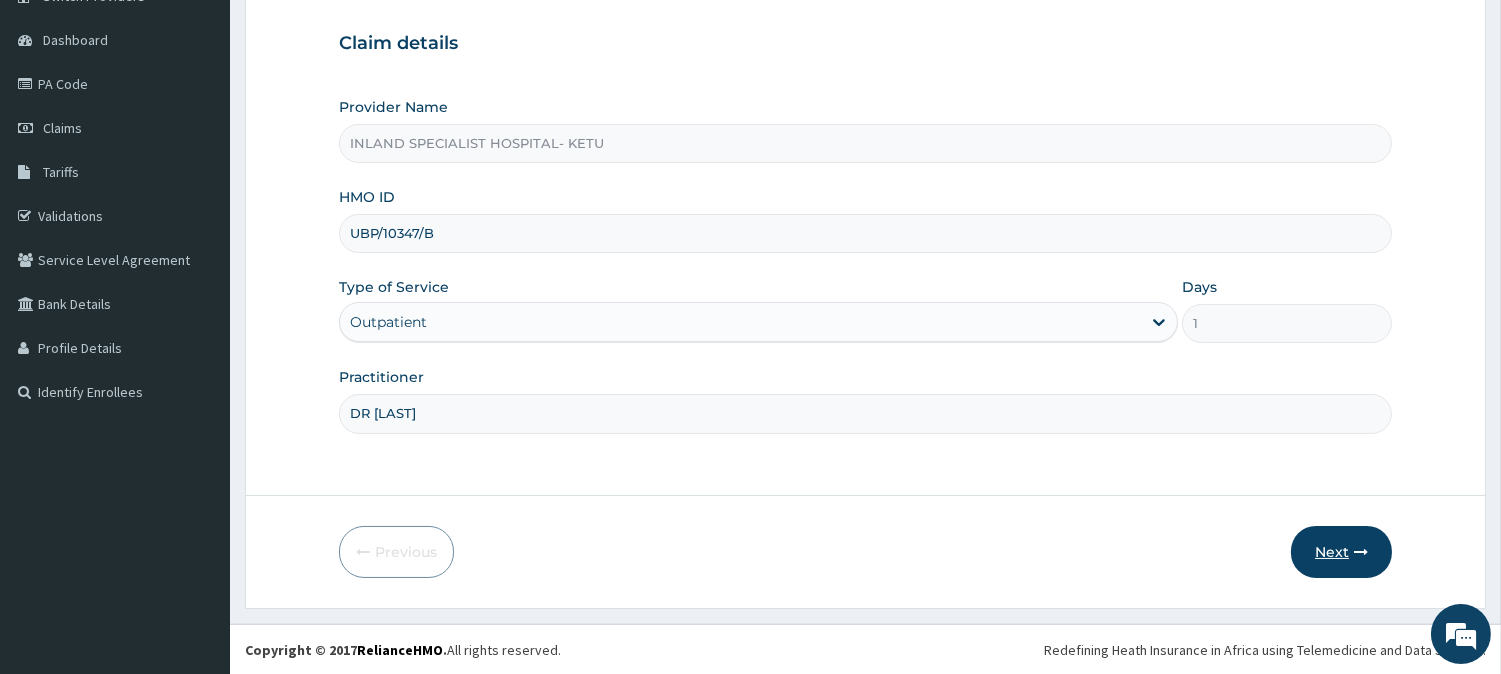 type on "DR [LAST]" 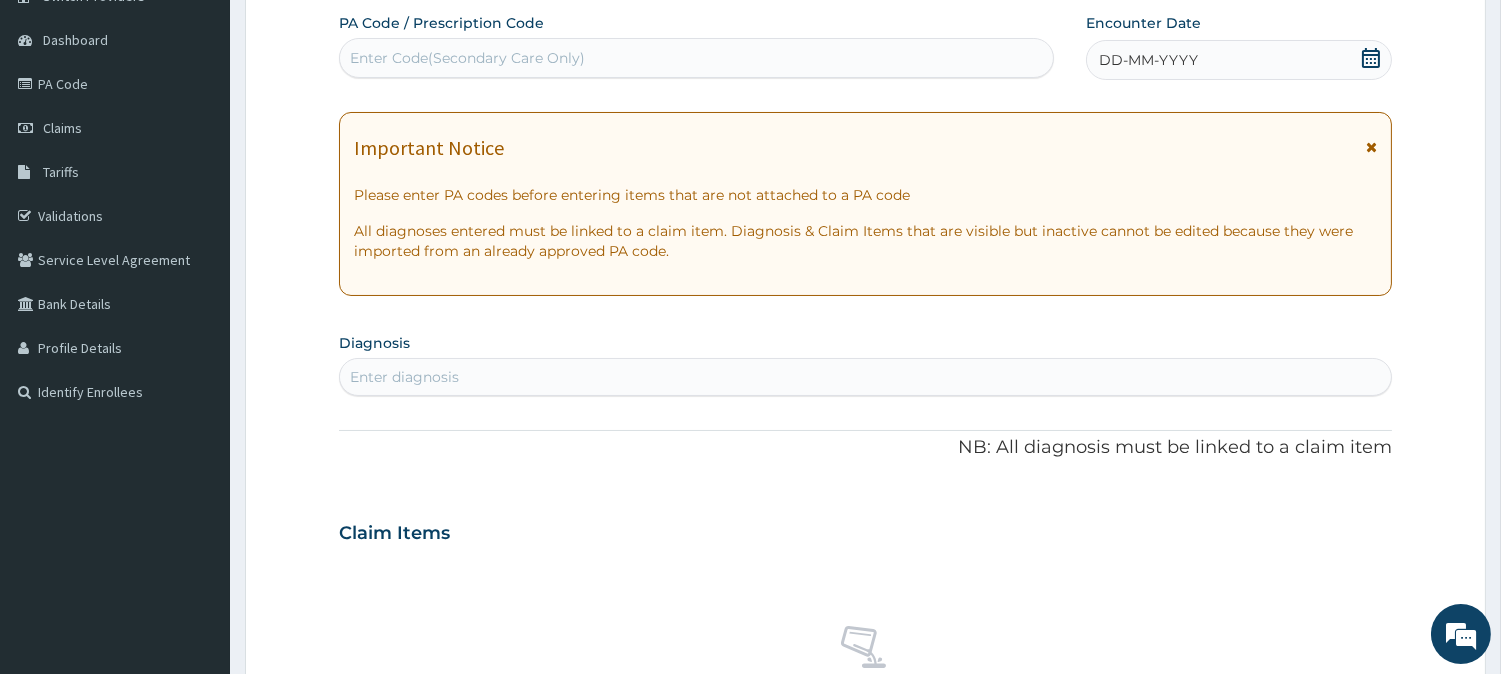 click at bounding box center (1371, 147) 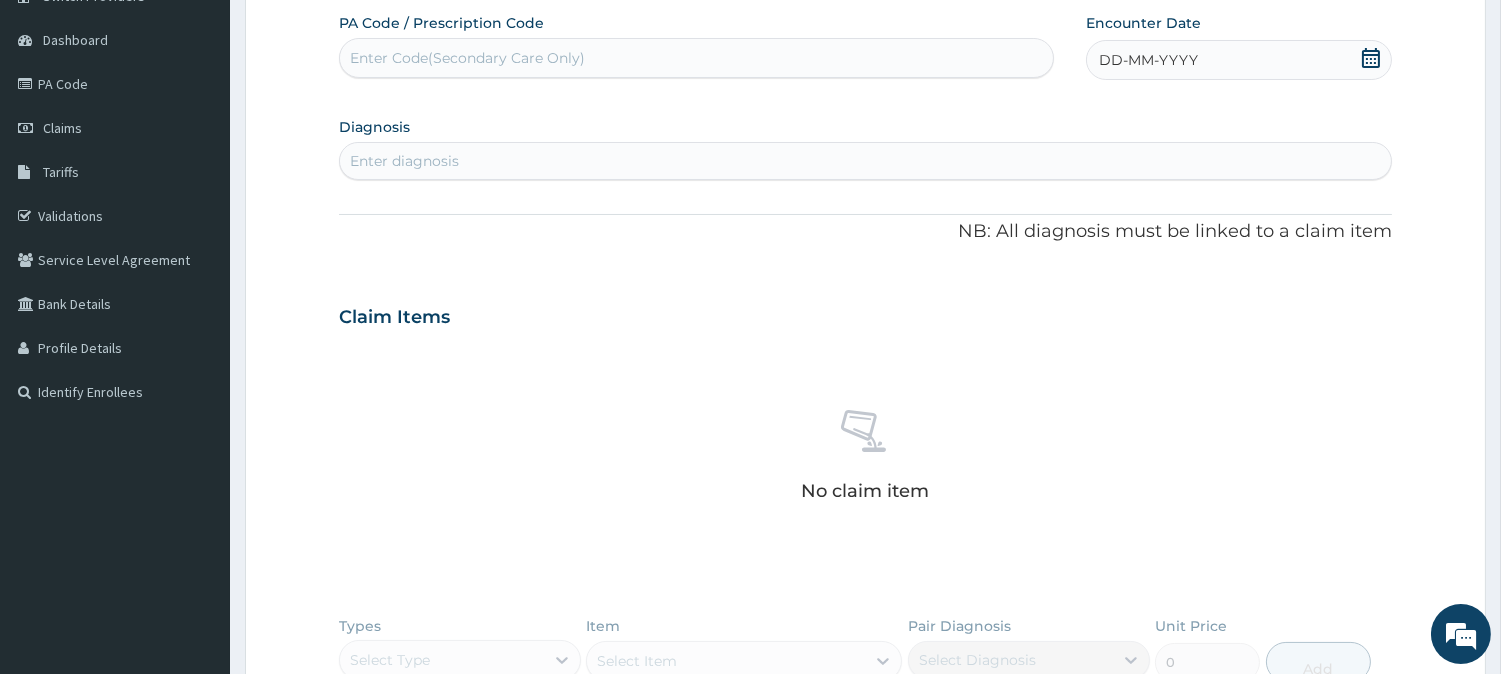 click 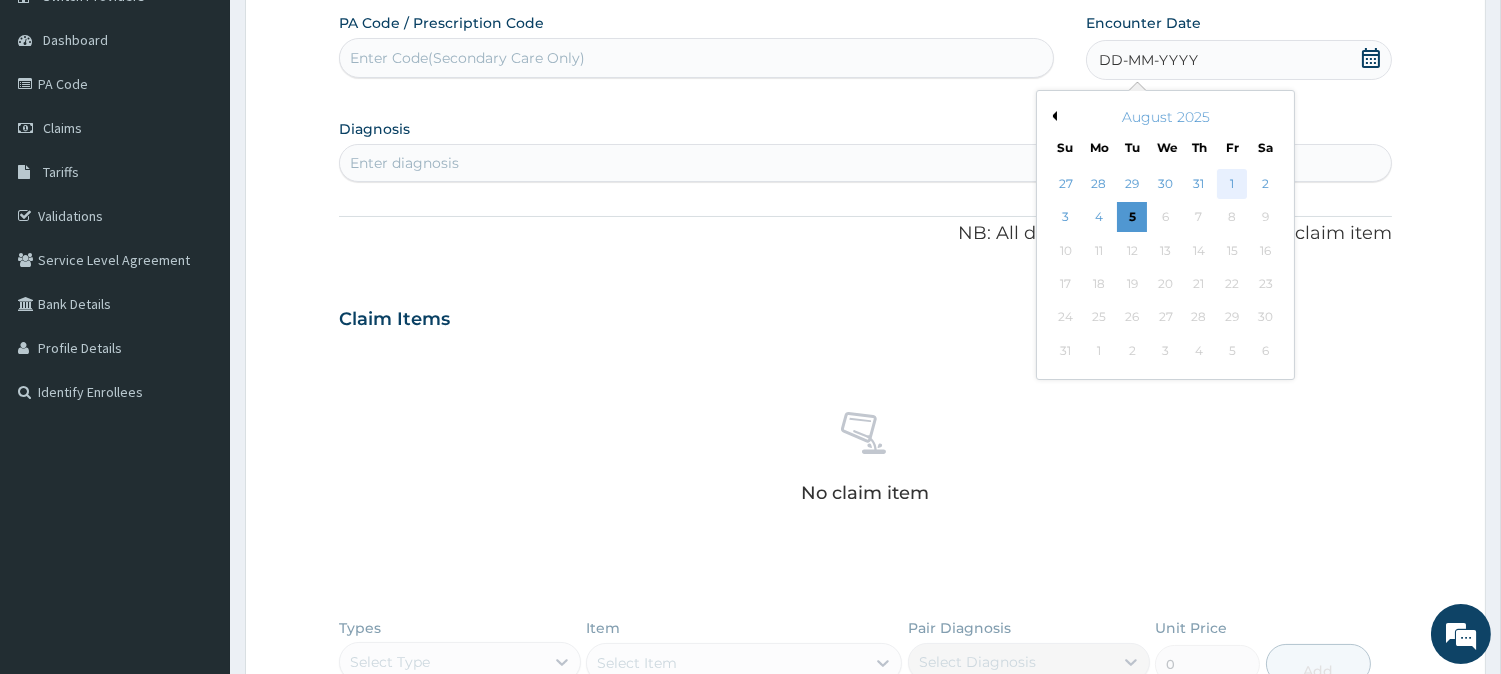 click on "1" at bounding box center [1232, 184] 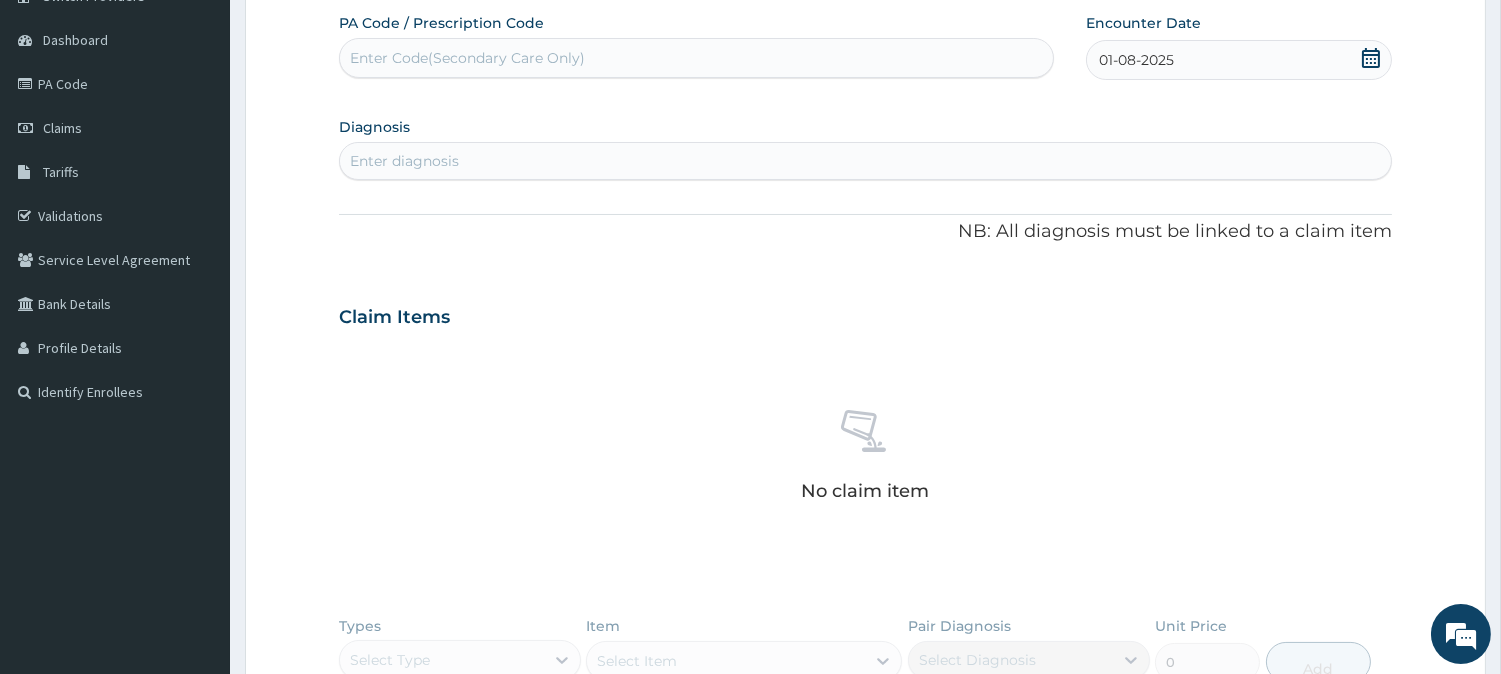 click on "Enter diagnosis" at bounding box center (865, 161) 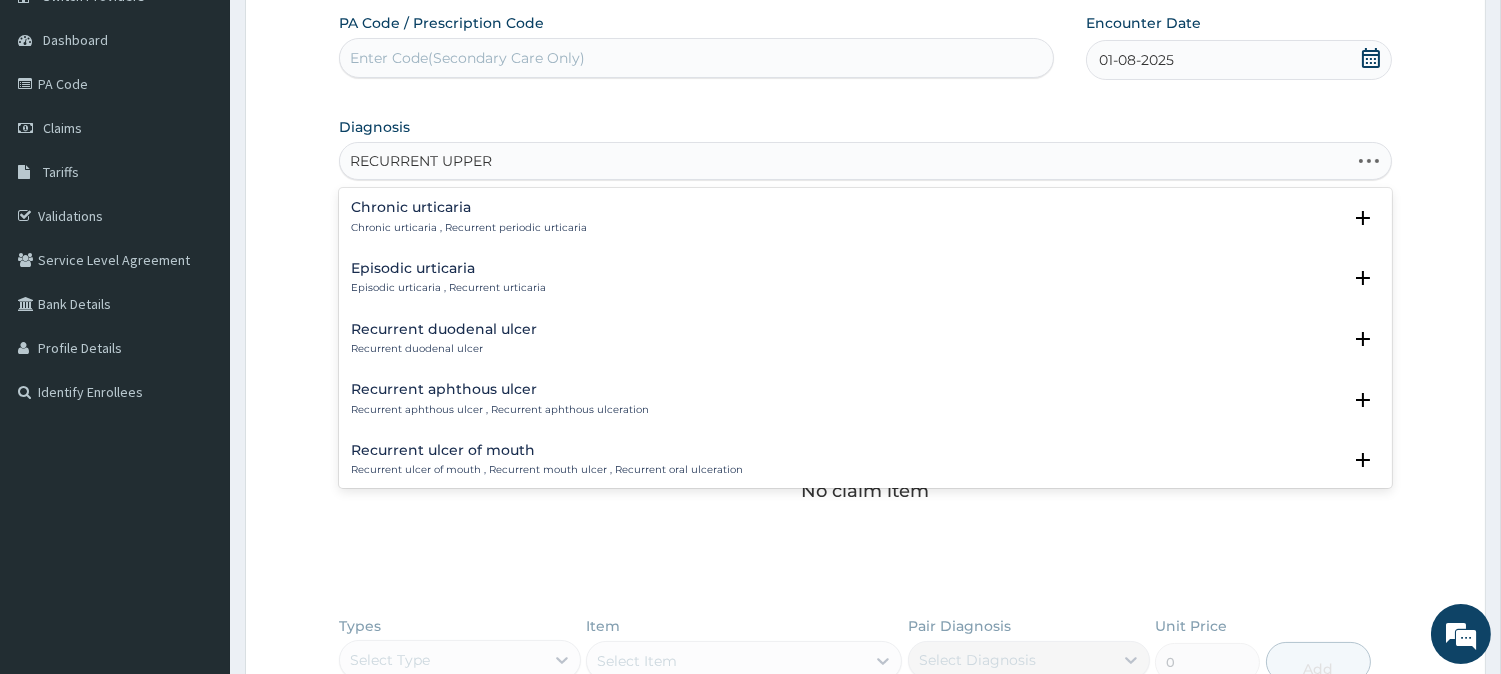 type on "RECURRENT UPPER" 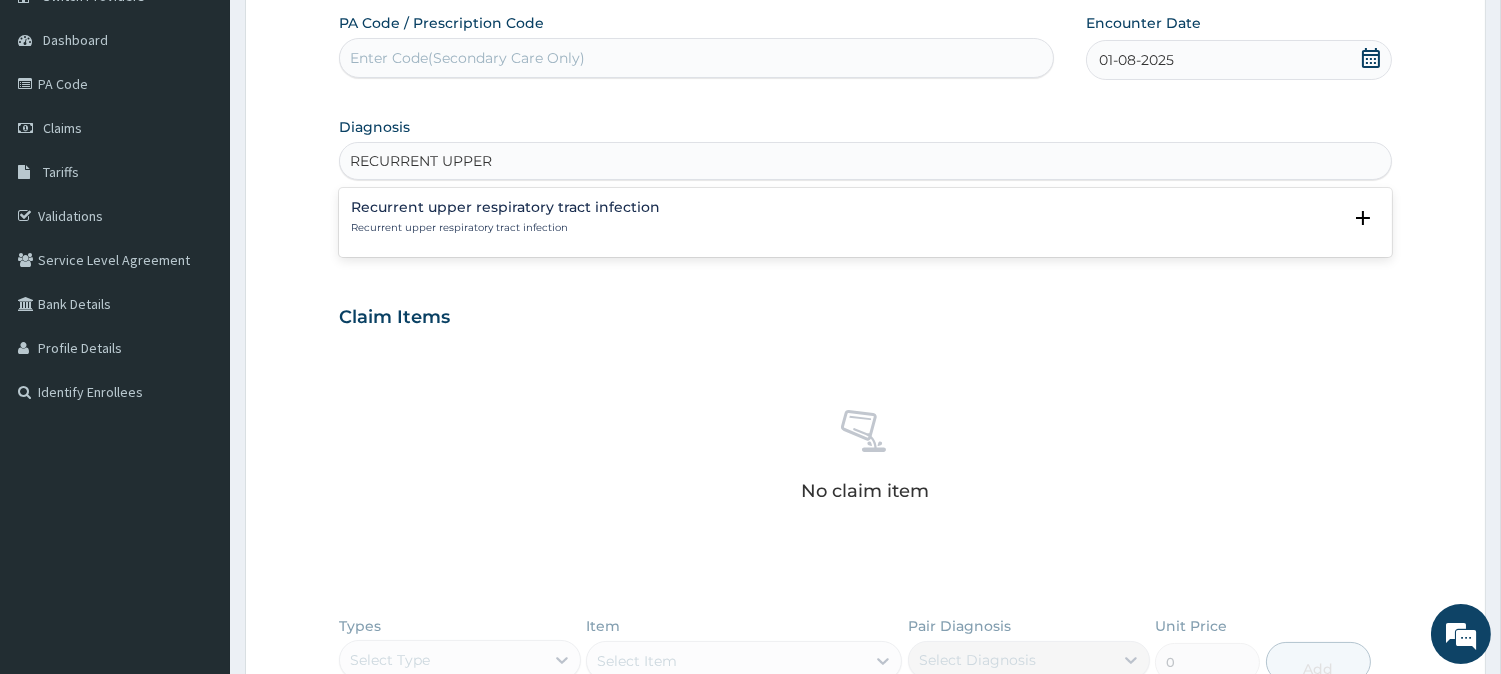 click on "Recurrent upper respiratory tract infection" at bounding box center [505, 207] 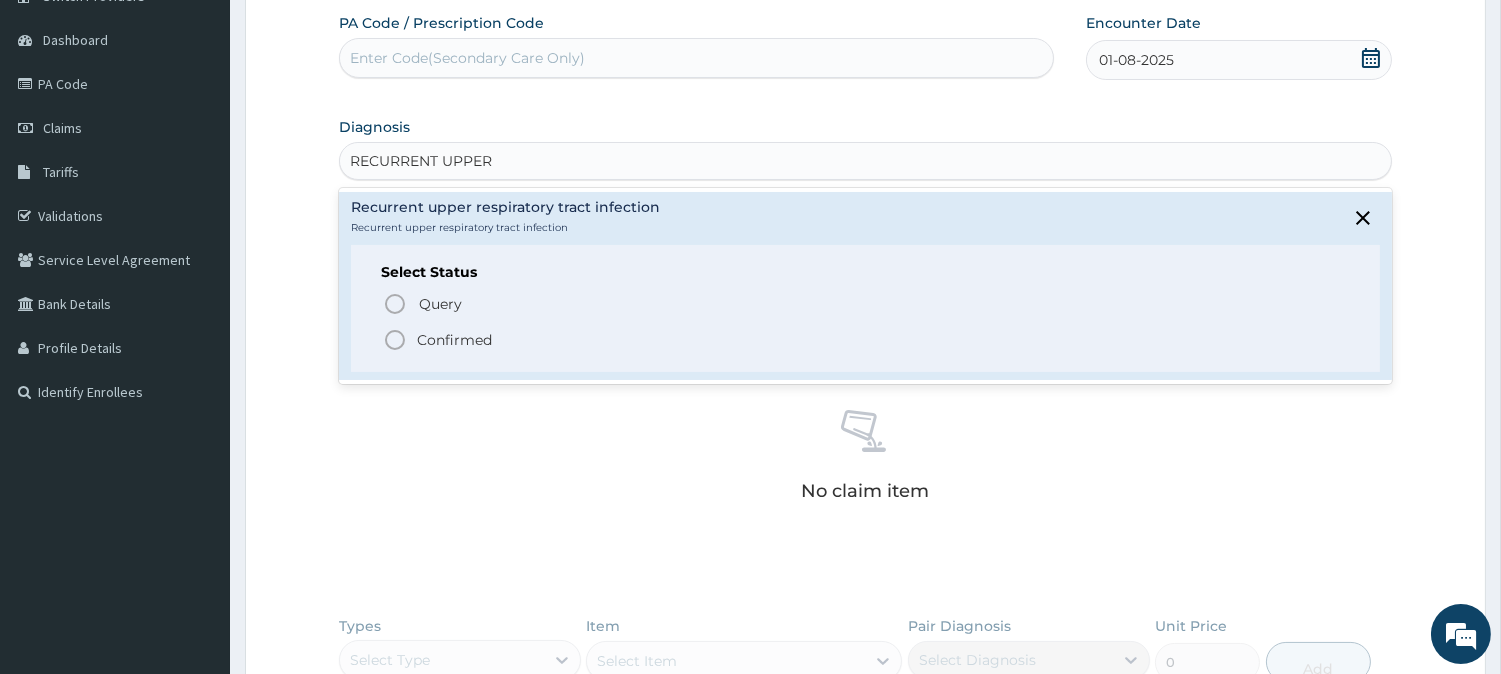 click on "Confirmed" at bounding box center [454, 340] 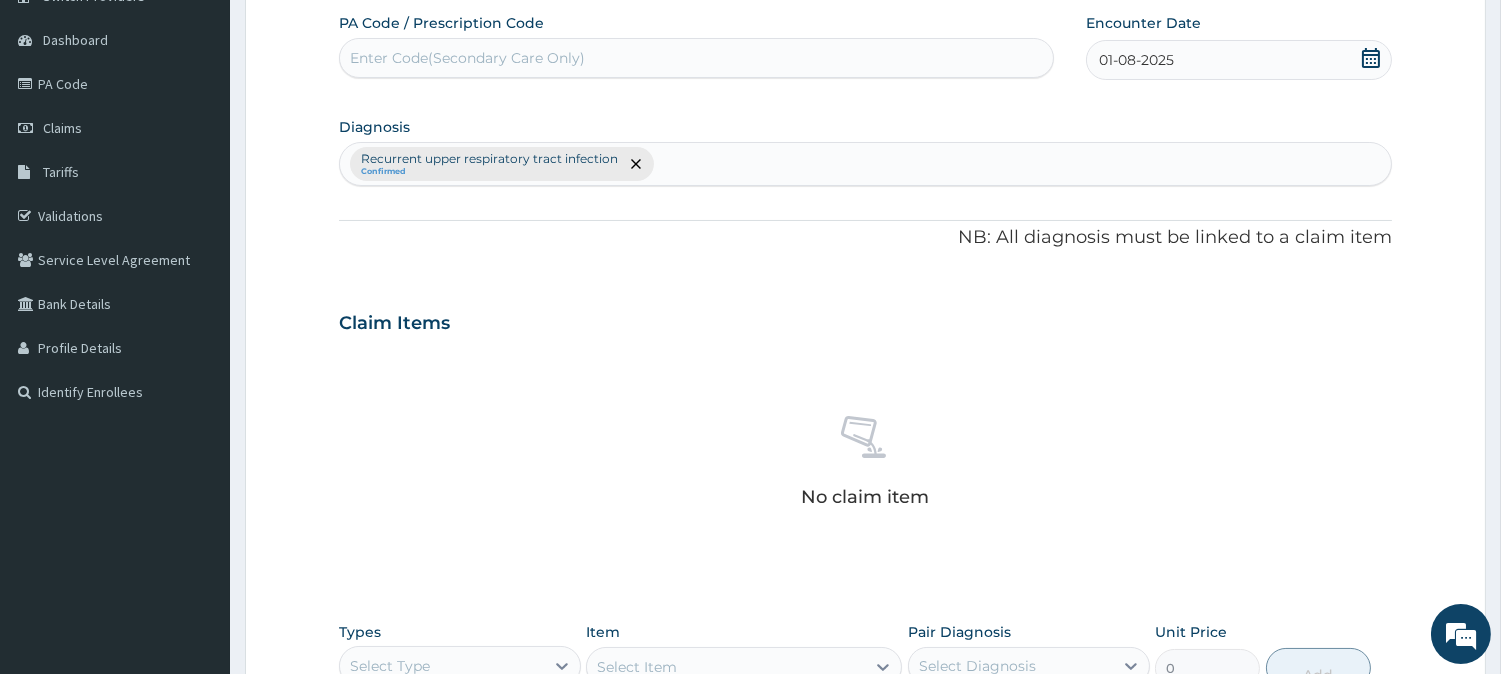 click on "Recurrent upper respiratory tract infection Confirmed" at bounding box center (865, 164) 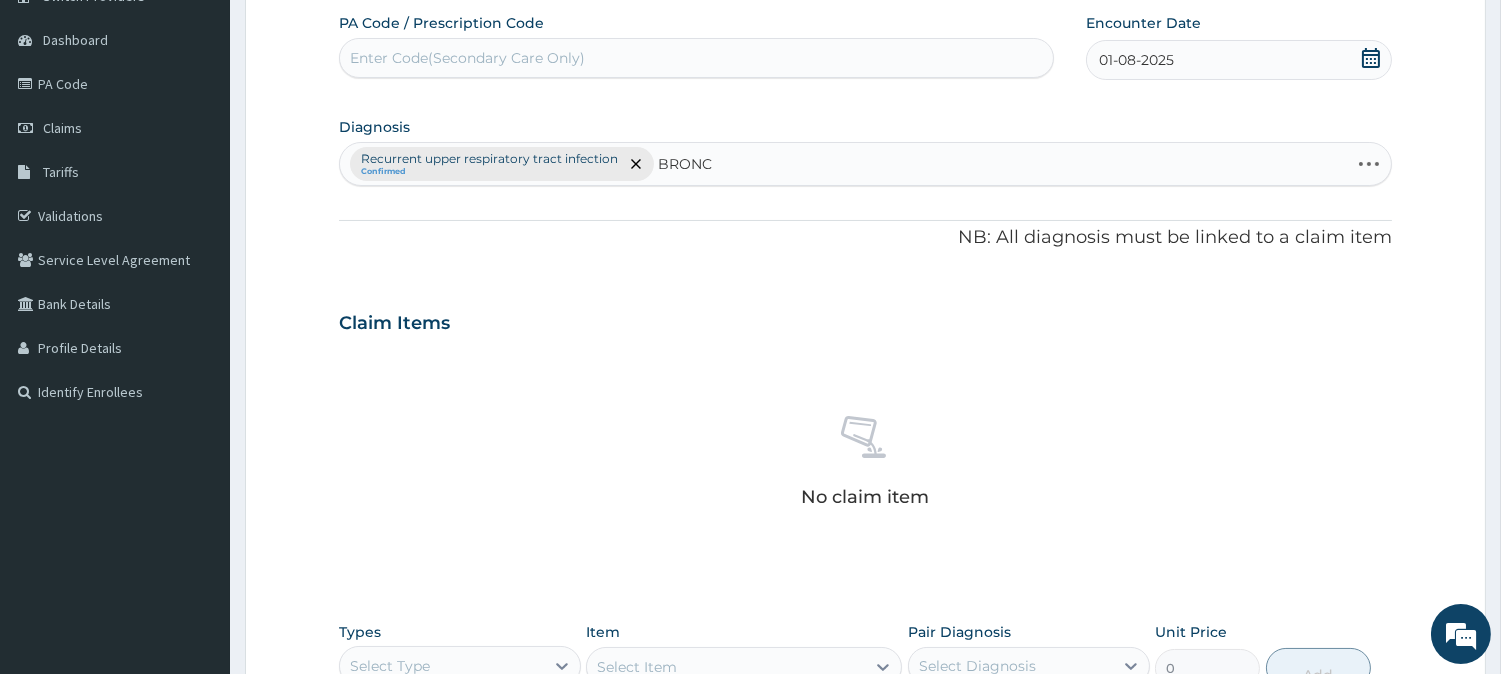 type on "BRONCH" 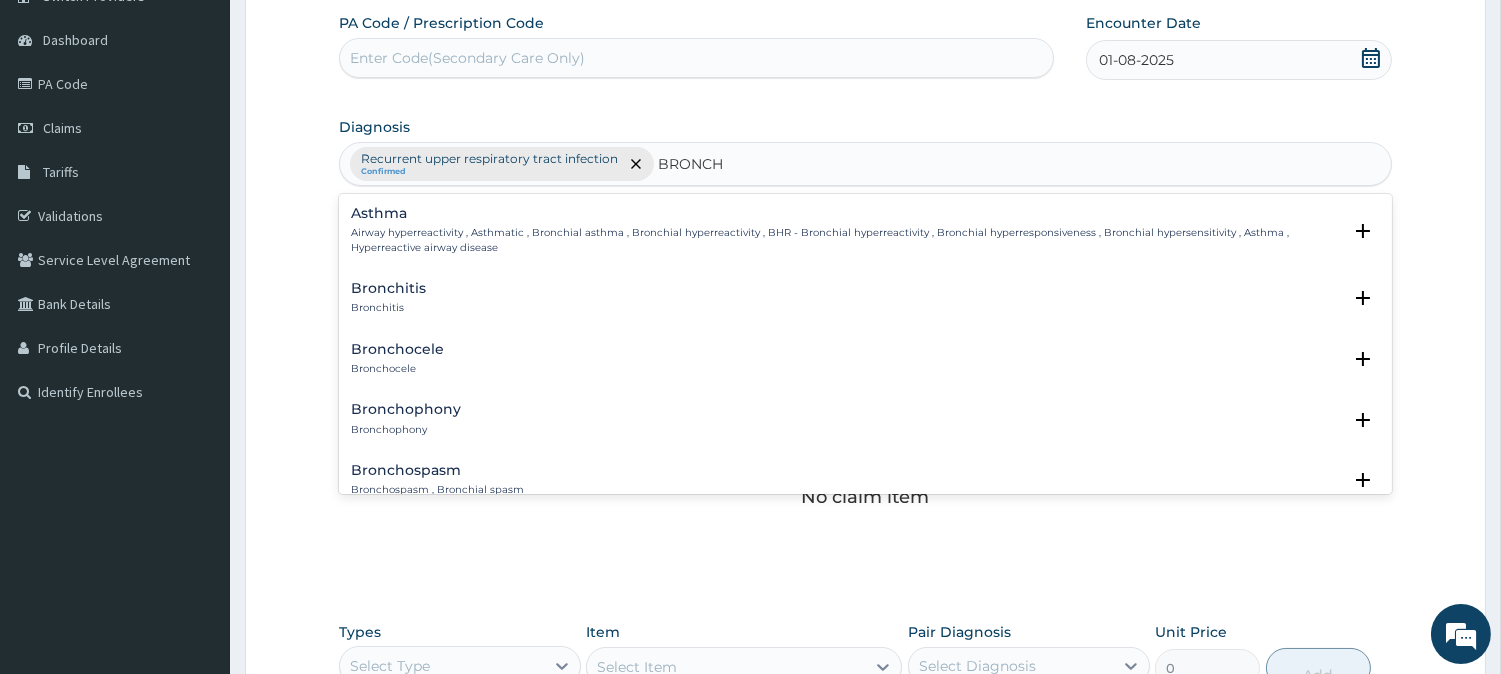 click on "Bronchitis Bronchitis" at bounding box center (865, 298) 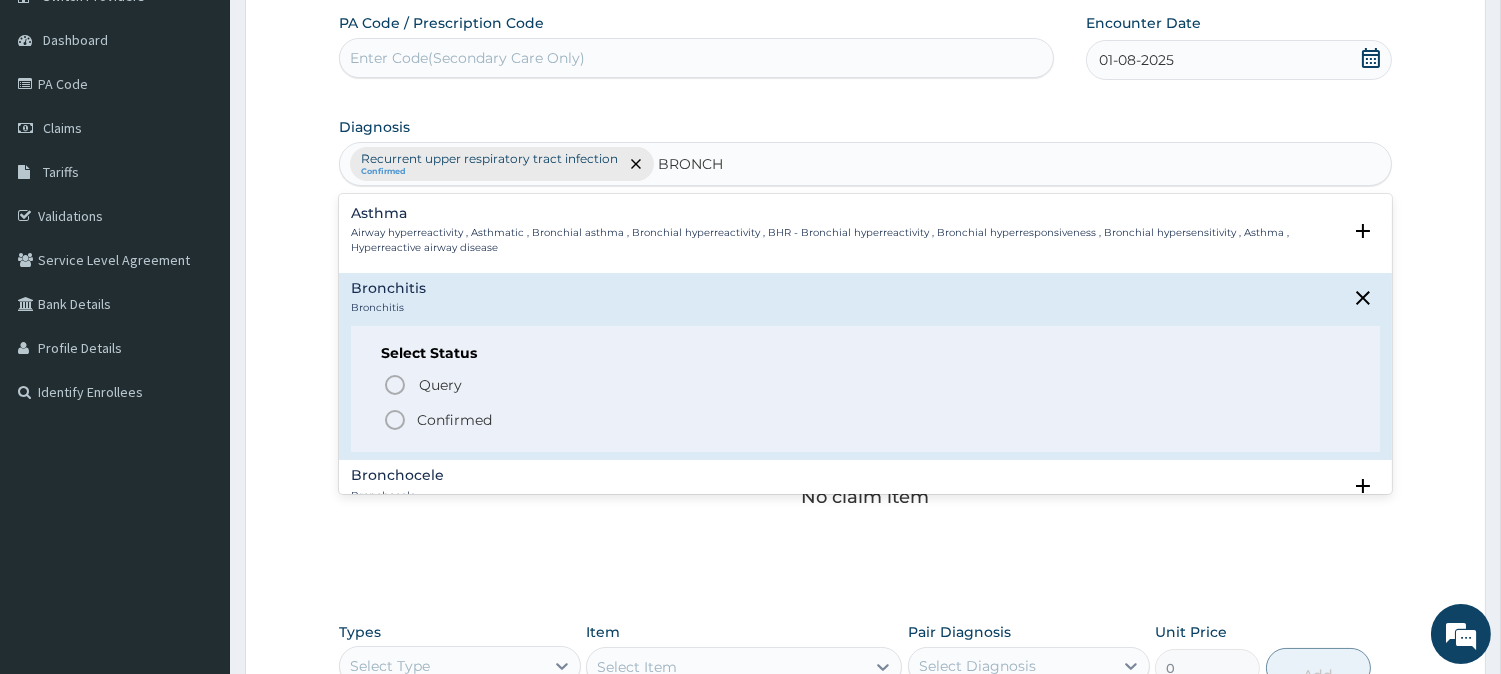 click on "Confirmed" at bounding box center [454, 420] 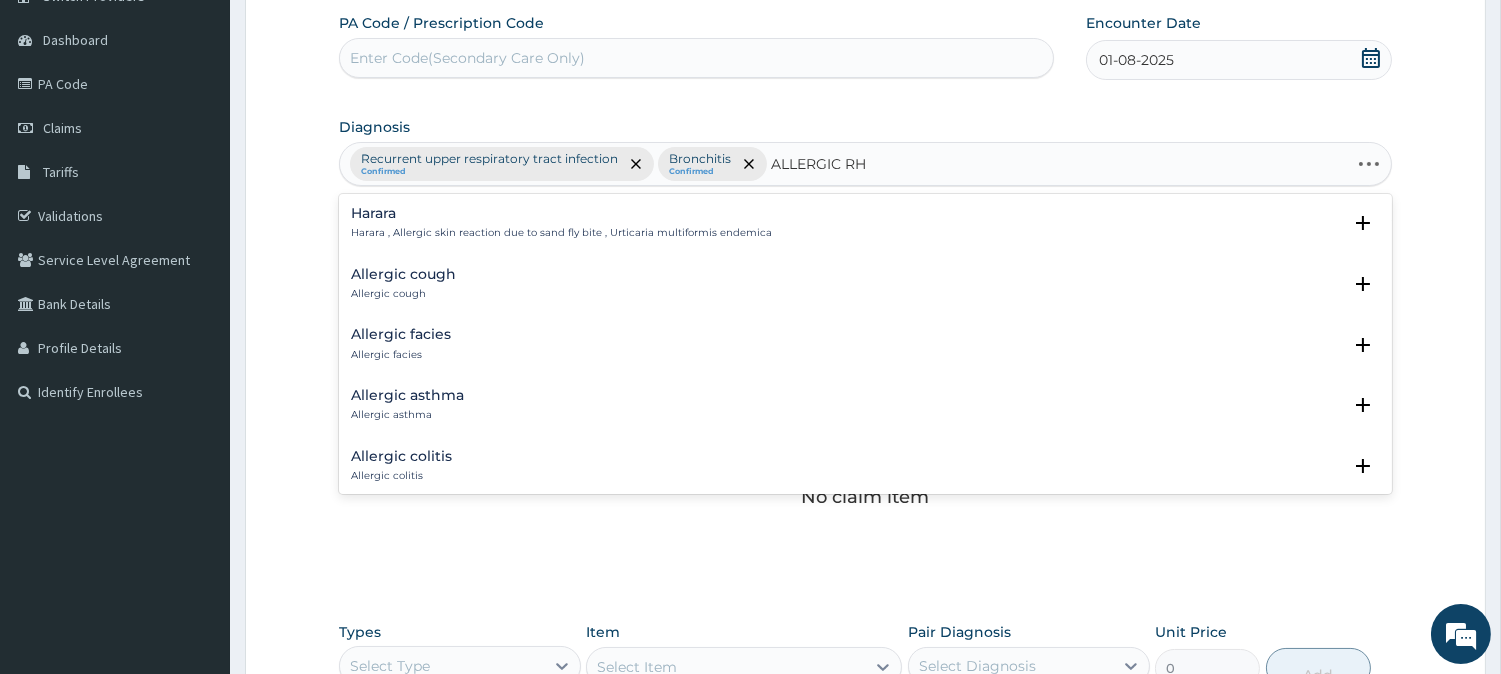 type on "ALLERGIC RHI" 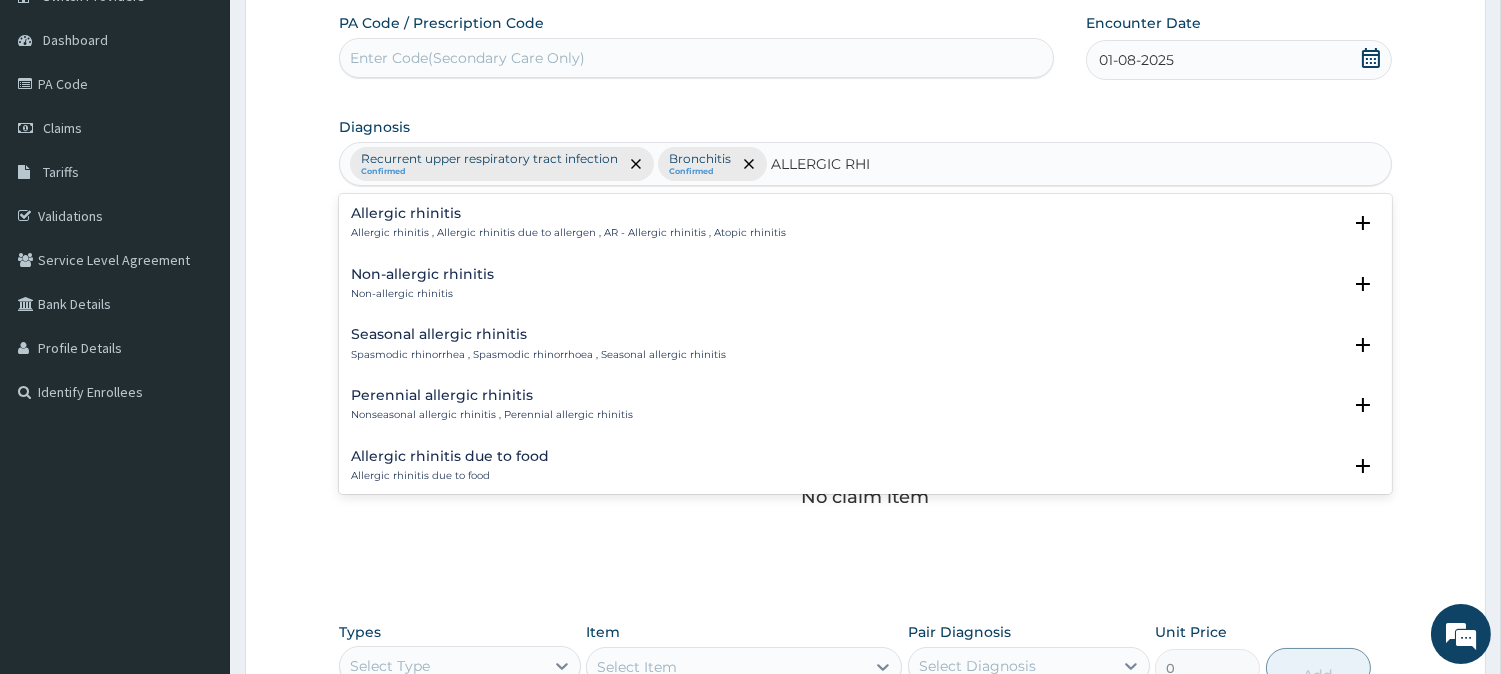 click on "Allergic rhinitis" at bounding box center [568, 213] 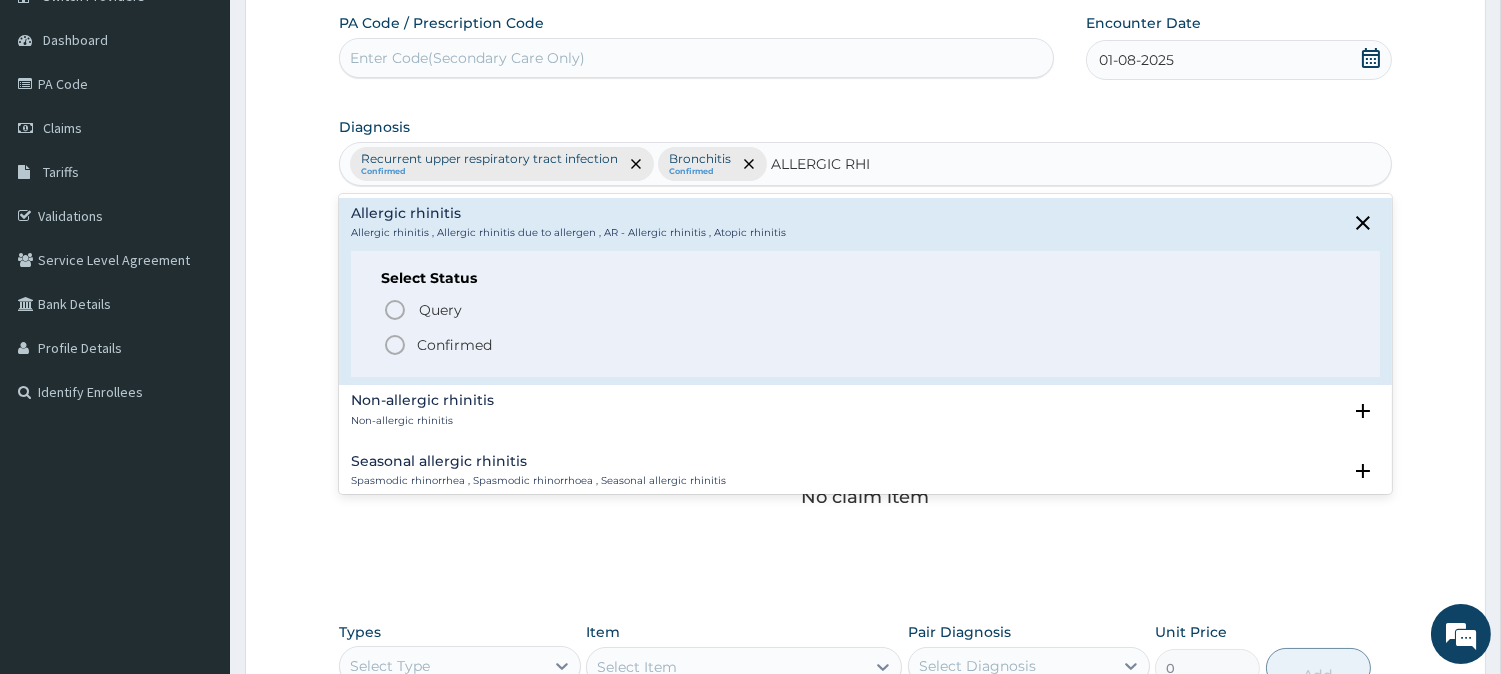 click on "Confirmed" at bounding box center (454, 345) 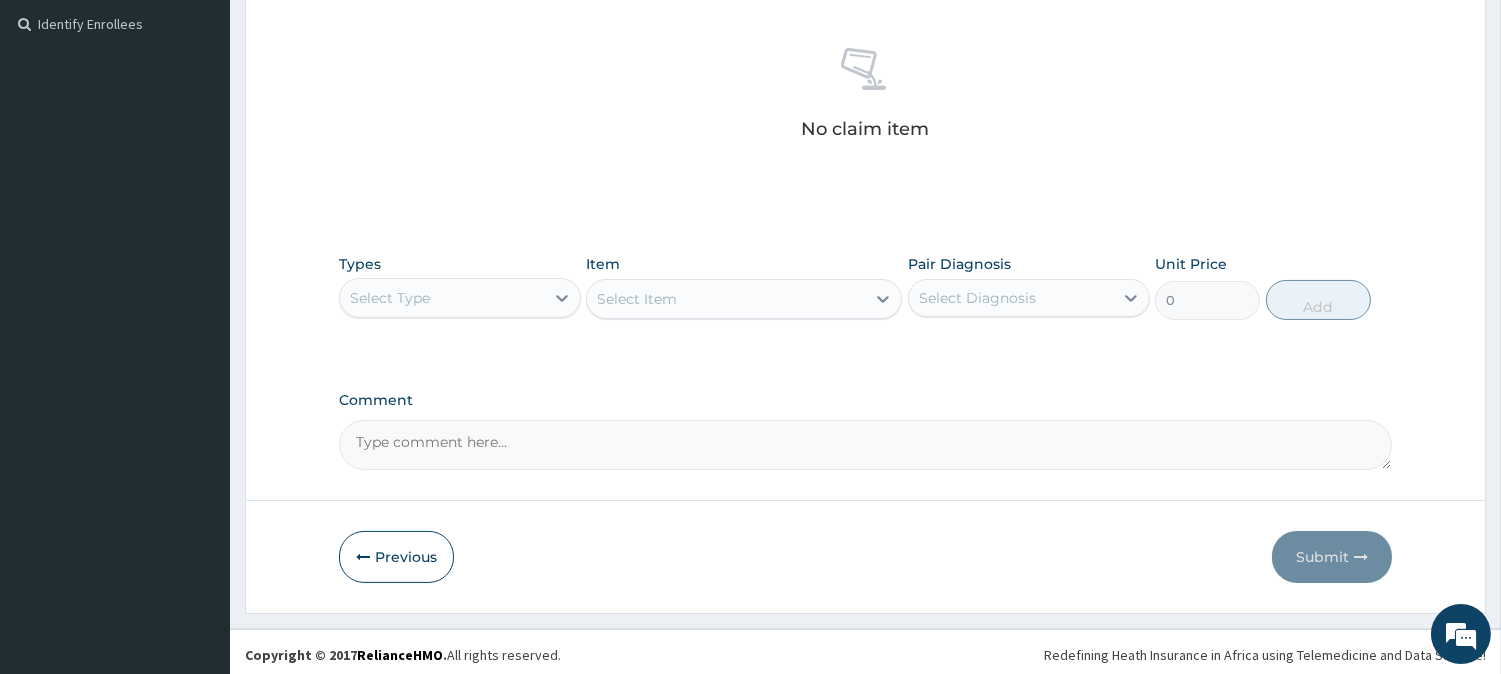 scroll, scrollTop: 552, scrollLeft: 0, axis: vertical 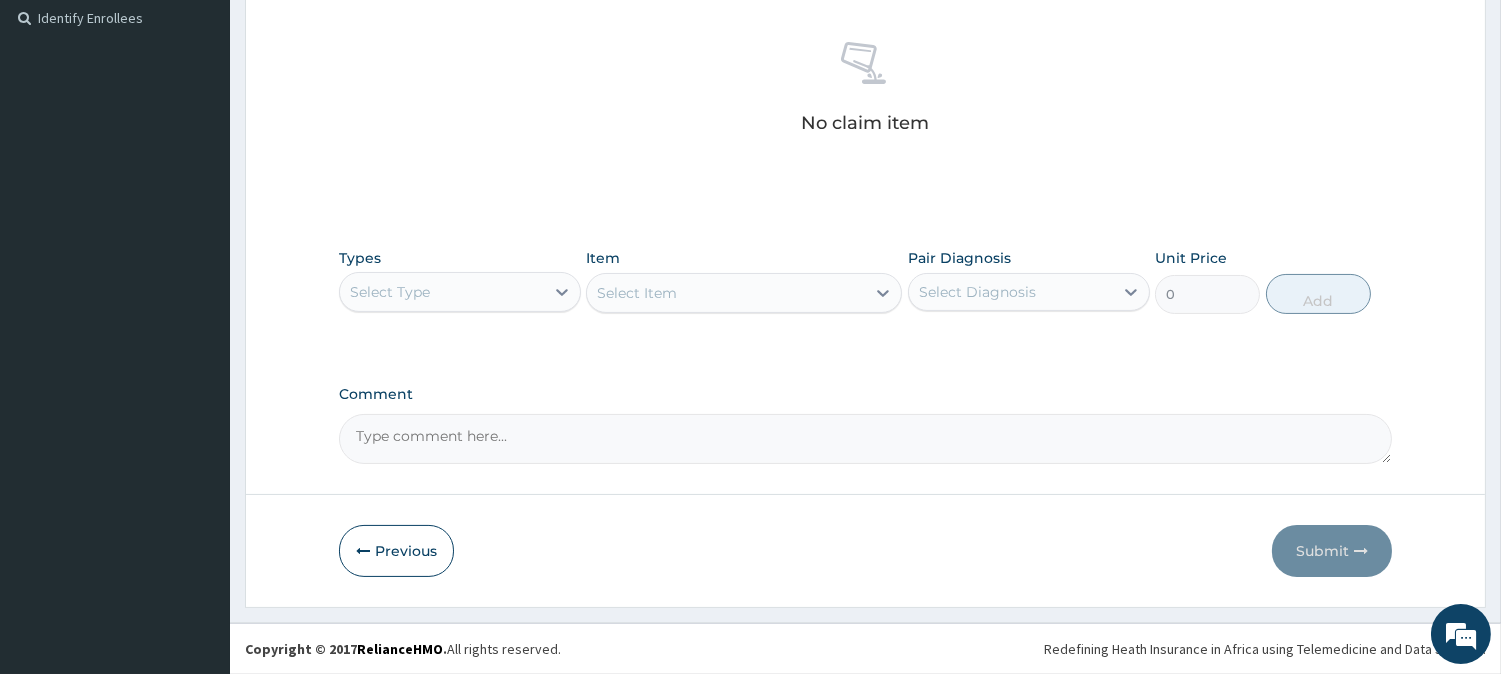 click on "Select Type" at bounding box center (442, 292) 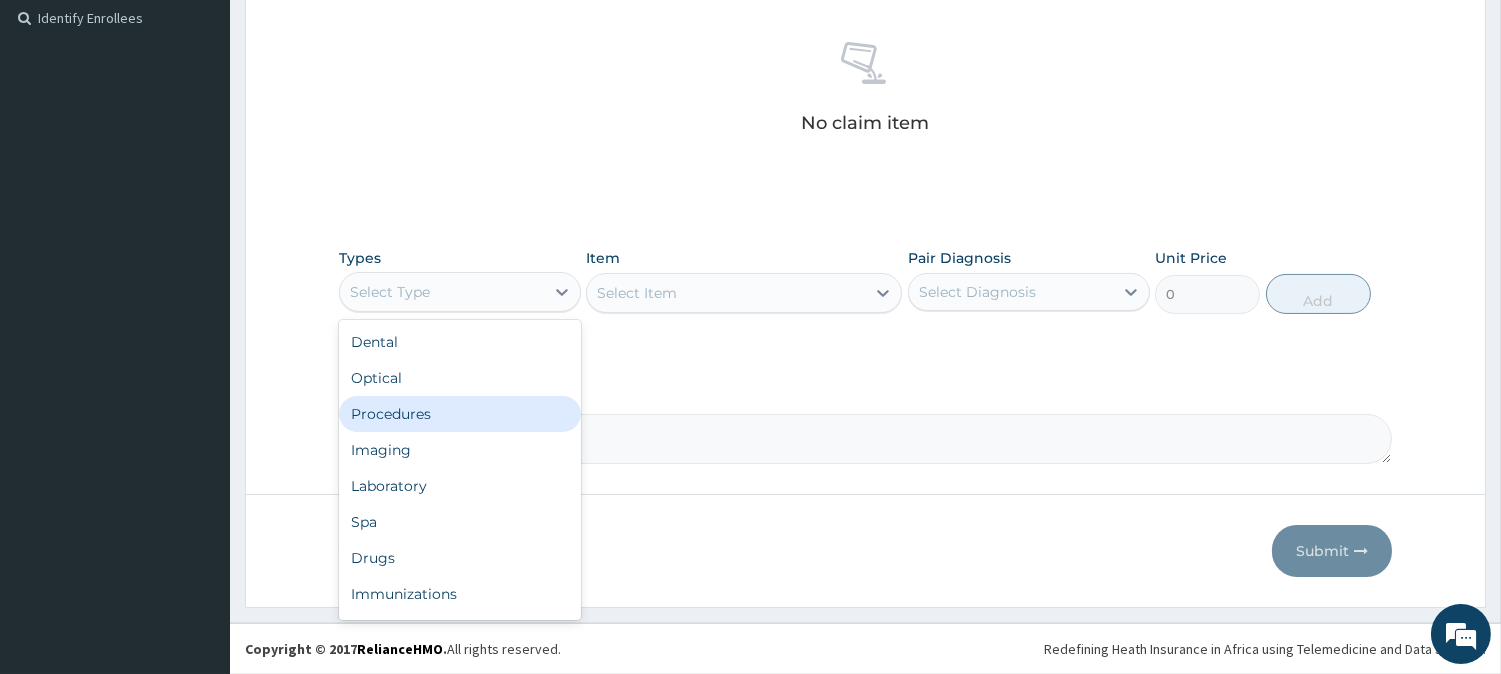 click on "Procedures" at bounding box center [460, 414] 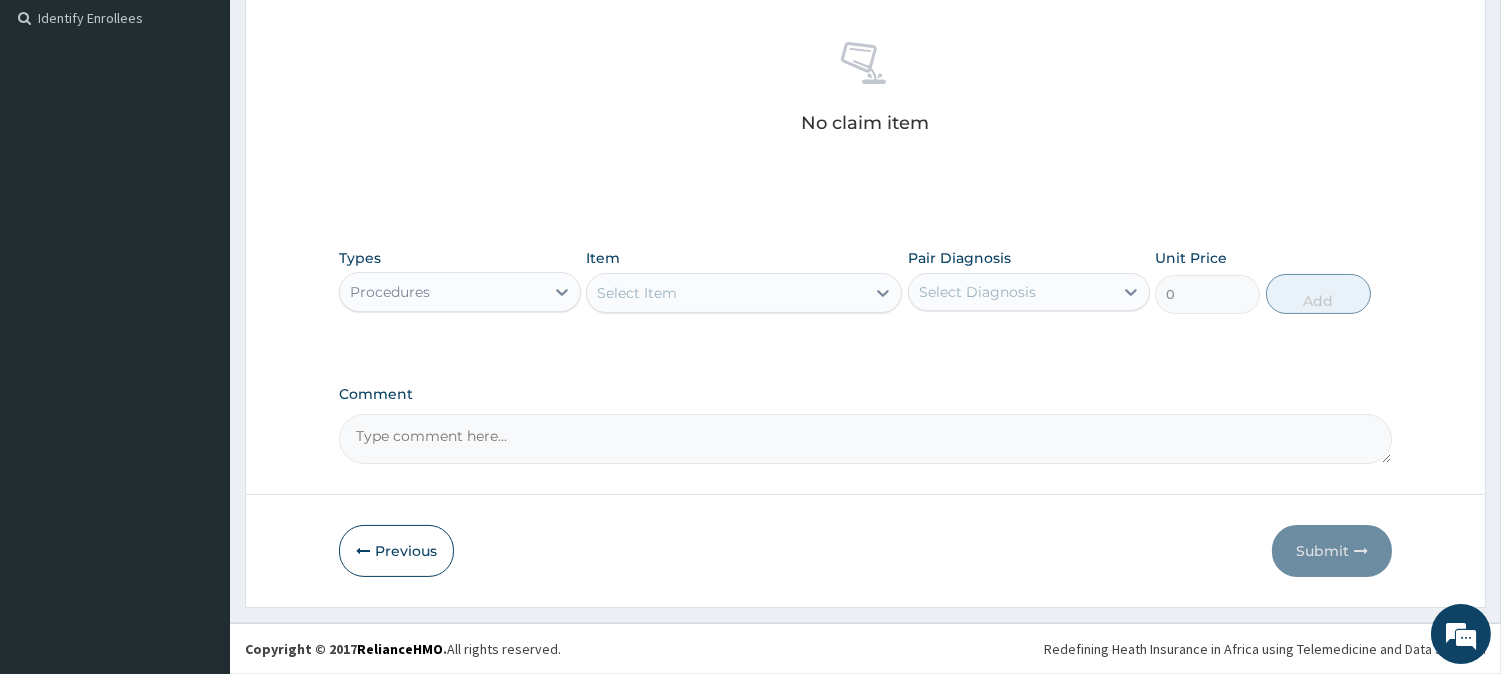 click on "Select Item" at bounding box center (726, 293) 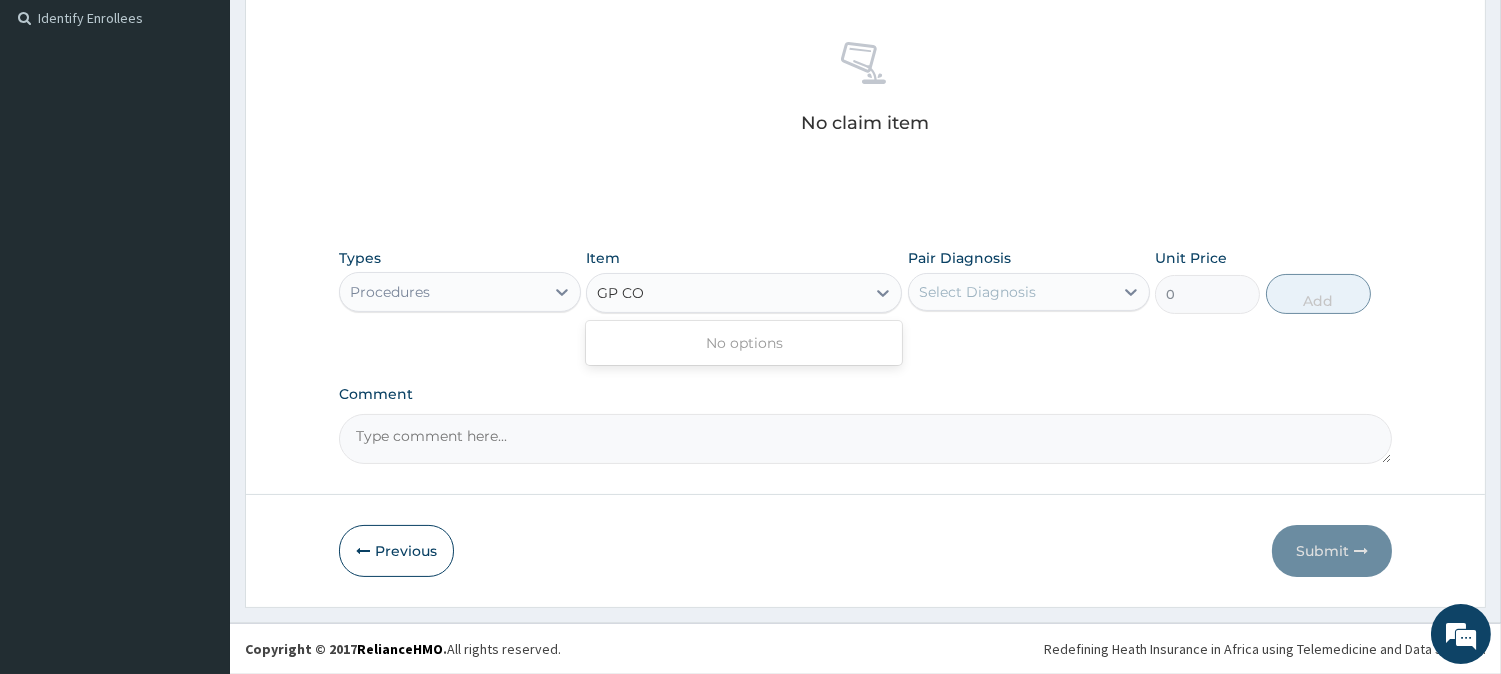 type on "GP CON" 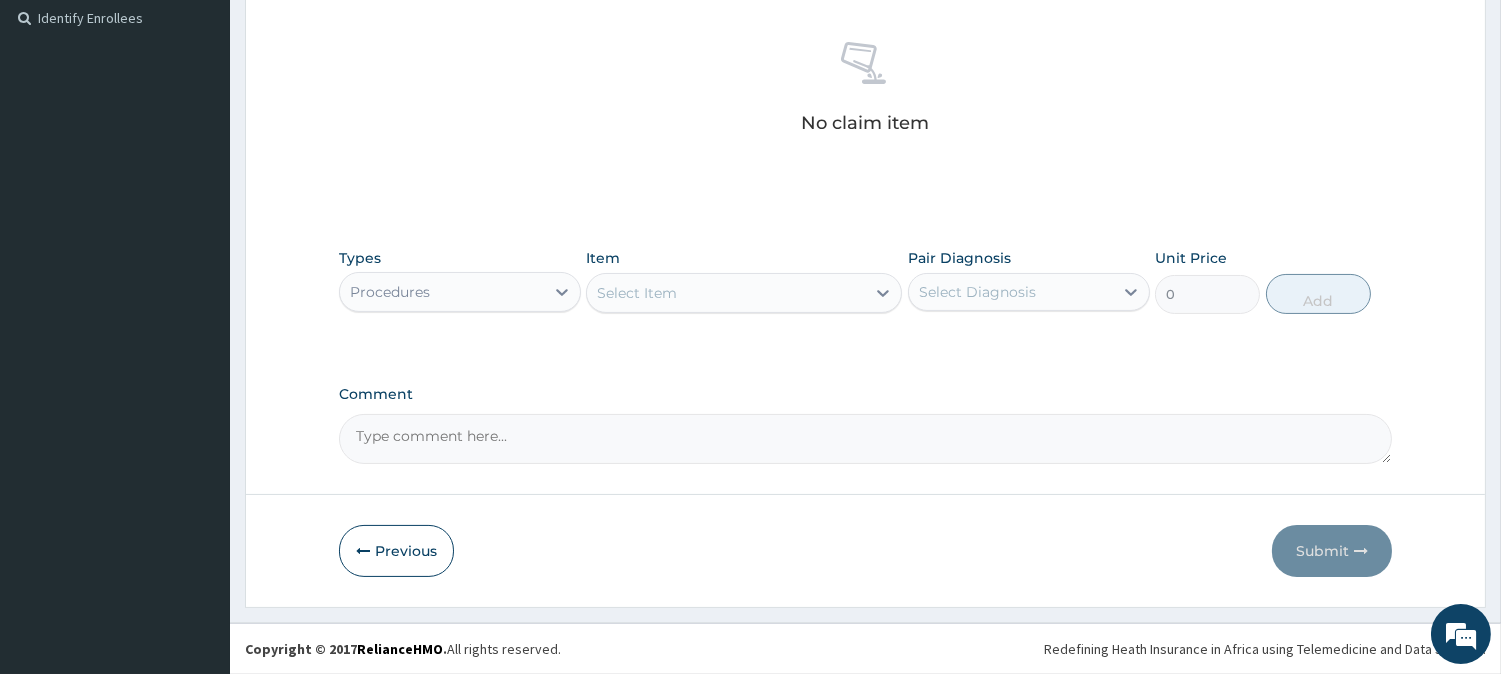 click on "Select Item" at bounding box center [726, 293] 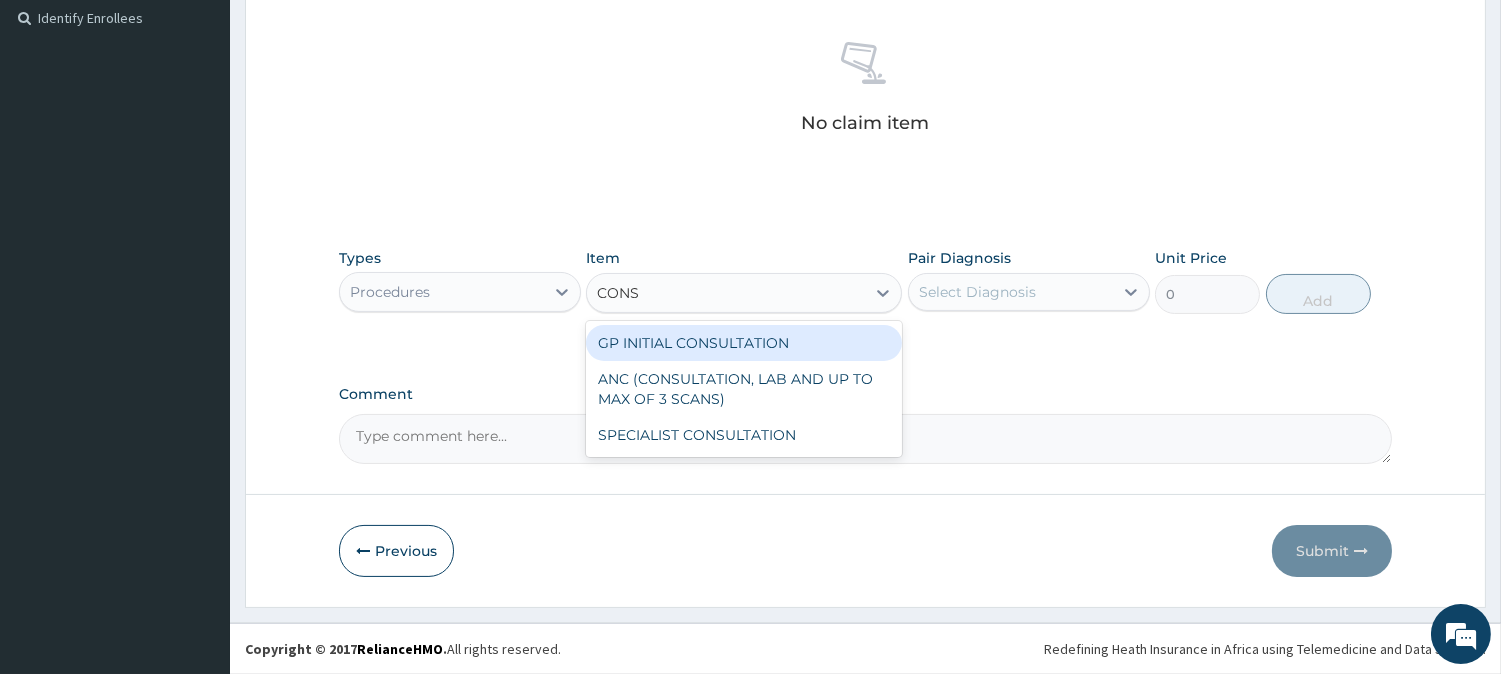 type on "CONSU" 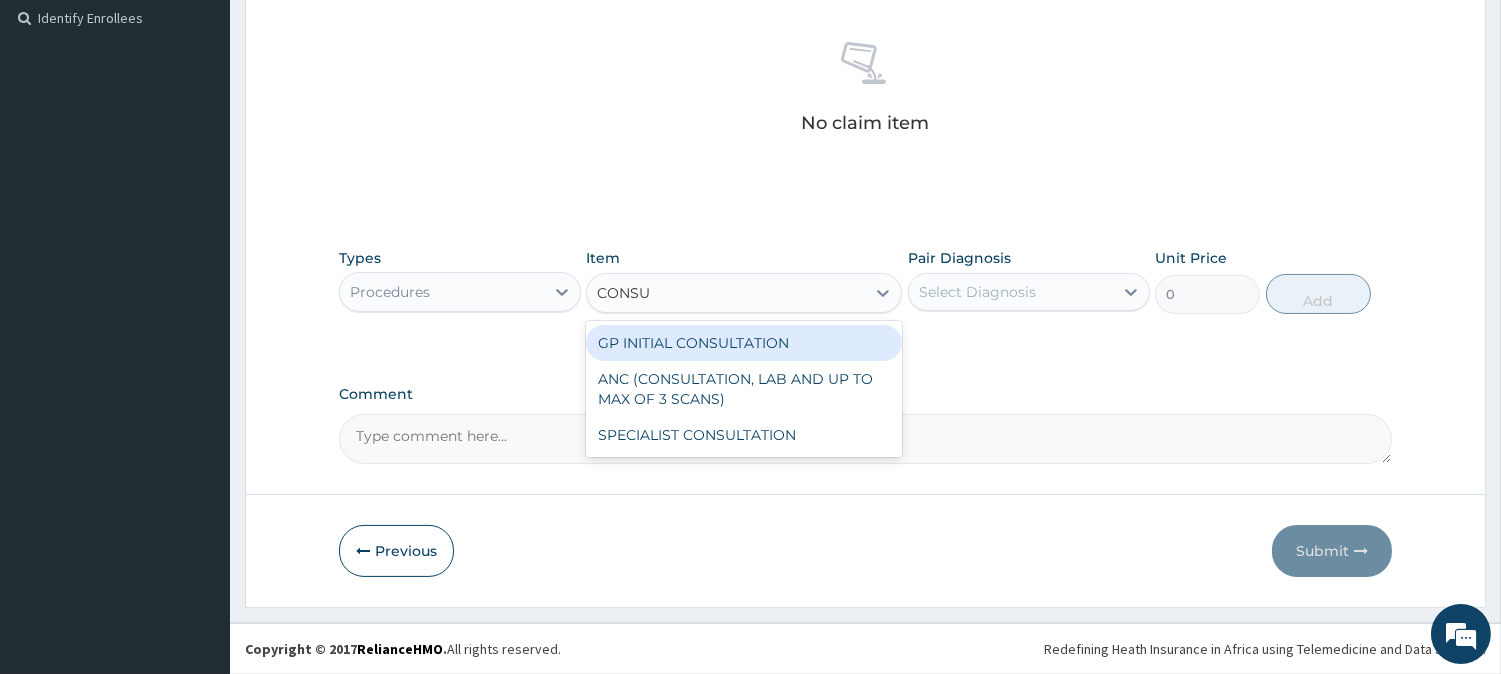 click on "GP INITIAL CONSULTATION" at bounding box center (744, 343) 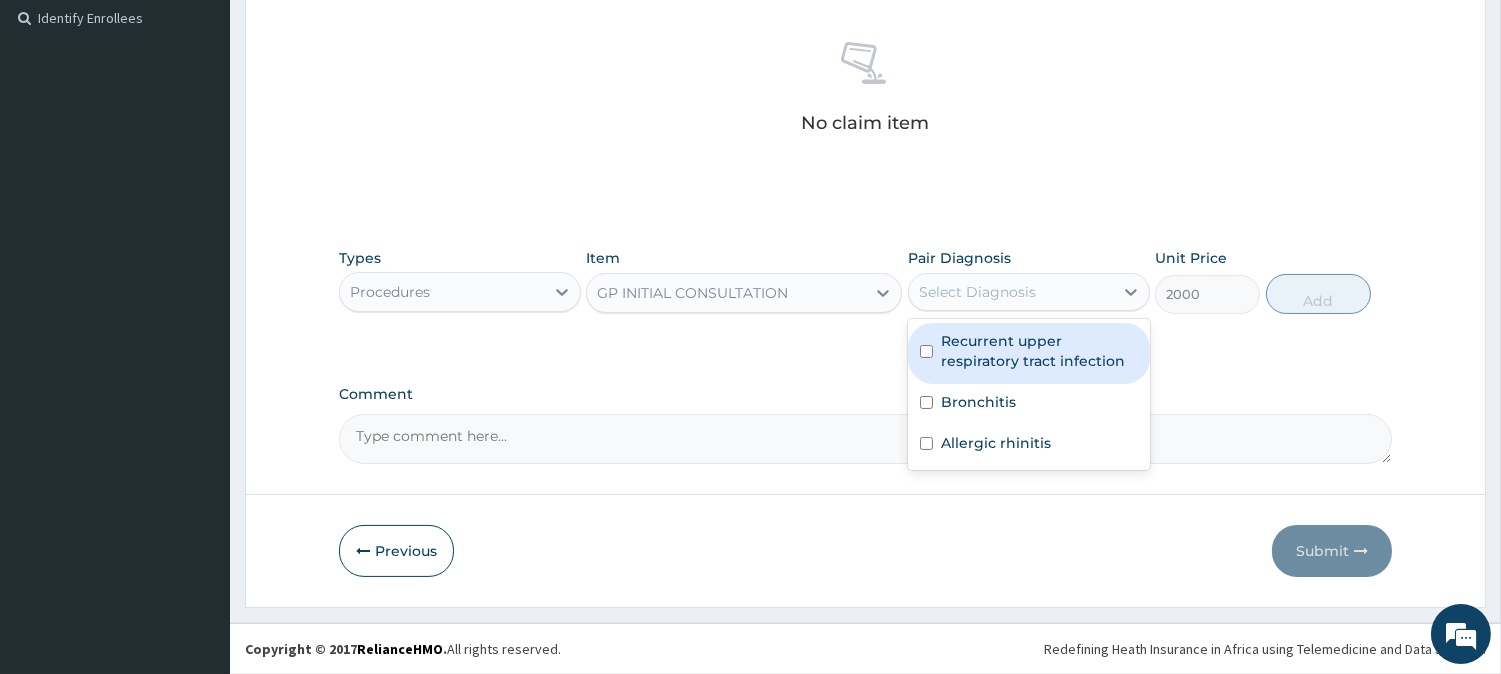 click on "Select Diagnosis" at bounding box center [1011, 292] 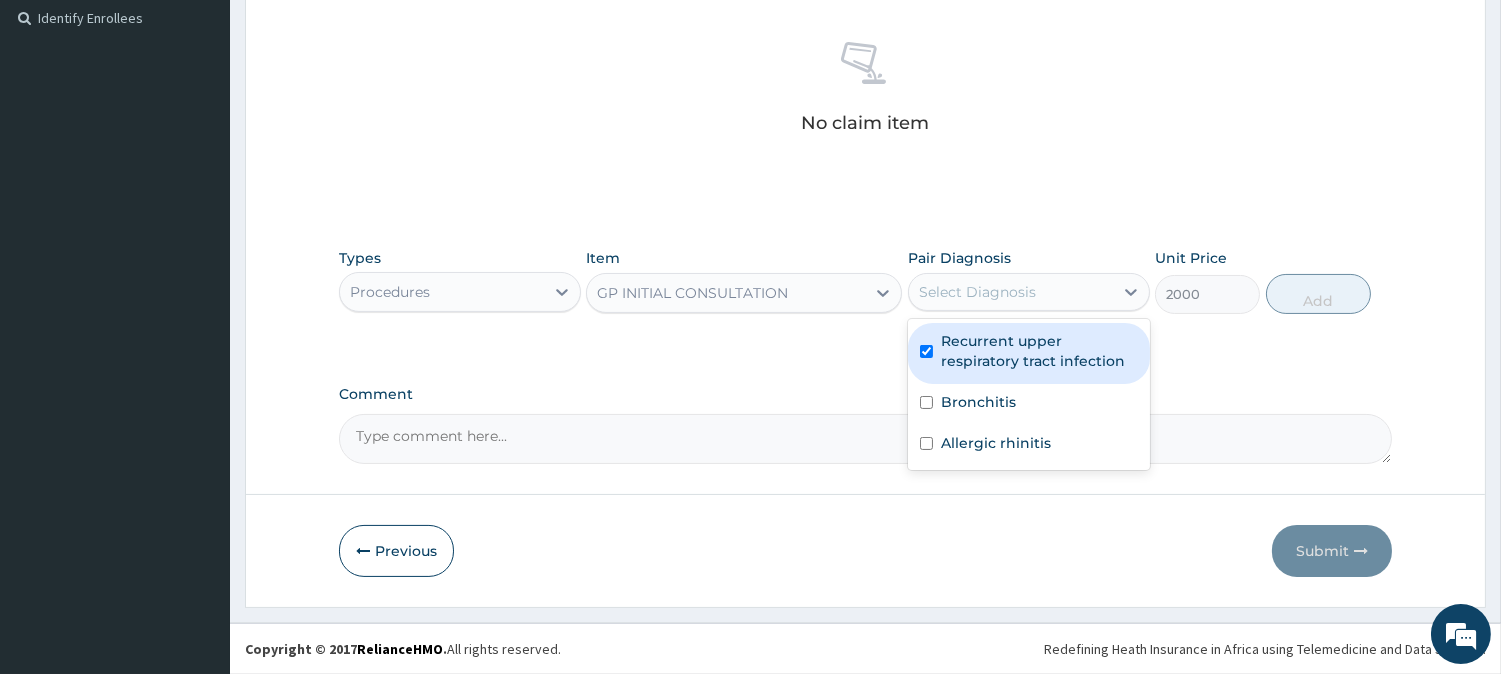 checkbox on "true" 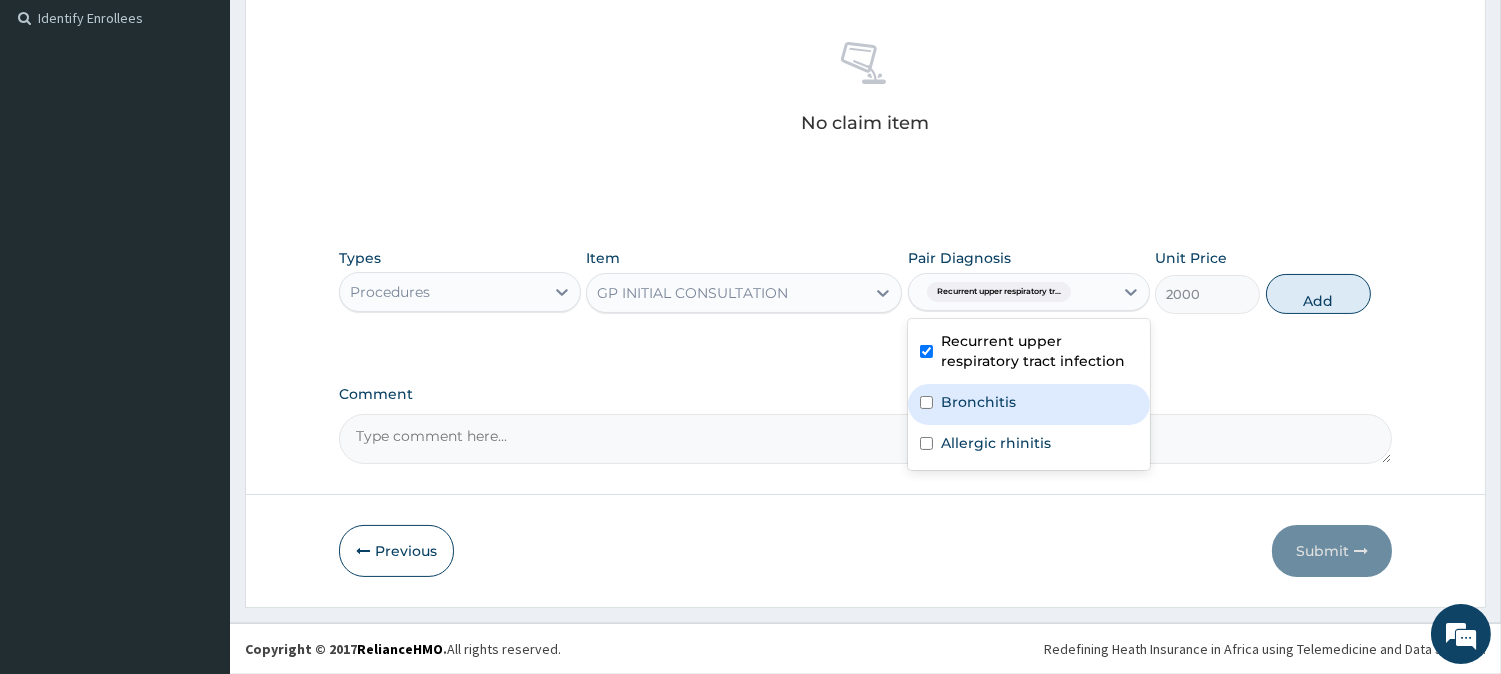 click on "Bronchitis" at bounding box center (978, 402) 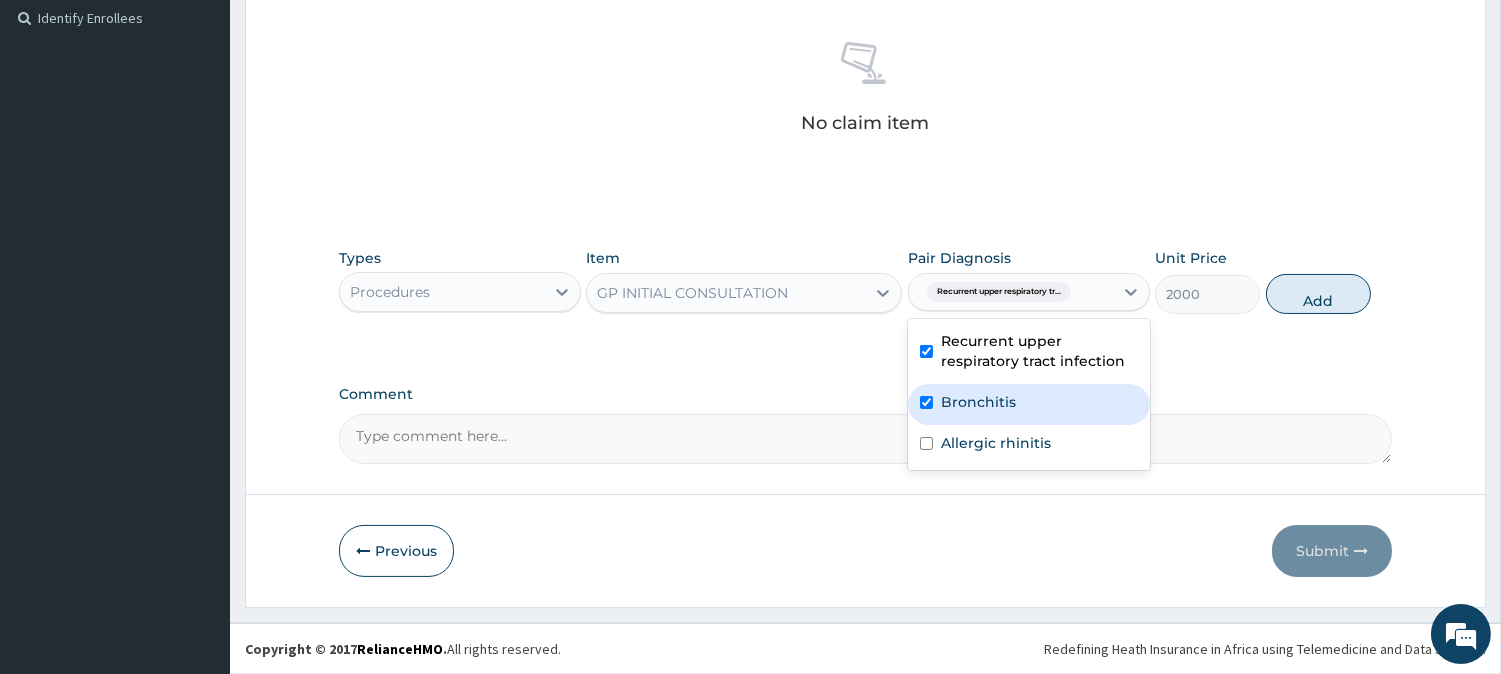 checkbox on "true" 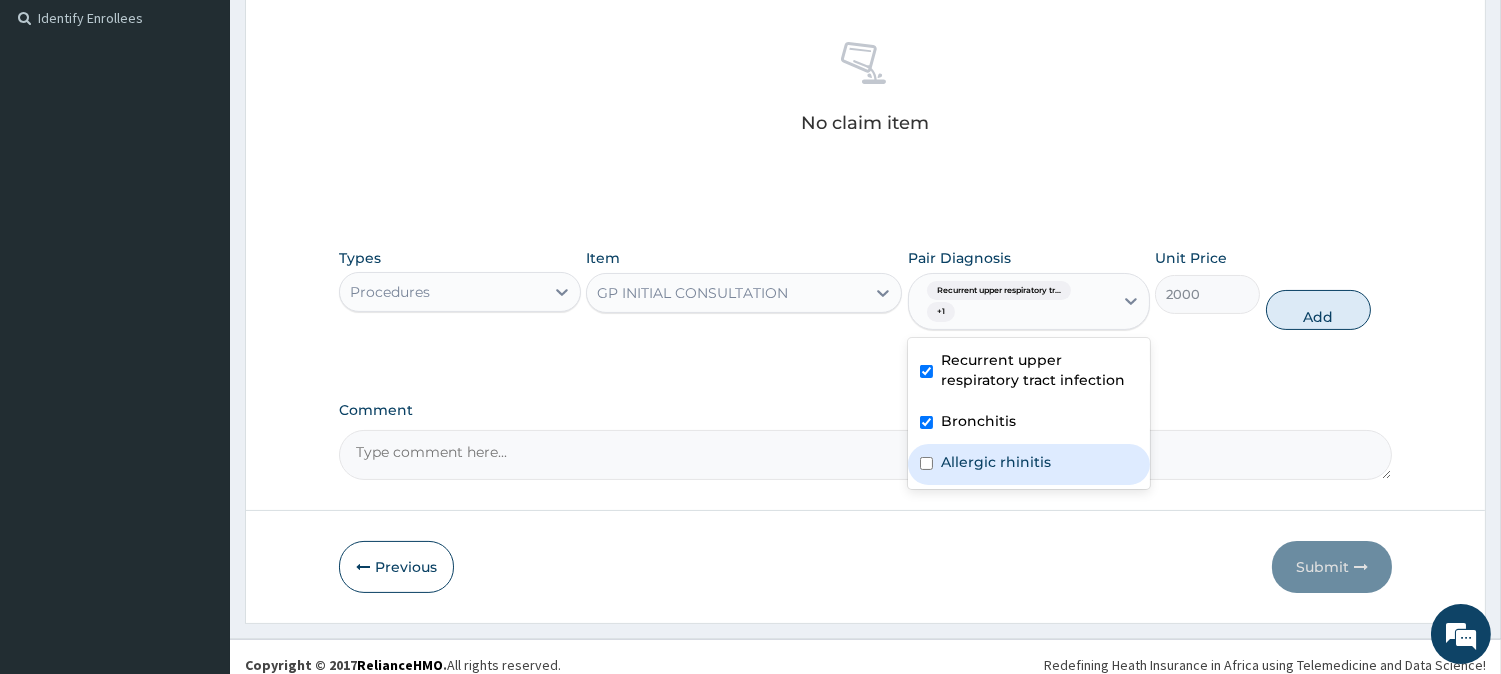 click on "Allergic rhinitis" at bounding box center (1029, 464) 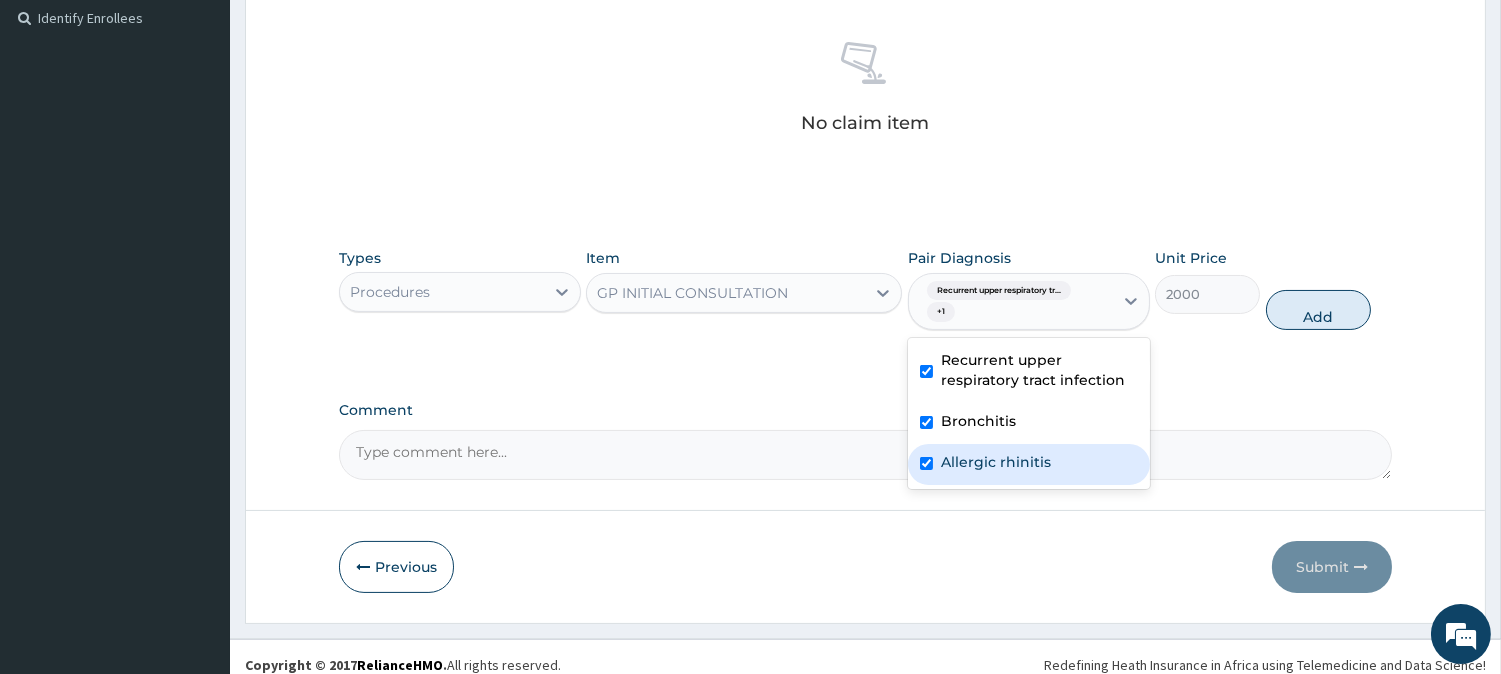 checkbox on "true" 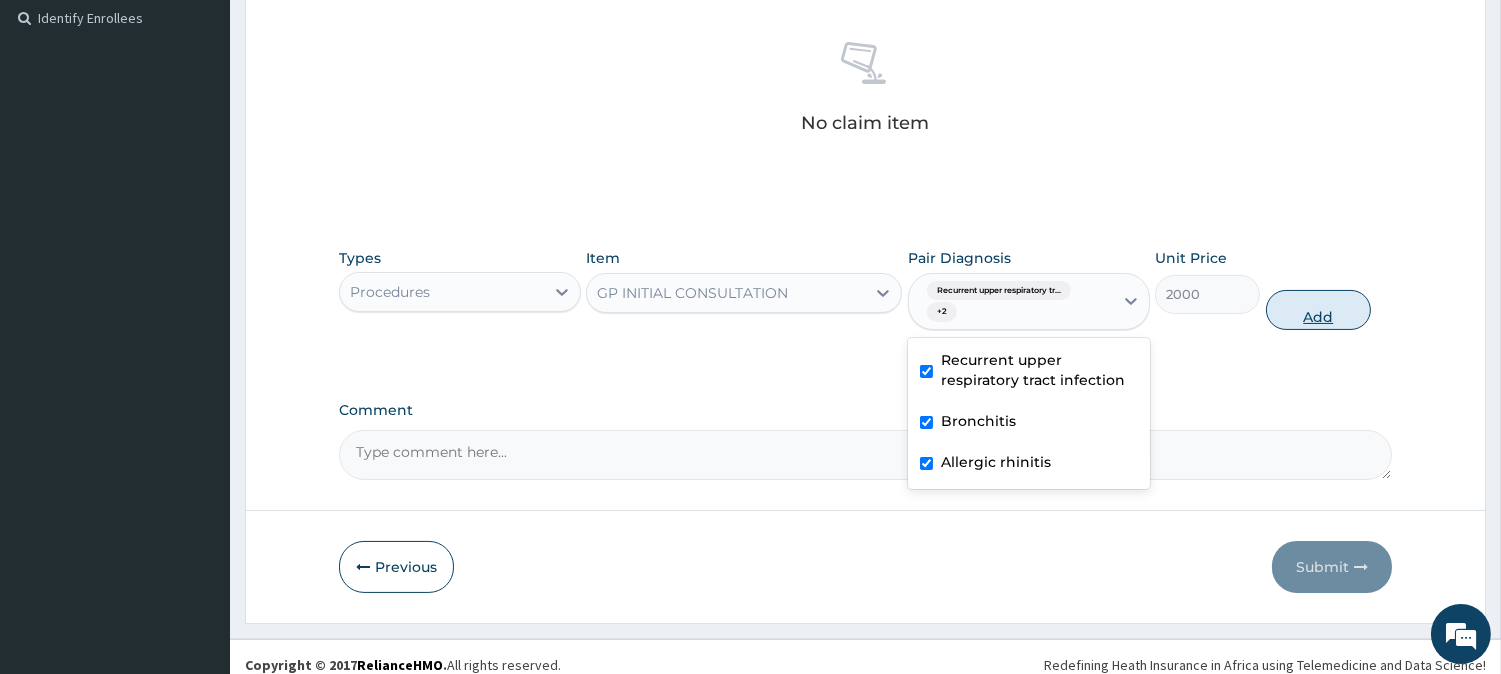 click on "Add" at bounding box center (1318, 310) 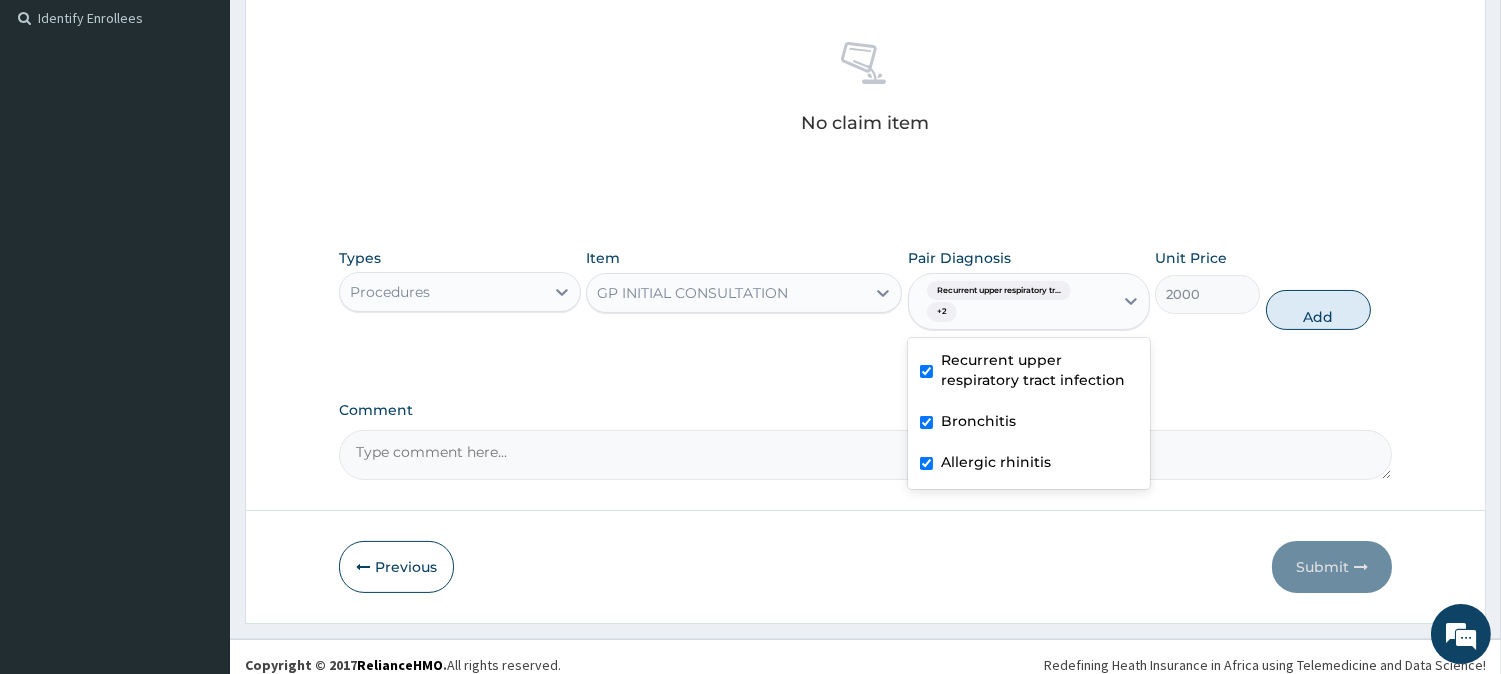 type on "0" 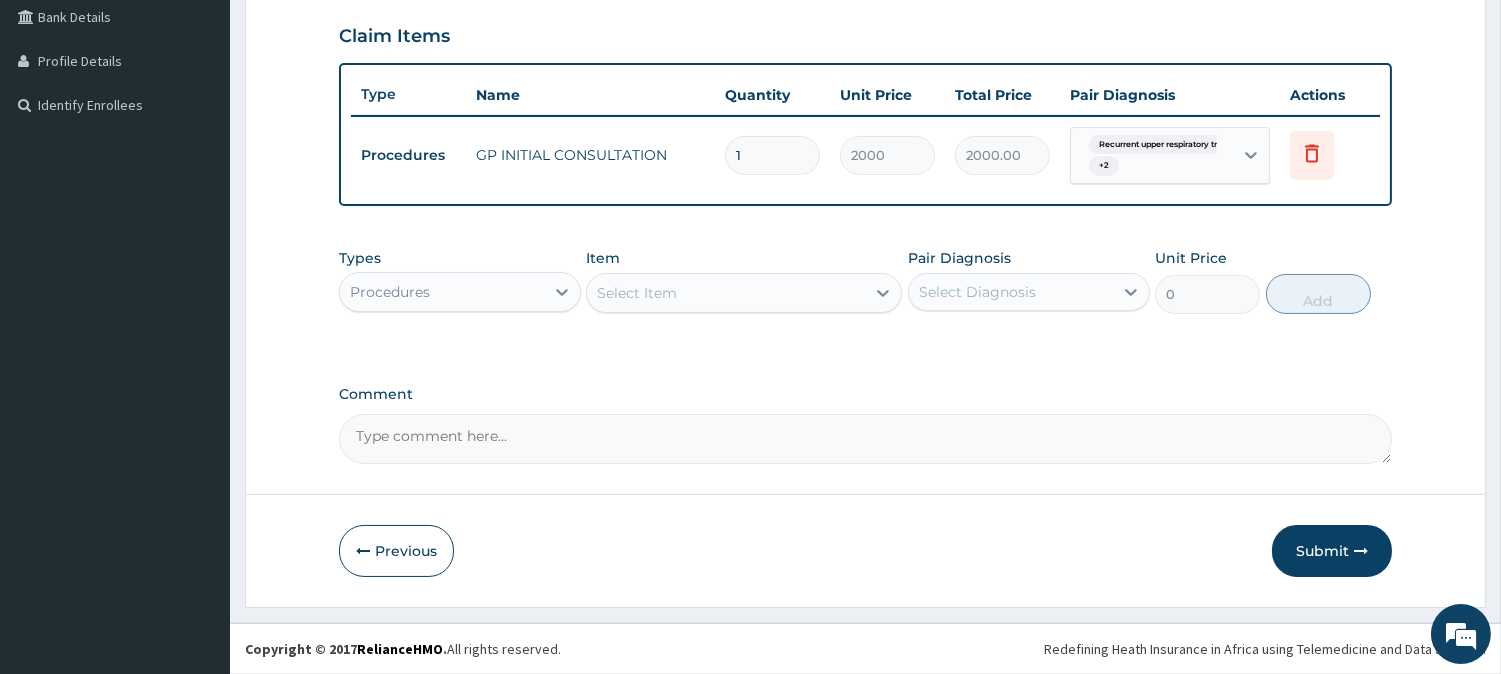 scroll, scrollTop: 463, scrollLeft: 0, axis: vertical 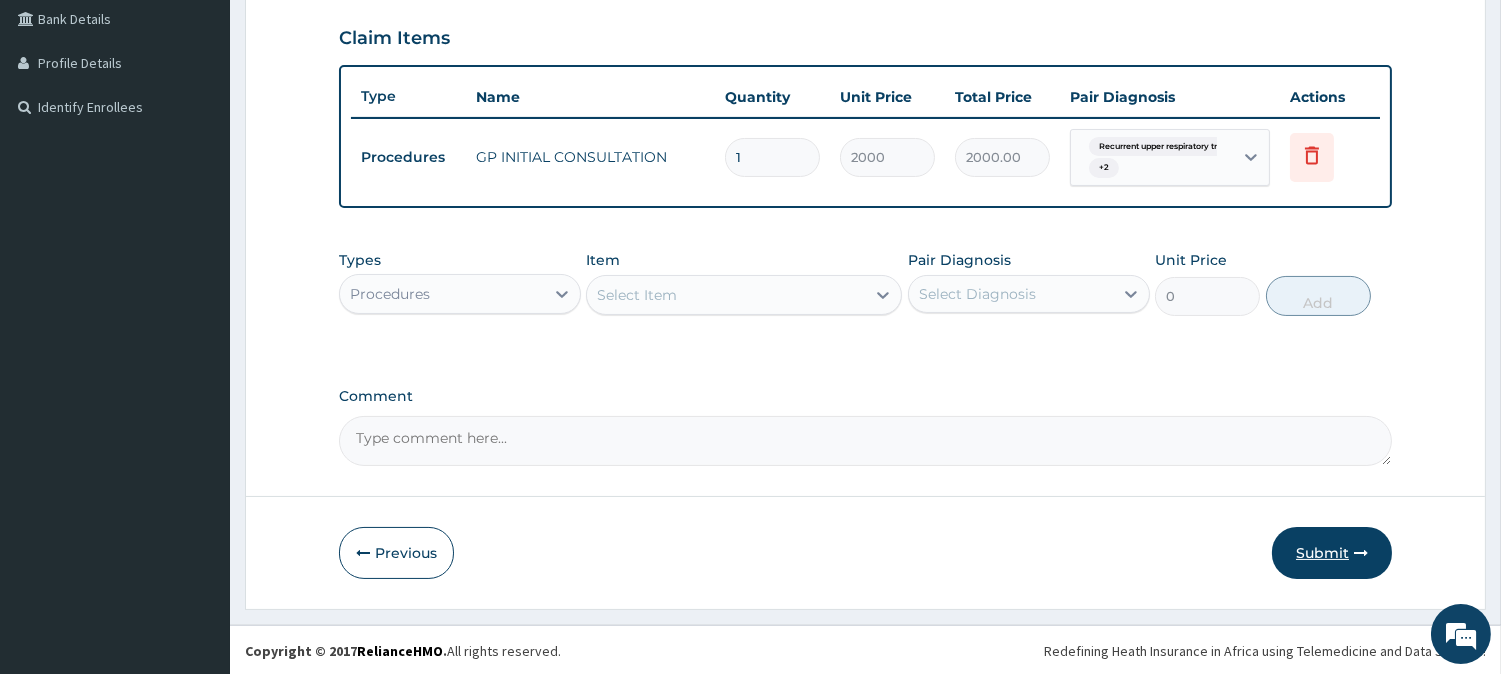 click on "Submit" at bounding box center (1332, 553) 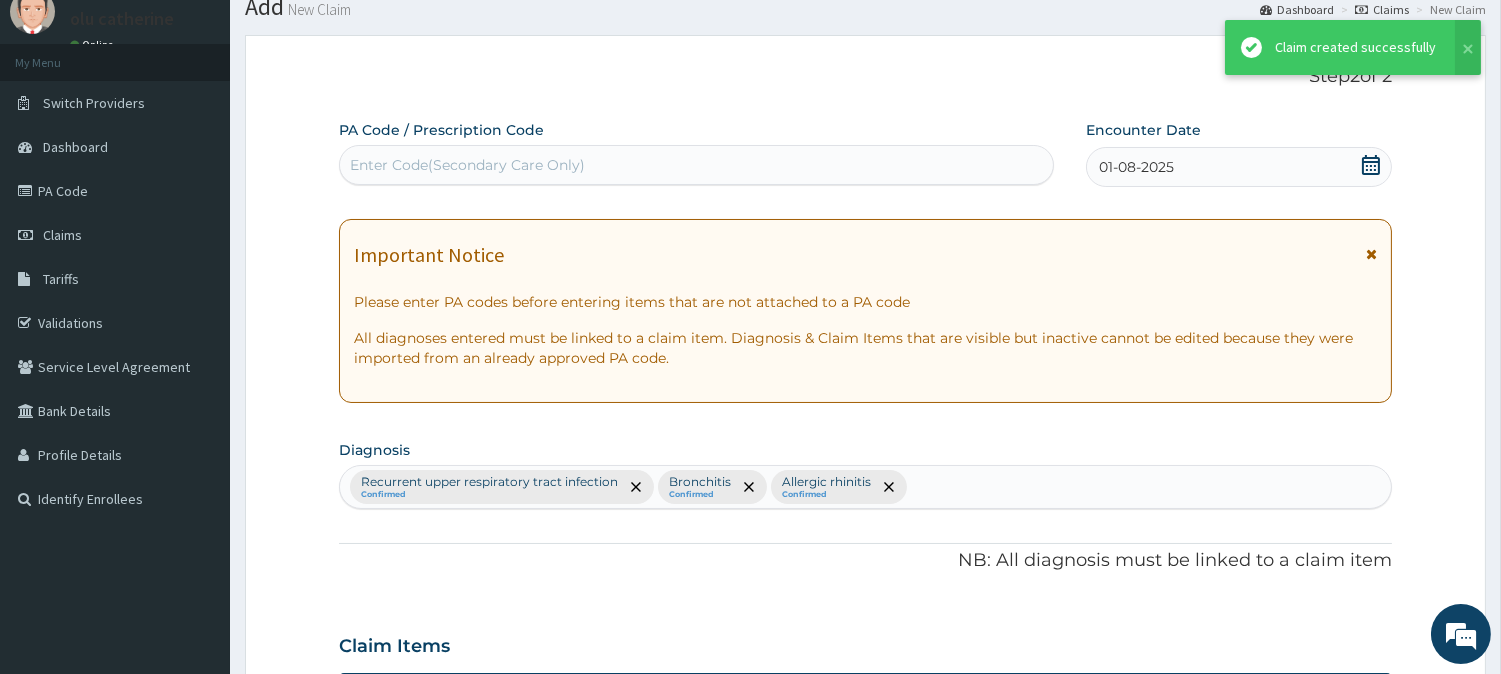 scroll, scrollTop: 463, scrollLeft: 0, axis: vertical 